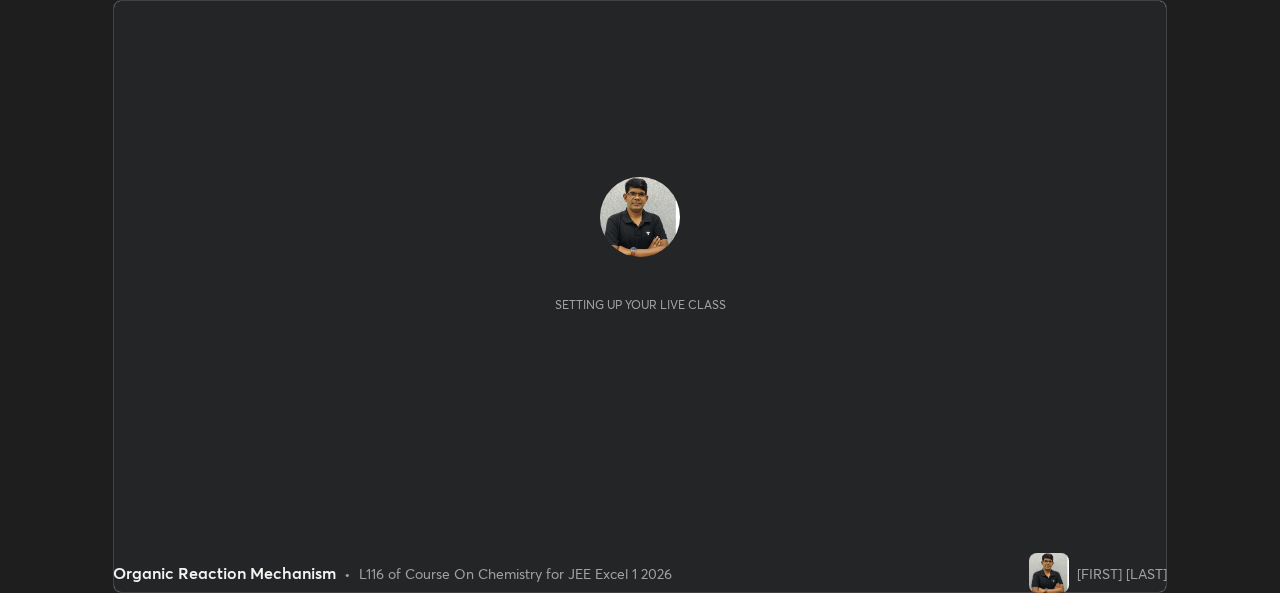 scroll, scrollTop: 0, scrollLeft: 0, axis: both 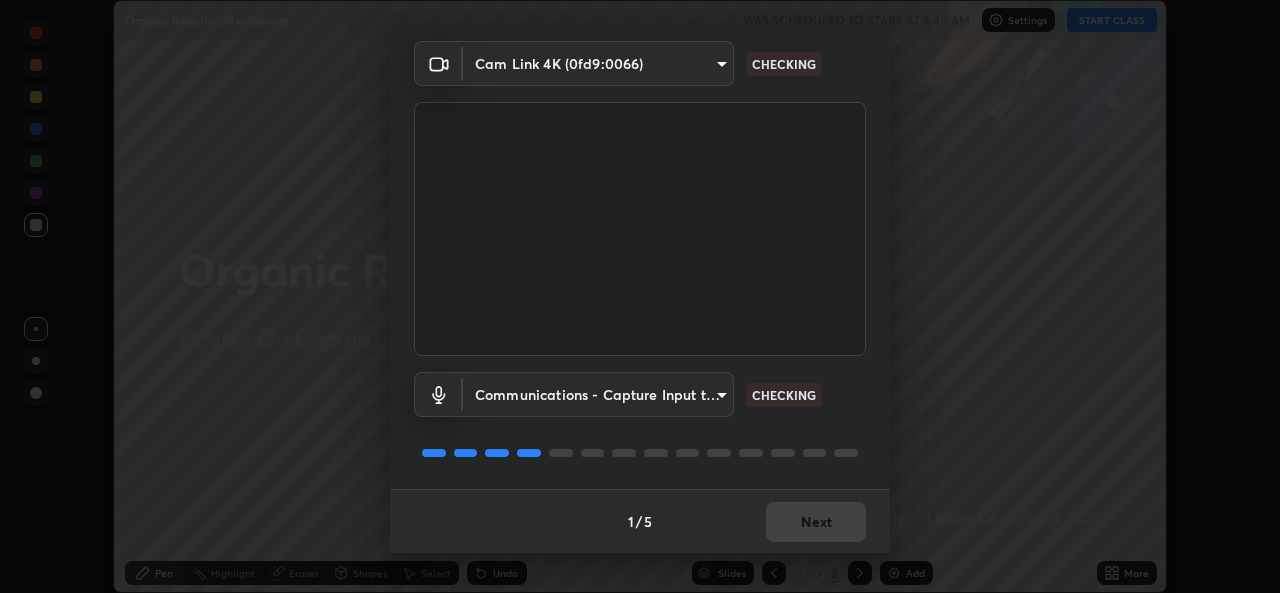 click on "1 / 5 Next" at bounding box center (640, 521) 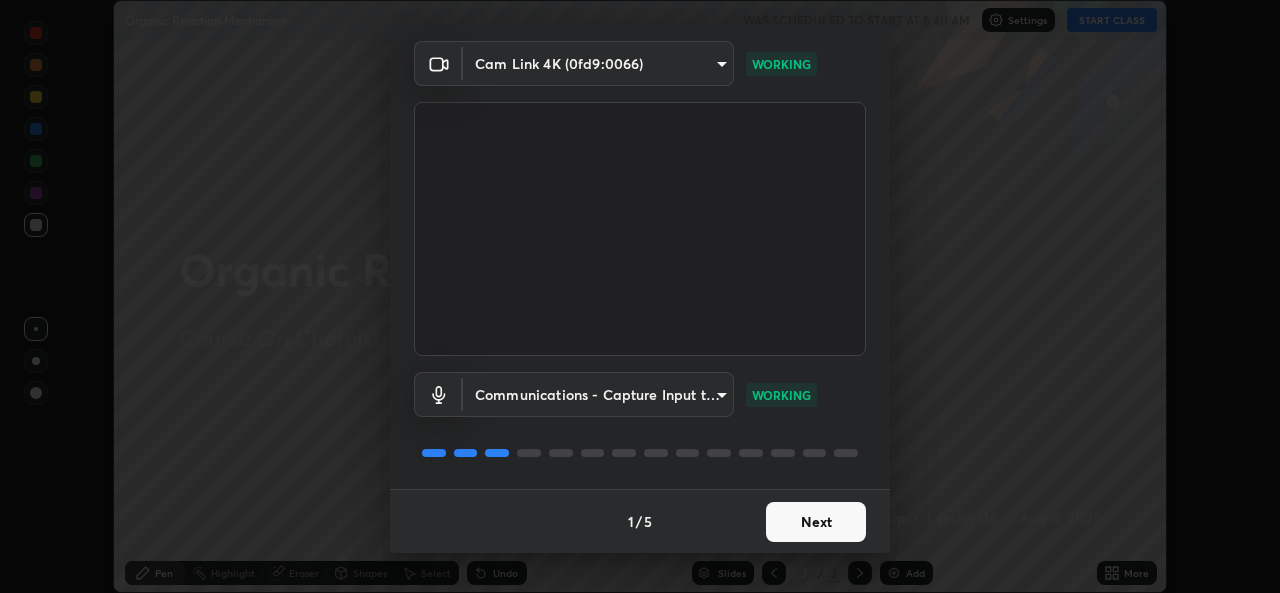 click on "Next" at bounding box center (816, 522) 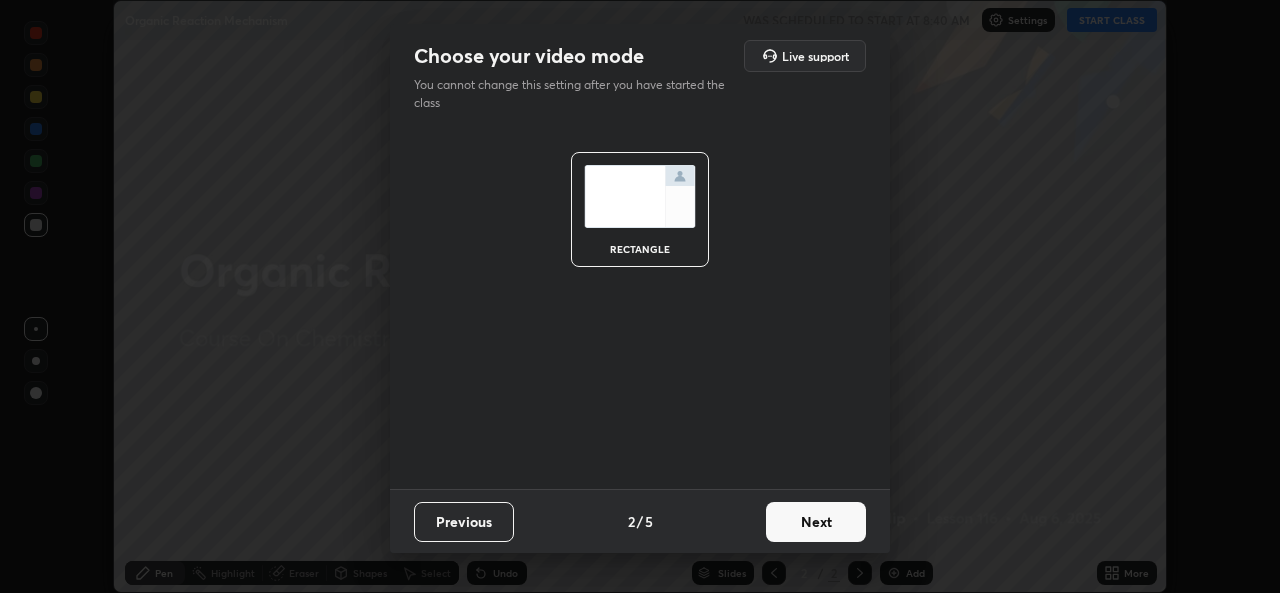 scroll, scrollTop: 0, scrollLeft: 0, axis: both 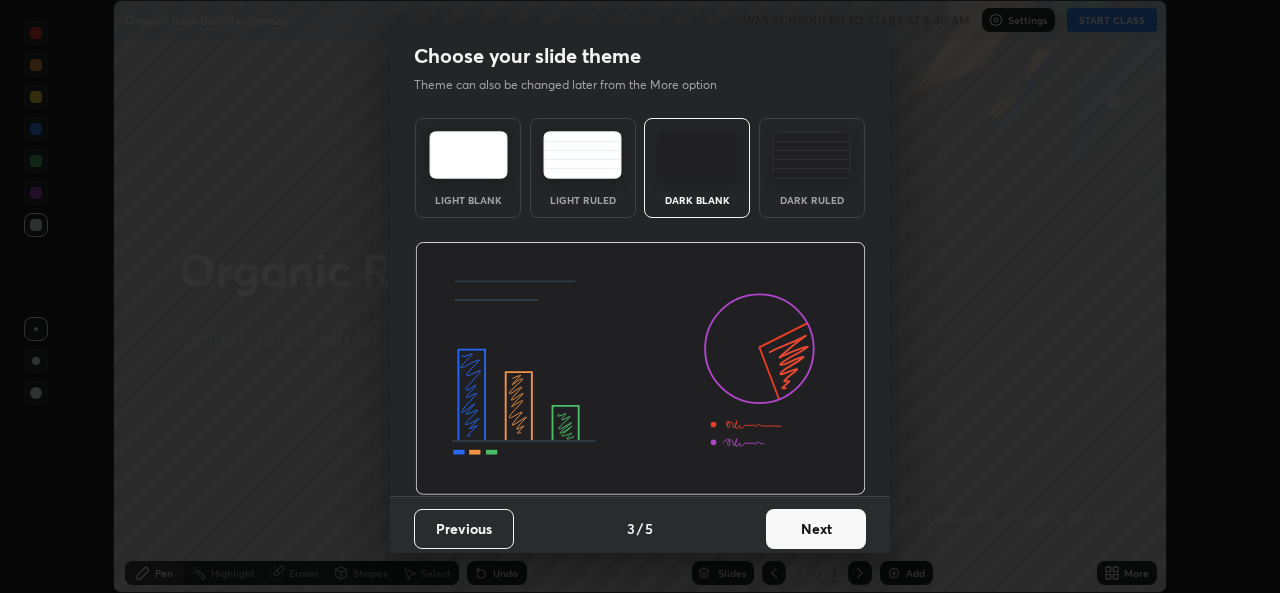 click on "Next" at bounding box center [816, 529] 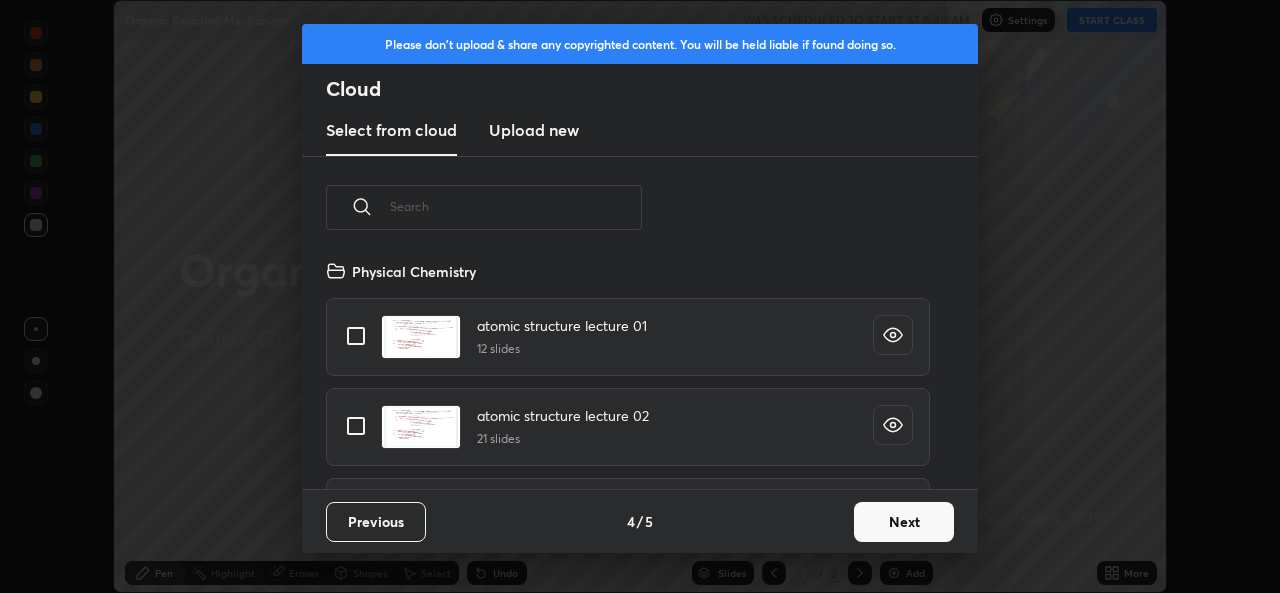 scroll, scrollTop: 7, scrollLeft: 11, axis: both 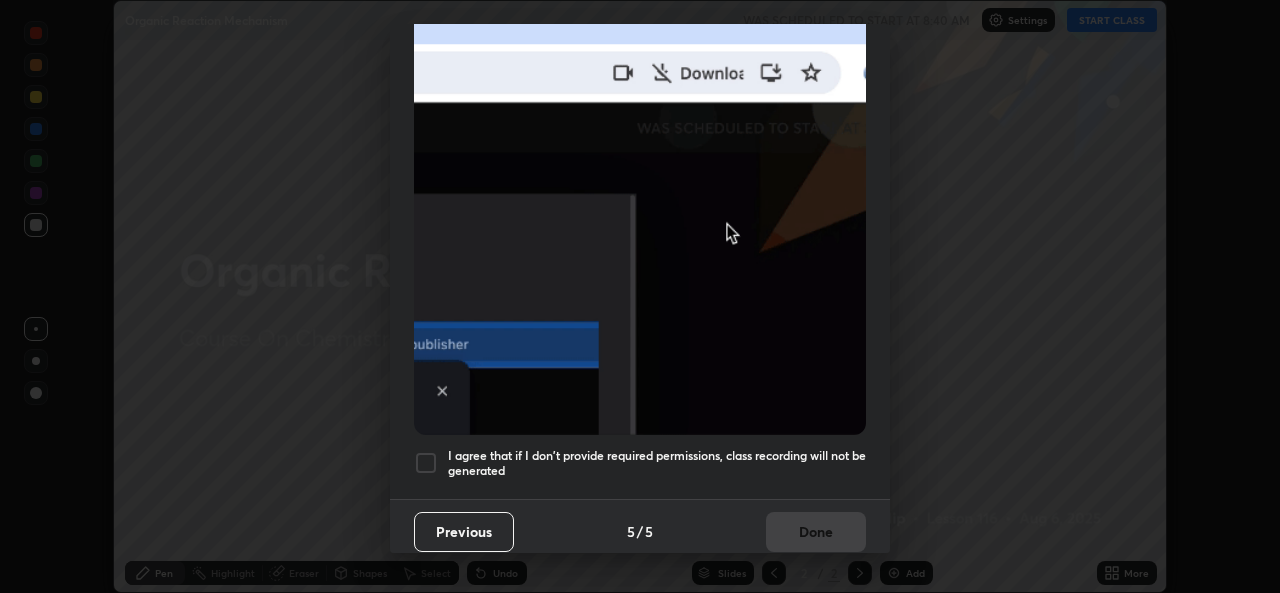 click at bounding box center [426, 463] 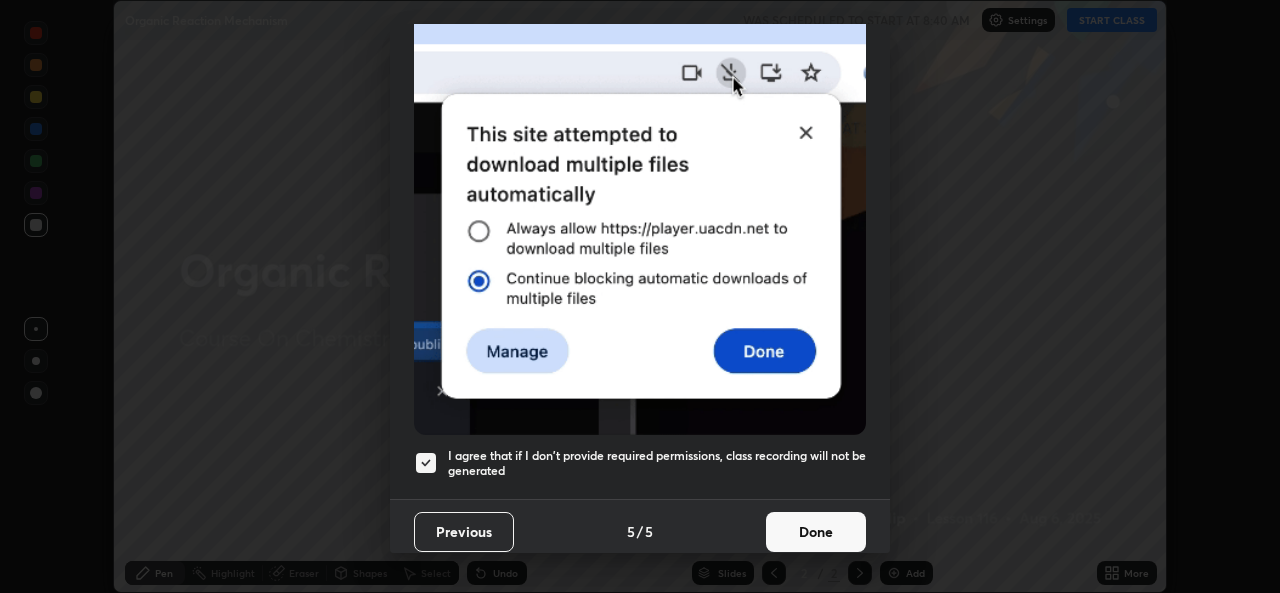 click on "Done" at bounding box center [816, 532] 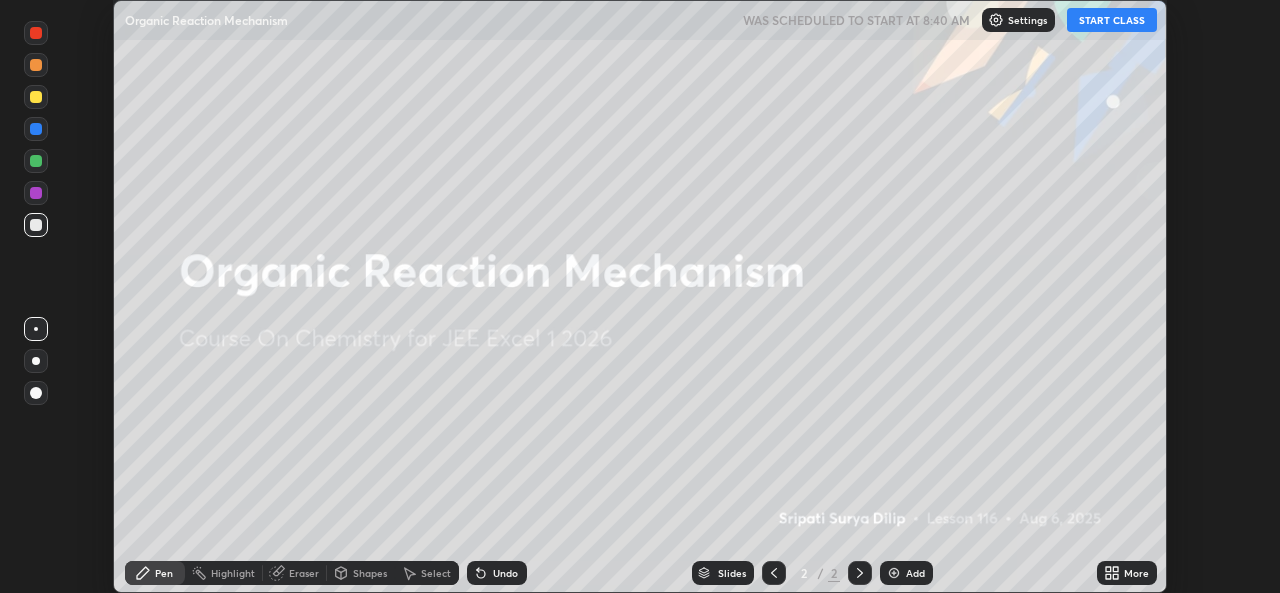 click on "START CLASS" at bounding box center [1112, 20] 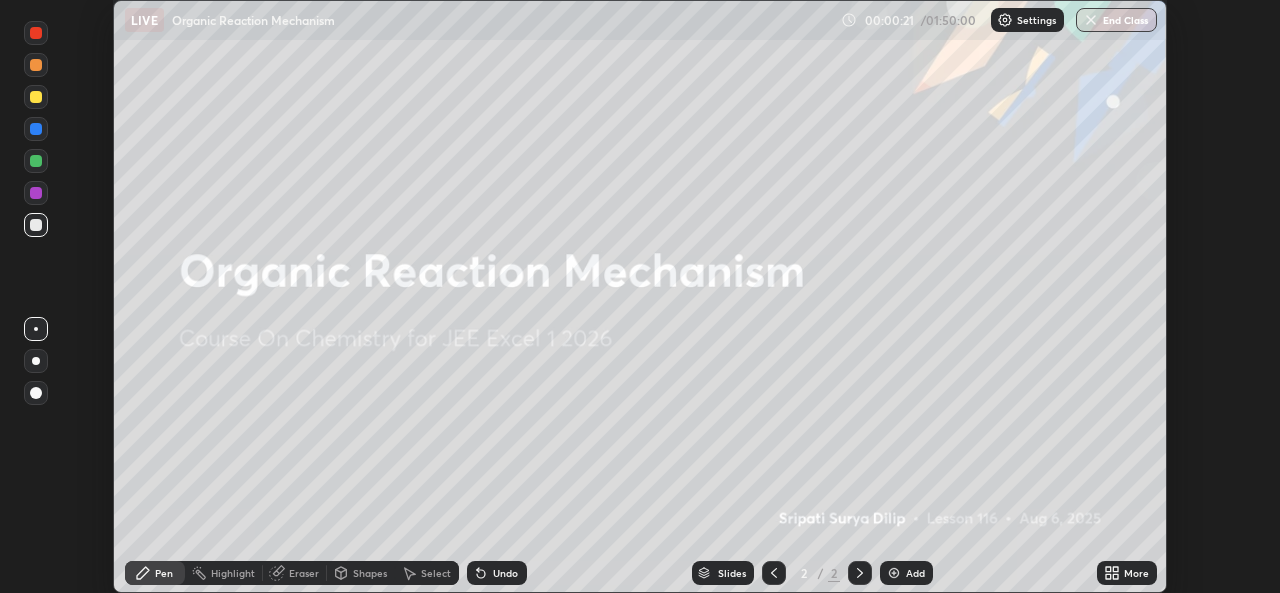 click at bounding box center (894, 573) 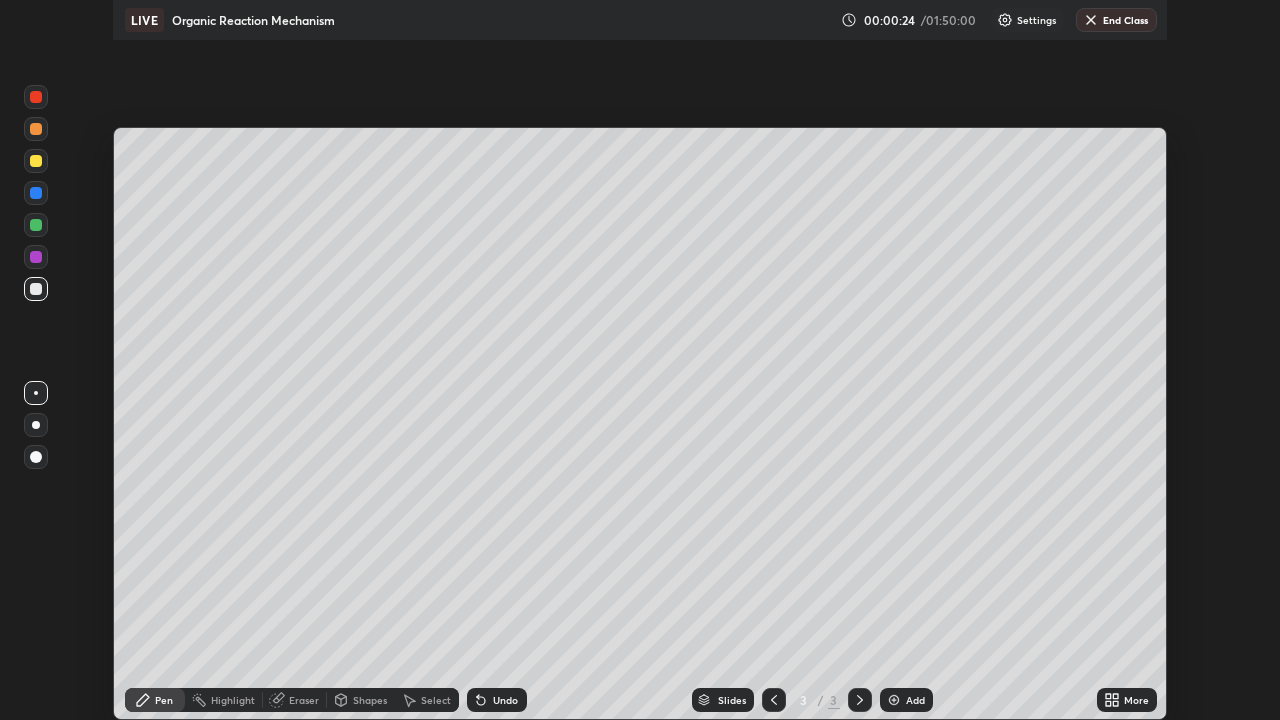 scroll, scrollTop: 99280, scrollLeft: 98720, axis: both 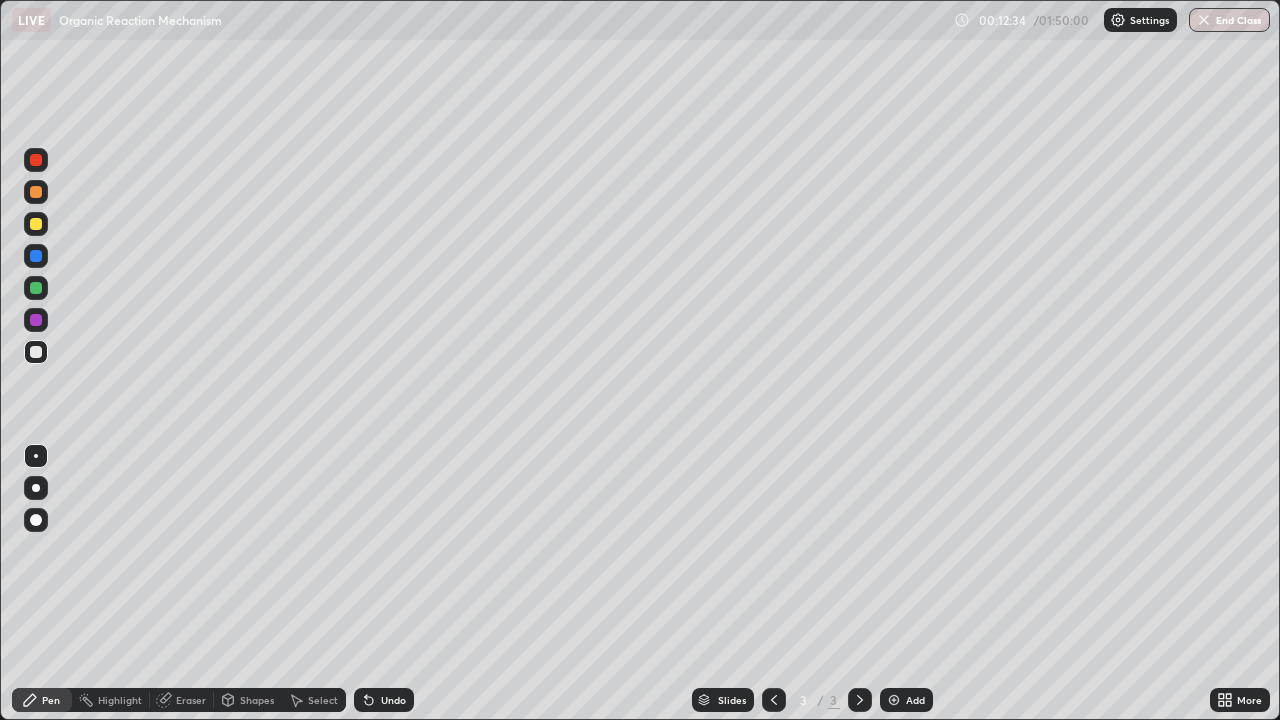 click at bounding box center [36, 320] 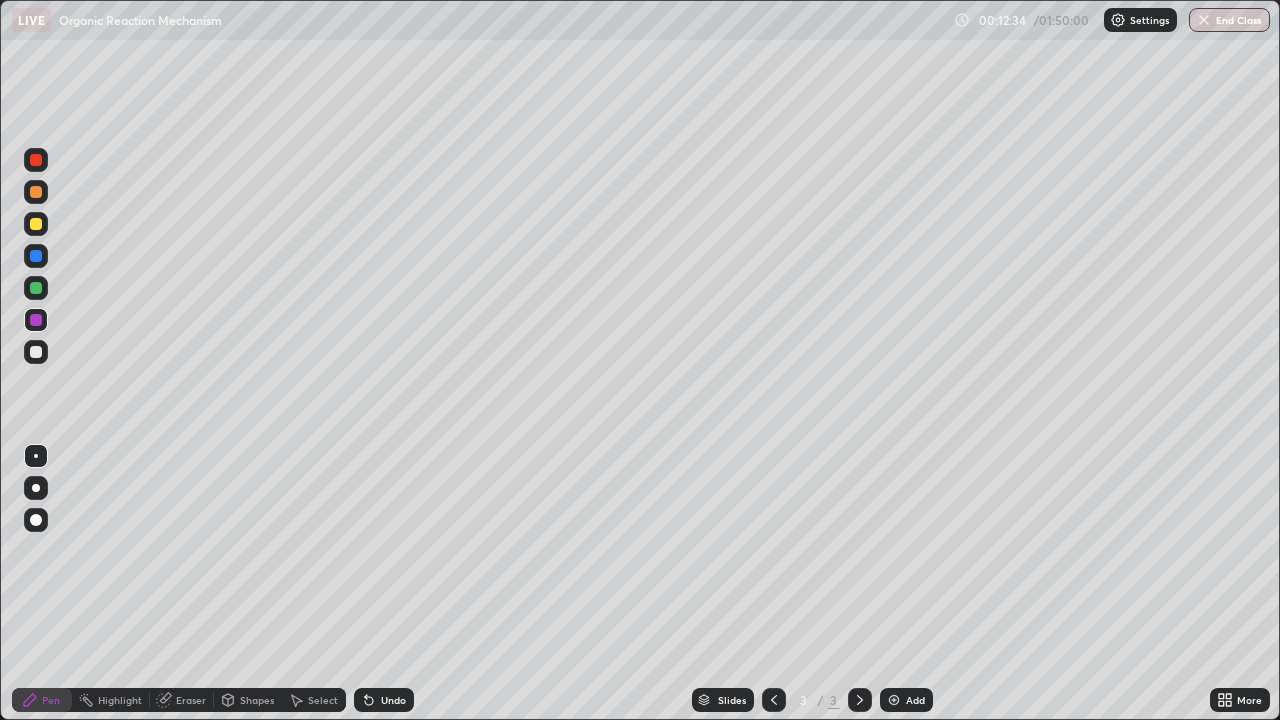 click at bounding box center (36, 320) 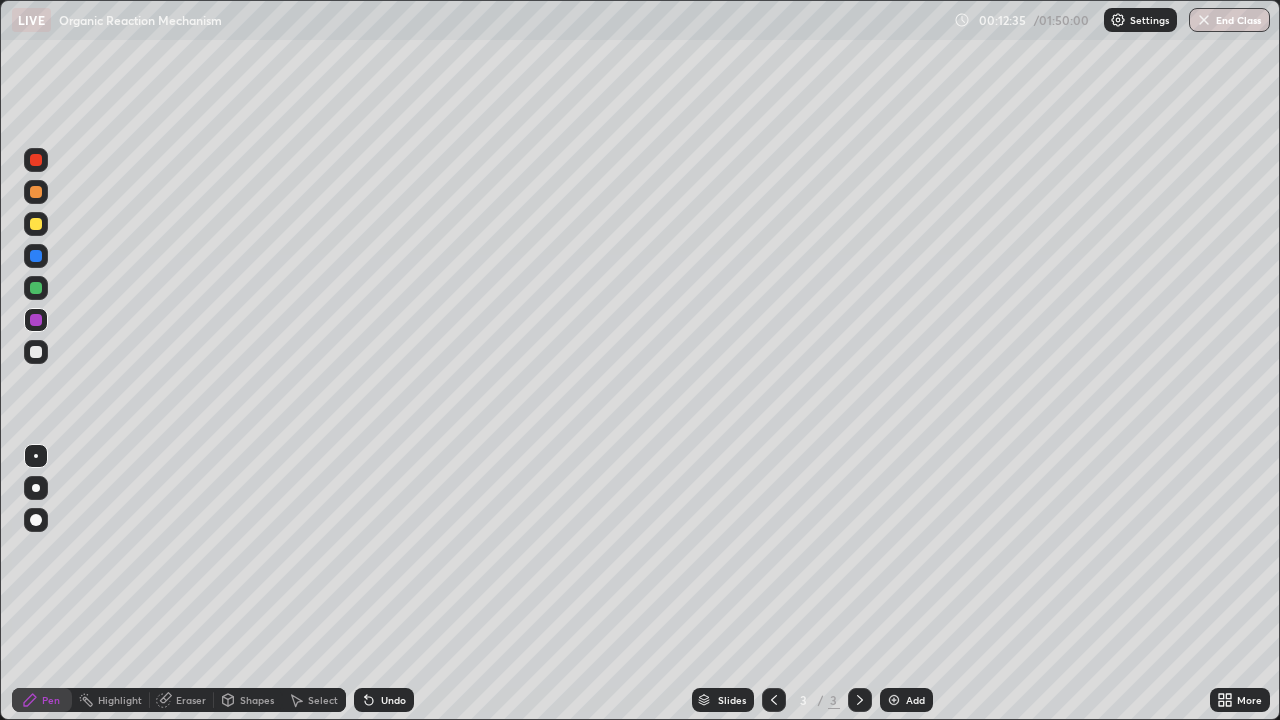 click at bounding box center (36, 288) 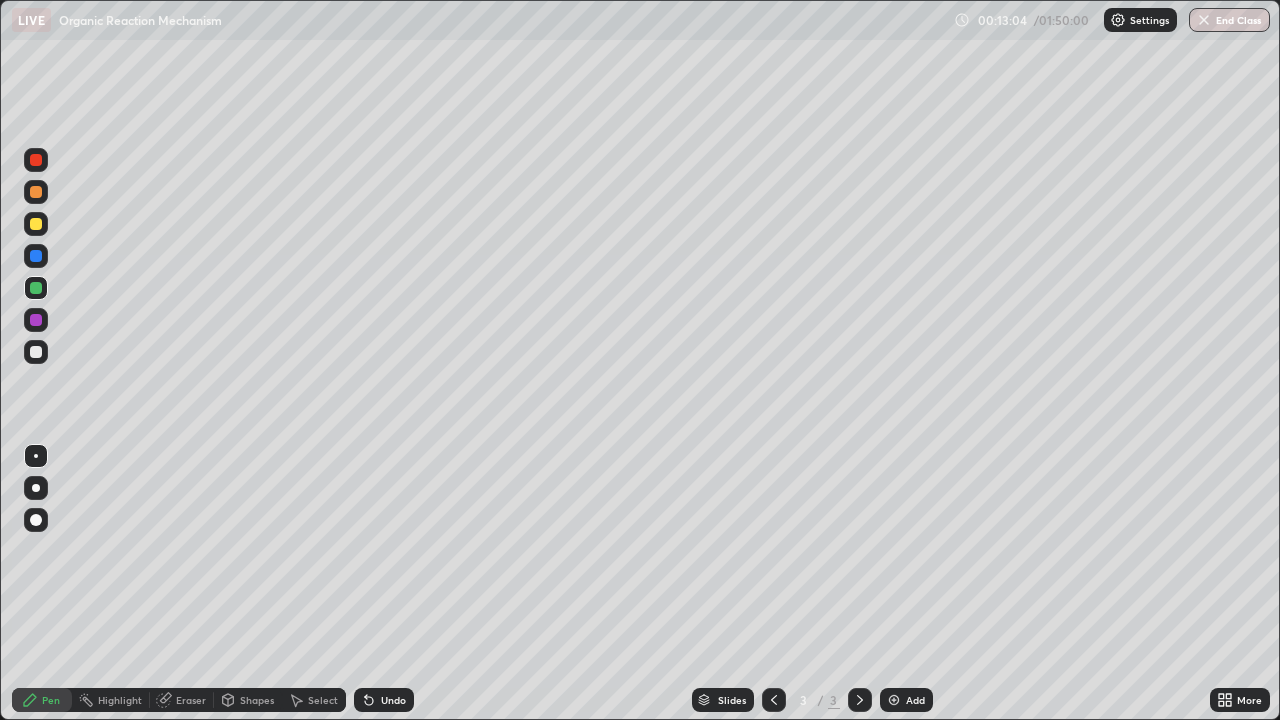 click at bounding box center [36, 224] 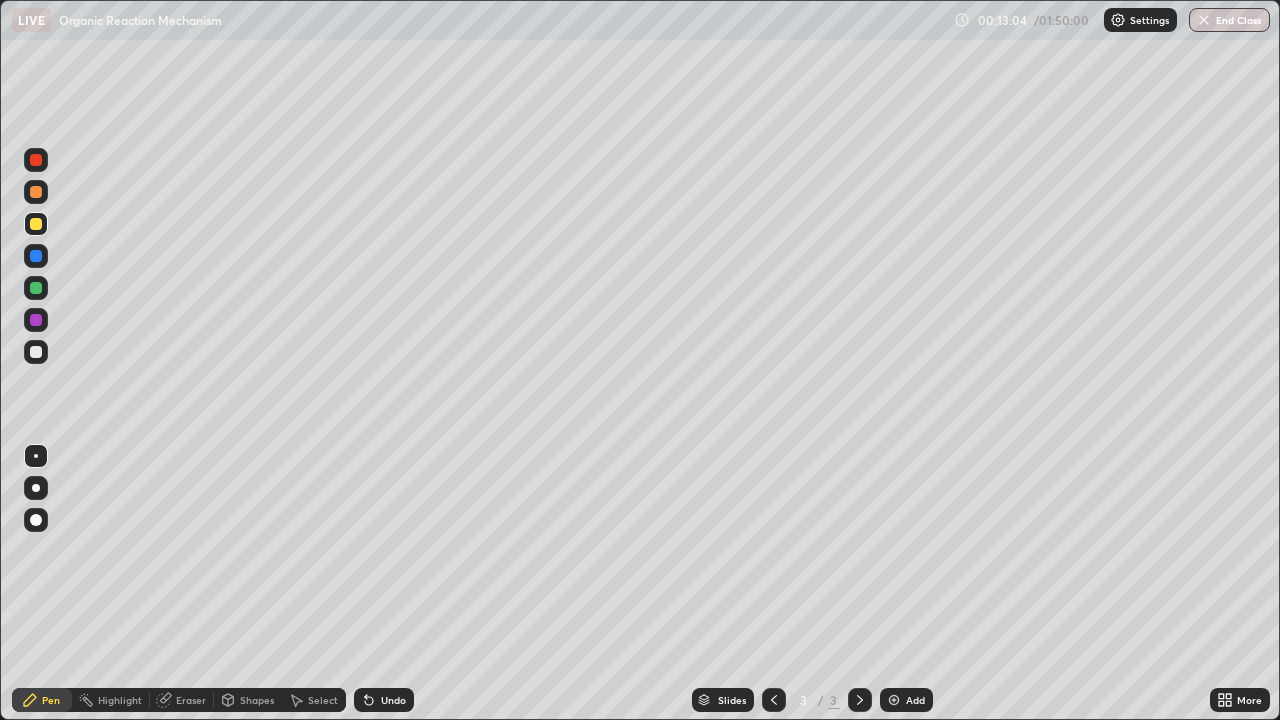 click at bounding box center [36, 224] 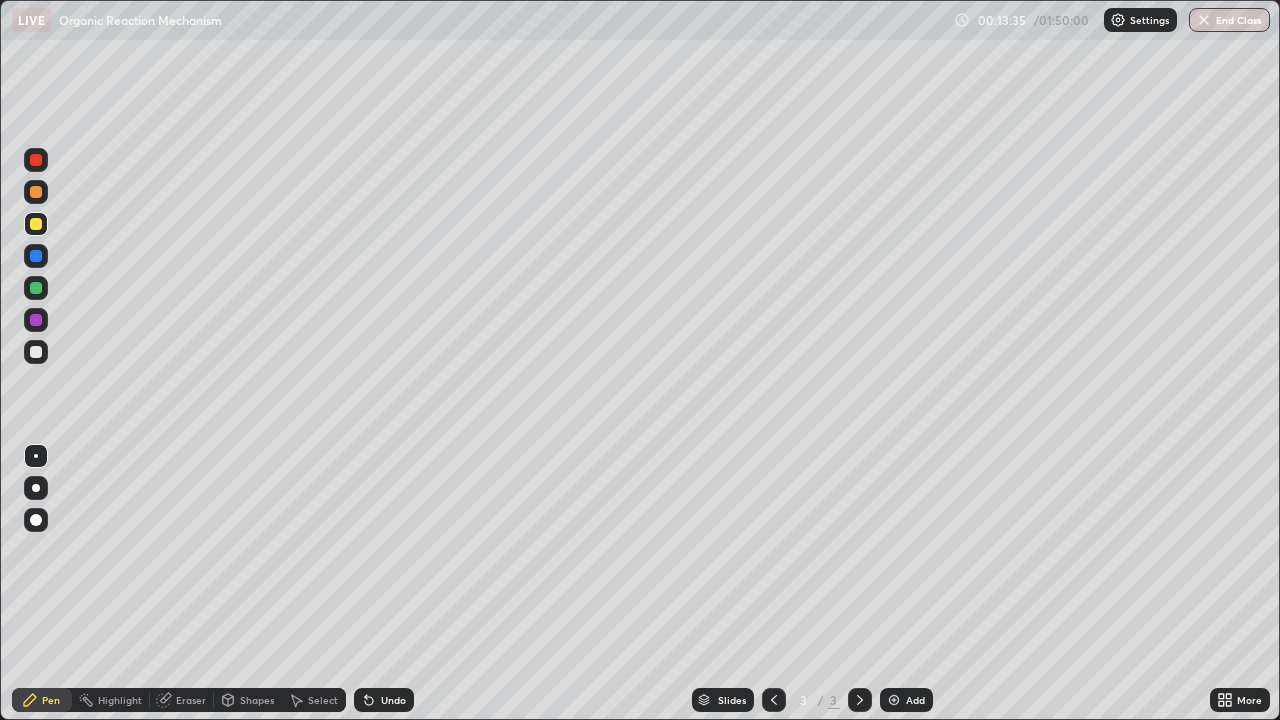 click at bounding box center [36, 320] 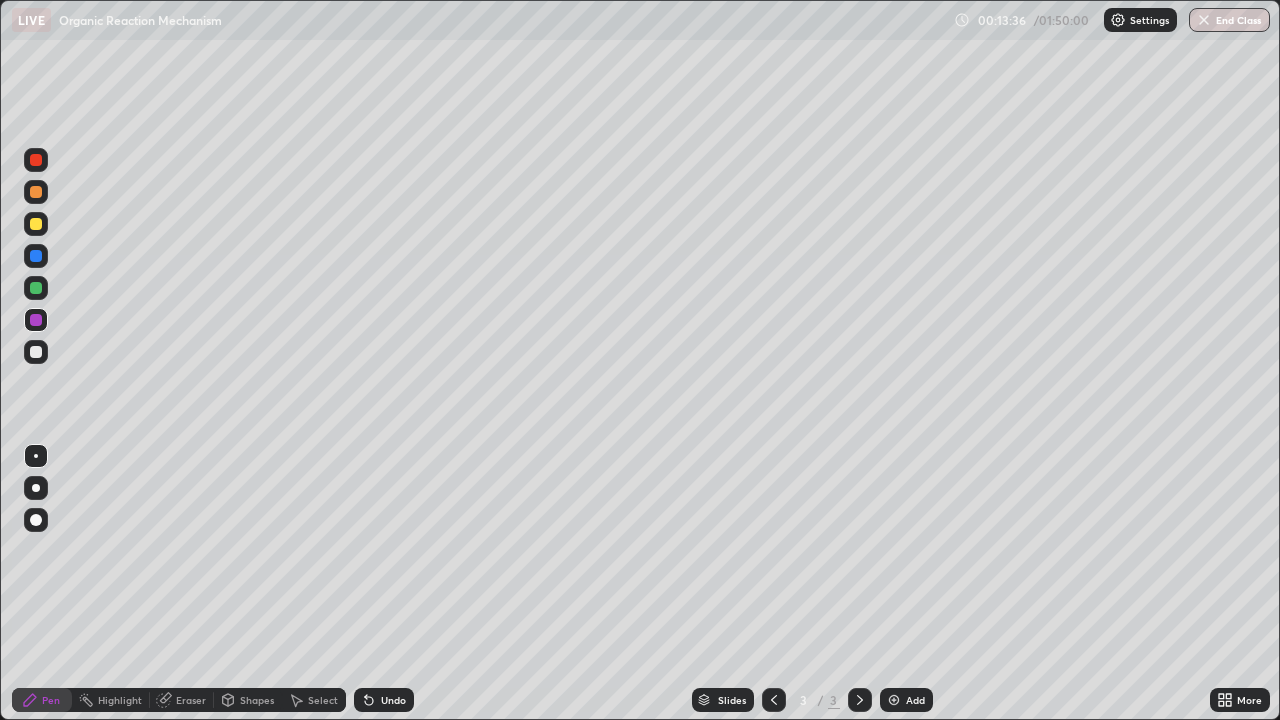 click at bounding box center (36, 192) 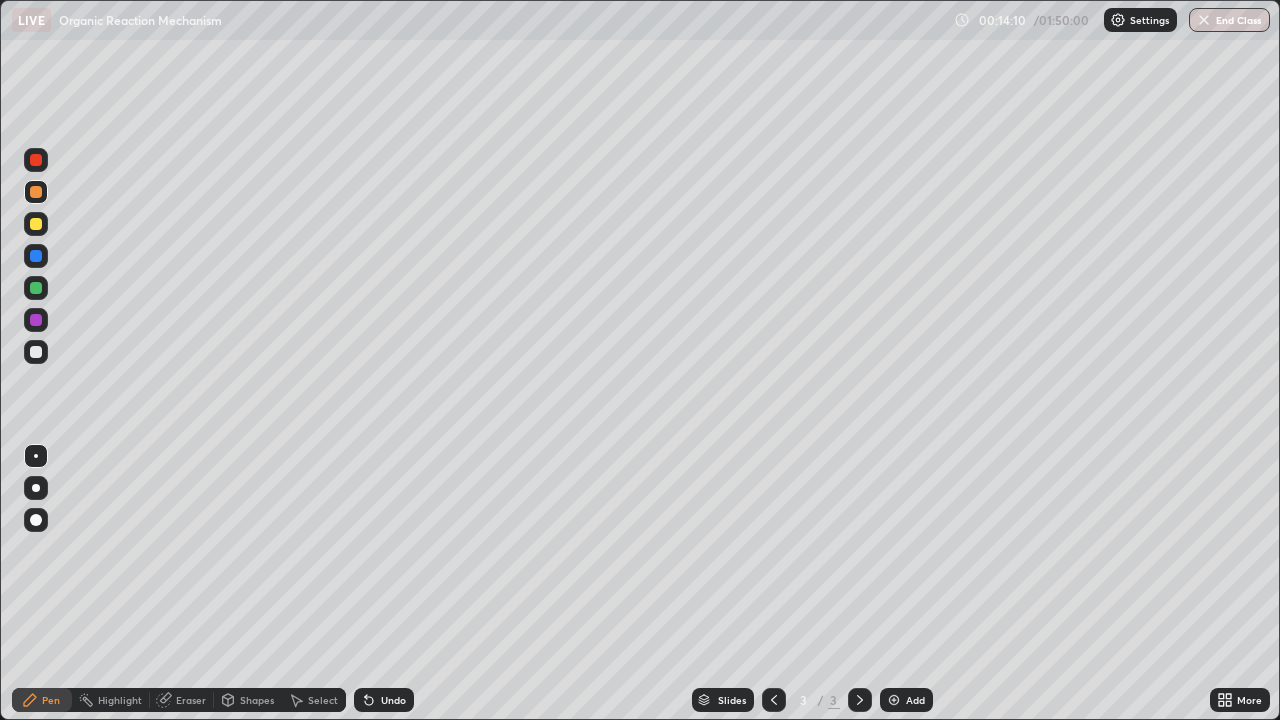 click at bounding box center (36, 288) 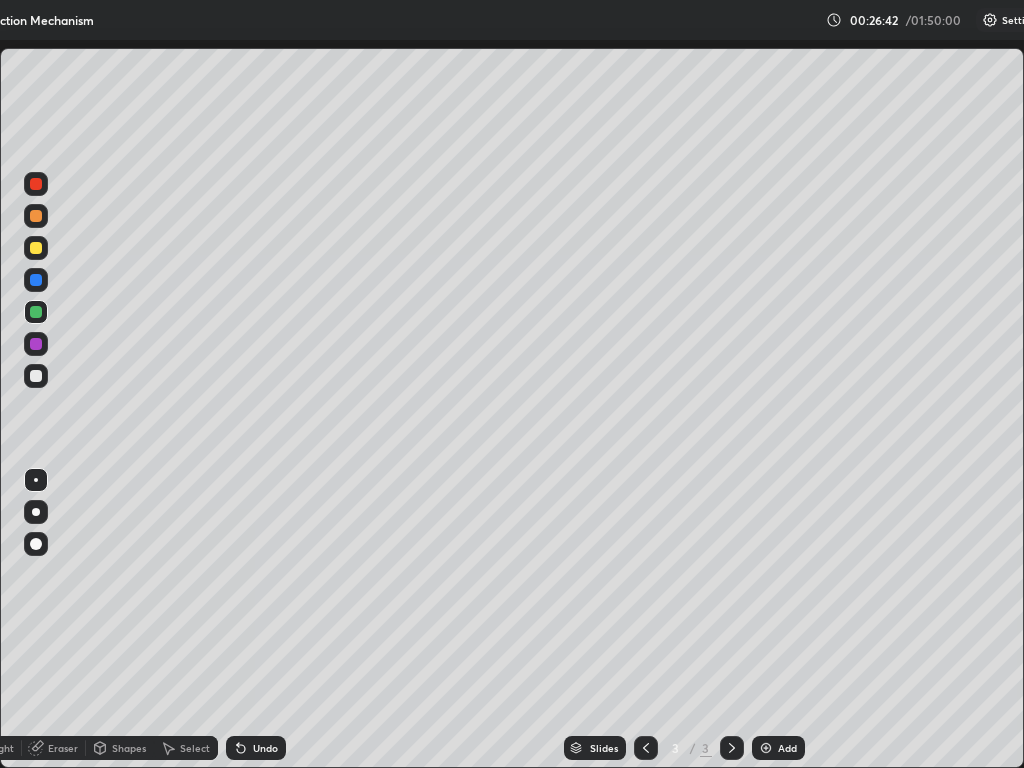 scroll, scrollTop: 99232, scrollLeft: 98976, axis: both 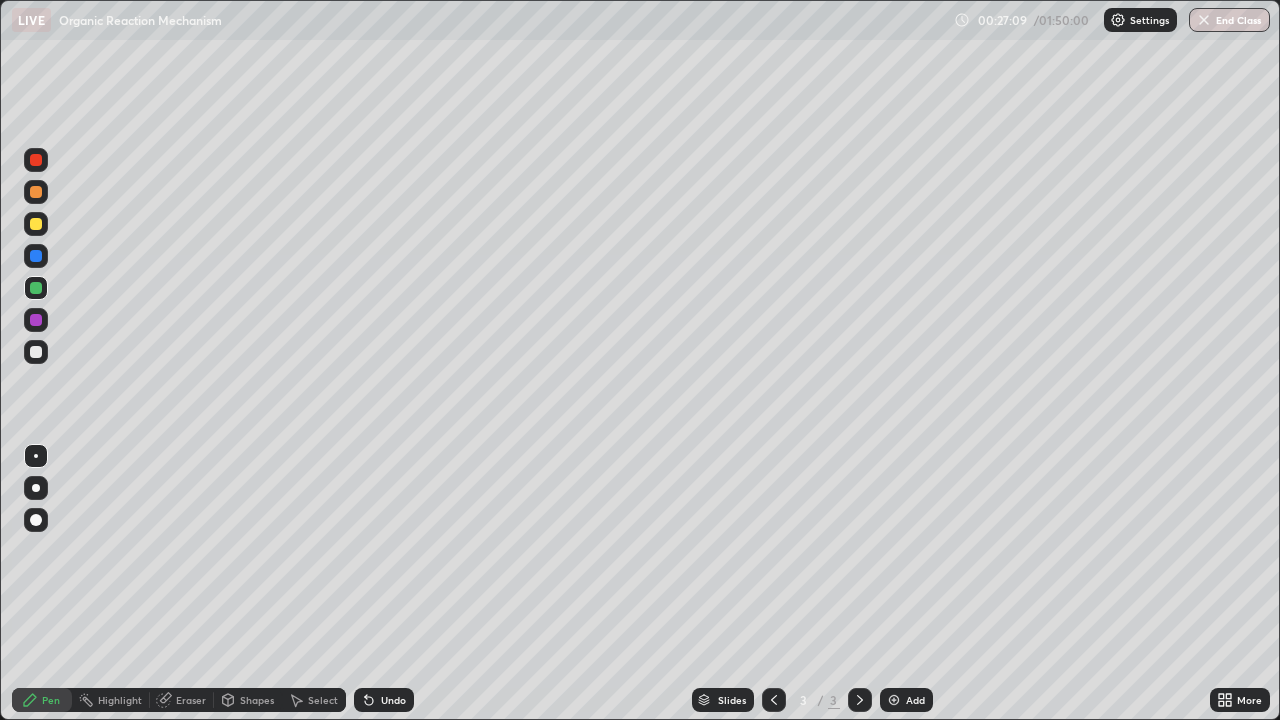 click at bounding box center [894, 700] 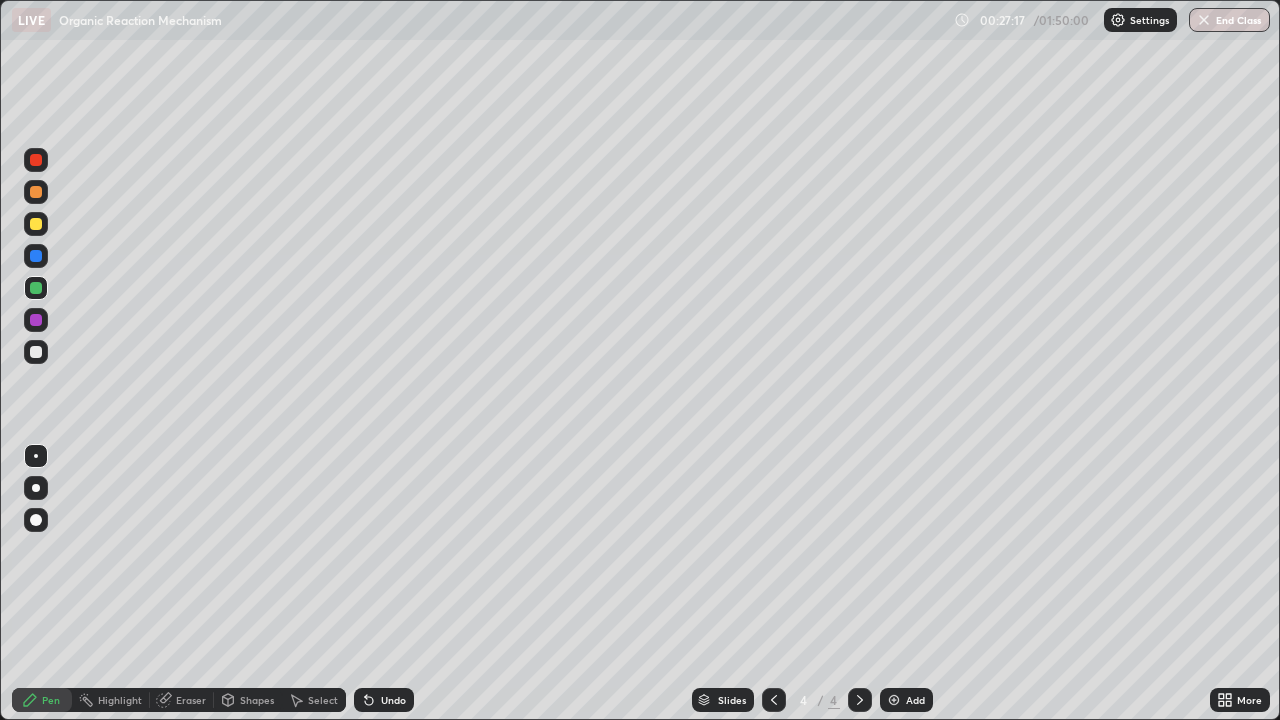 click at bounding box center (36, 352) 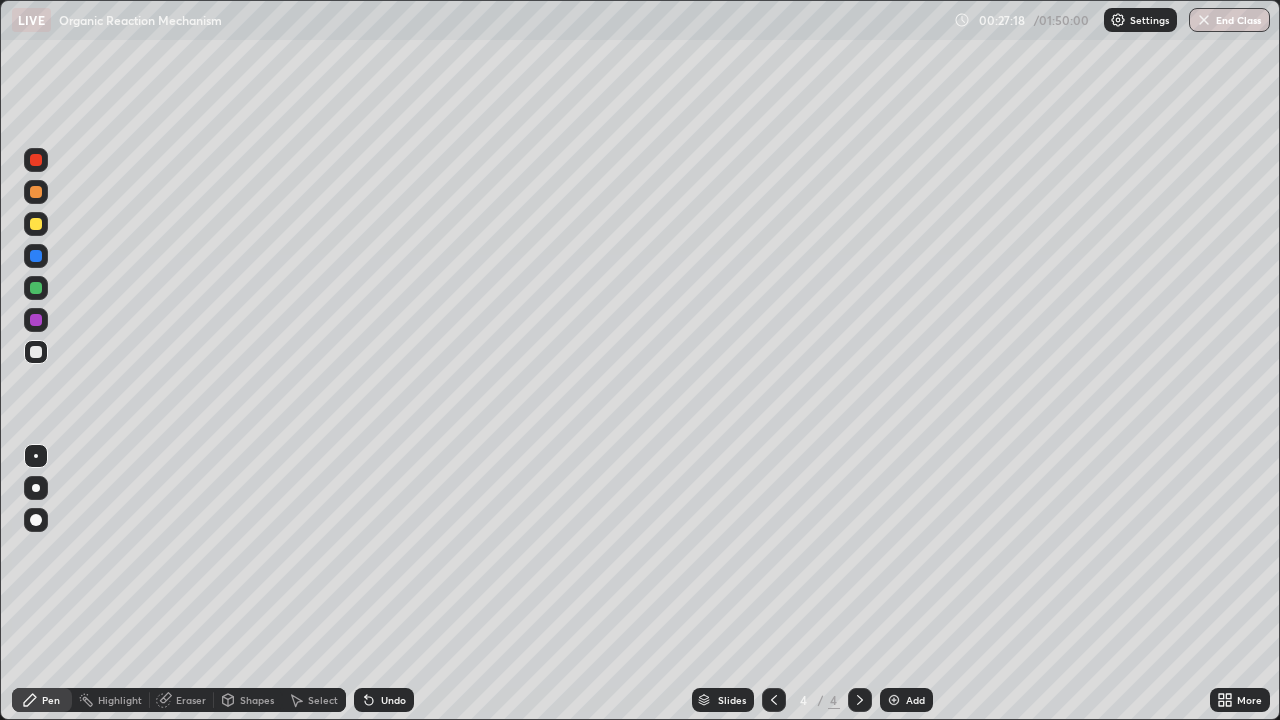 click at bounding box center (36, 352) 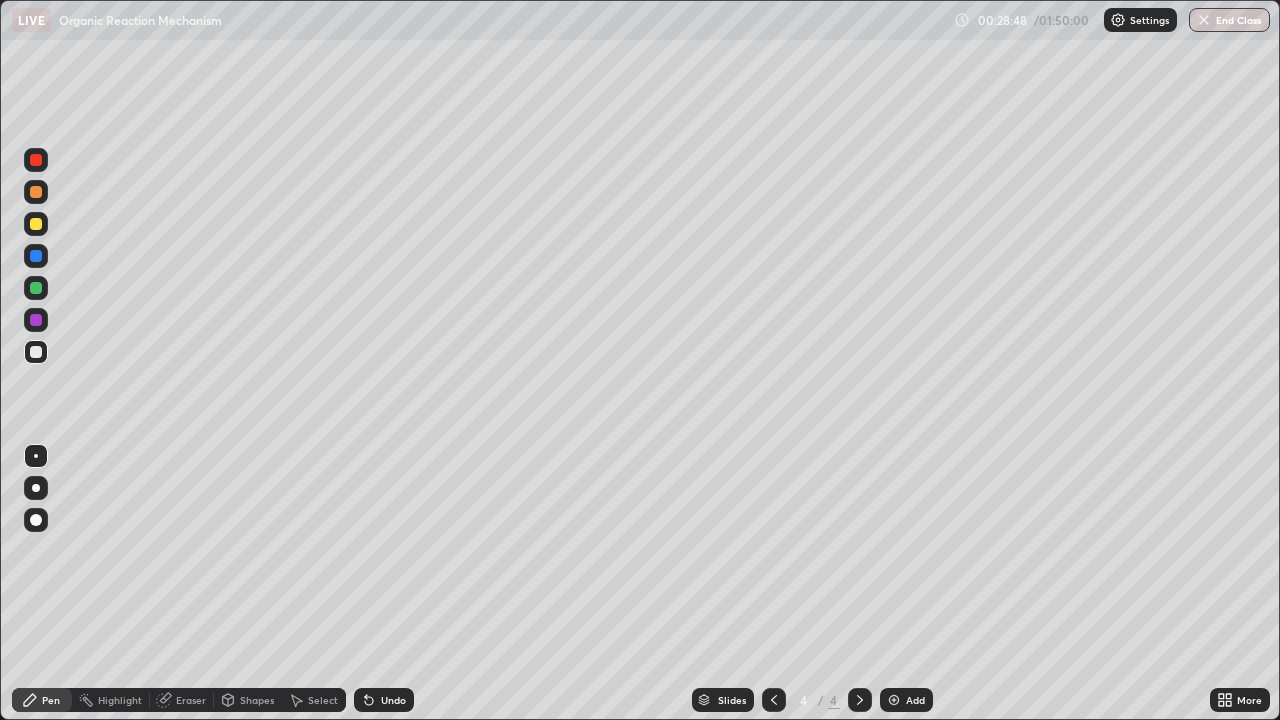 click on "Eraser" at bounding box center [191, 700] 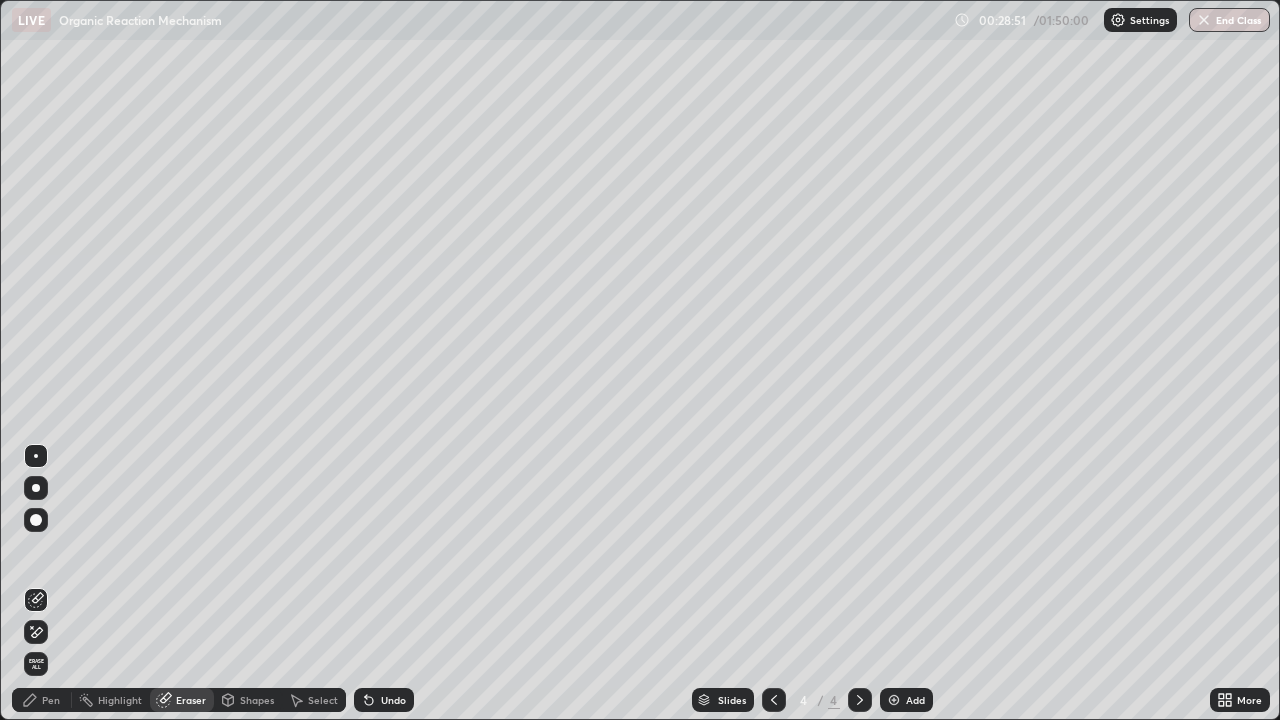 click on "Pen" at bounding box center [51, 700] 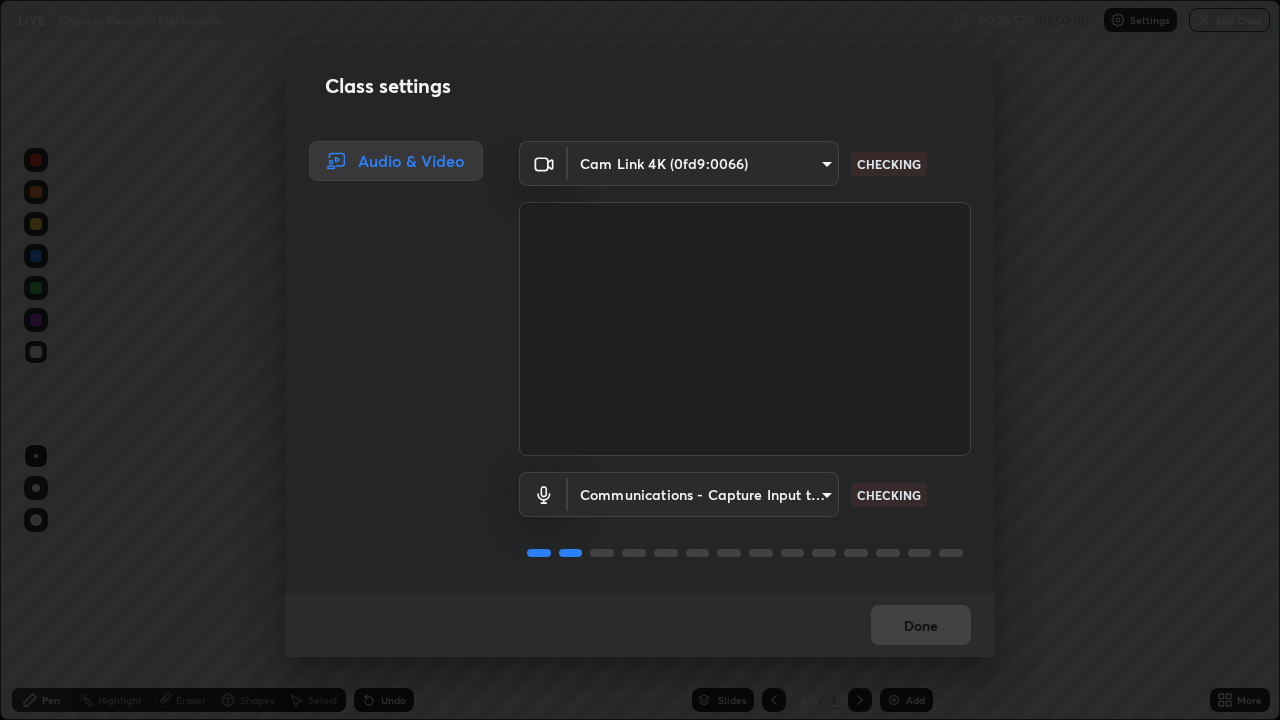 click on "Class settings Audio & Video Cam Link 4K (0fd9:0066) 2996d7093f1f008bc81b2c6533138efd04bdba2ff39ecd53a05379c4b28ff3ae CHECKING Communications - Capture Input terminal (Digital Array MIC) communications CHECKING Done" at bounding box center [640, 360] 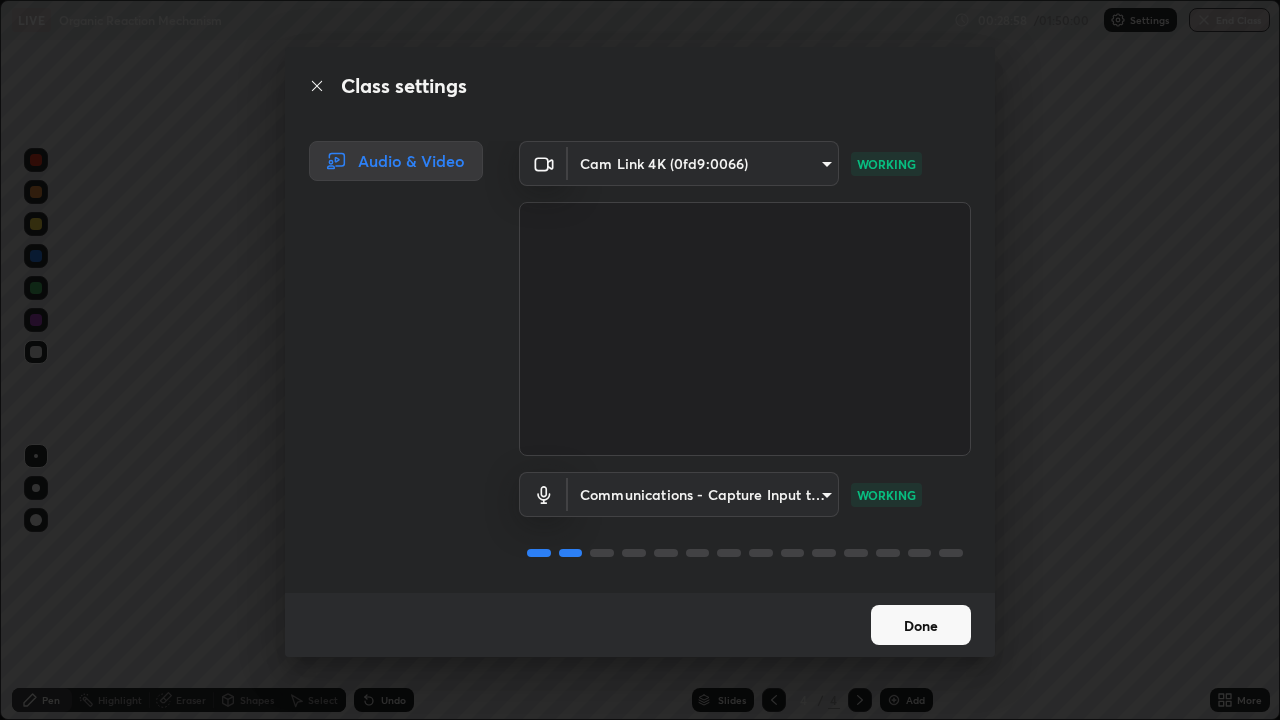 click on "Done" at bounding box center [921, 625] 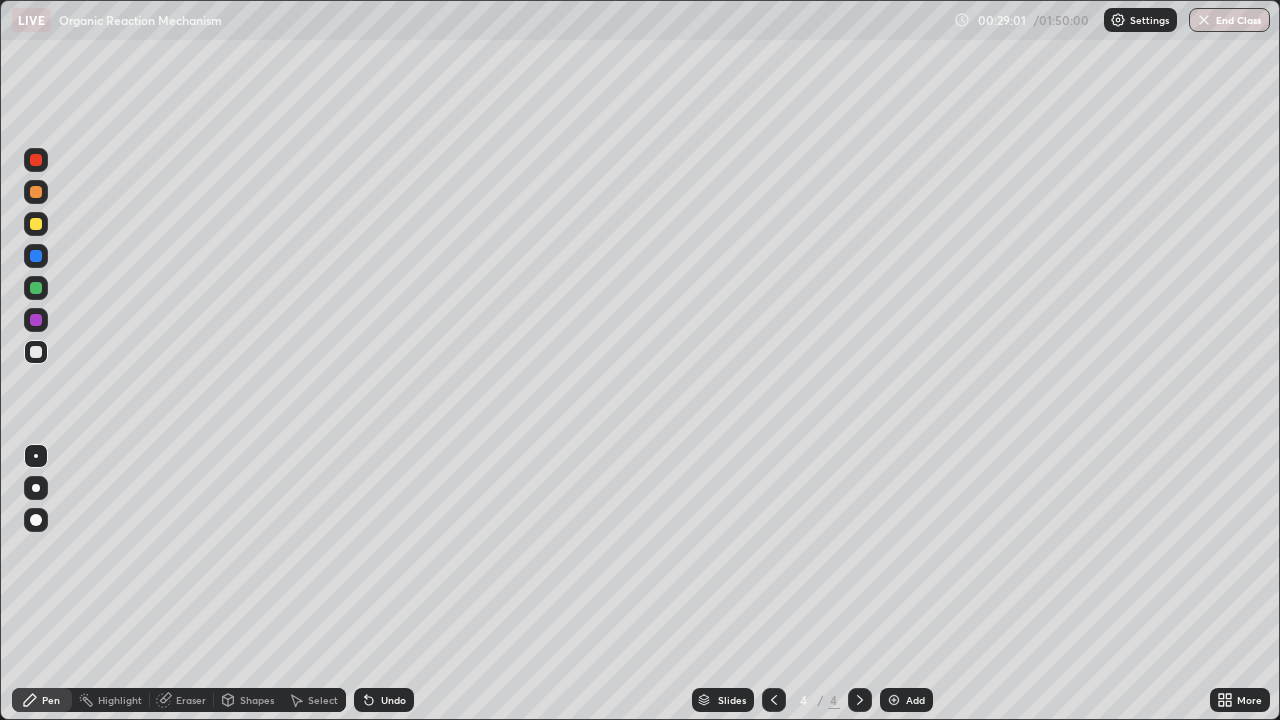 click on "Eraser" at bounding box center [191, 700] 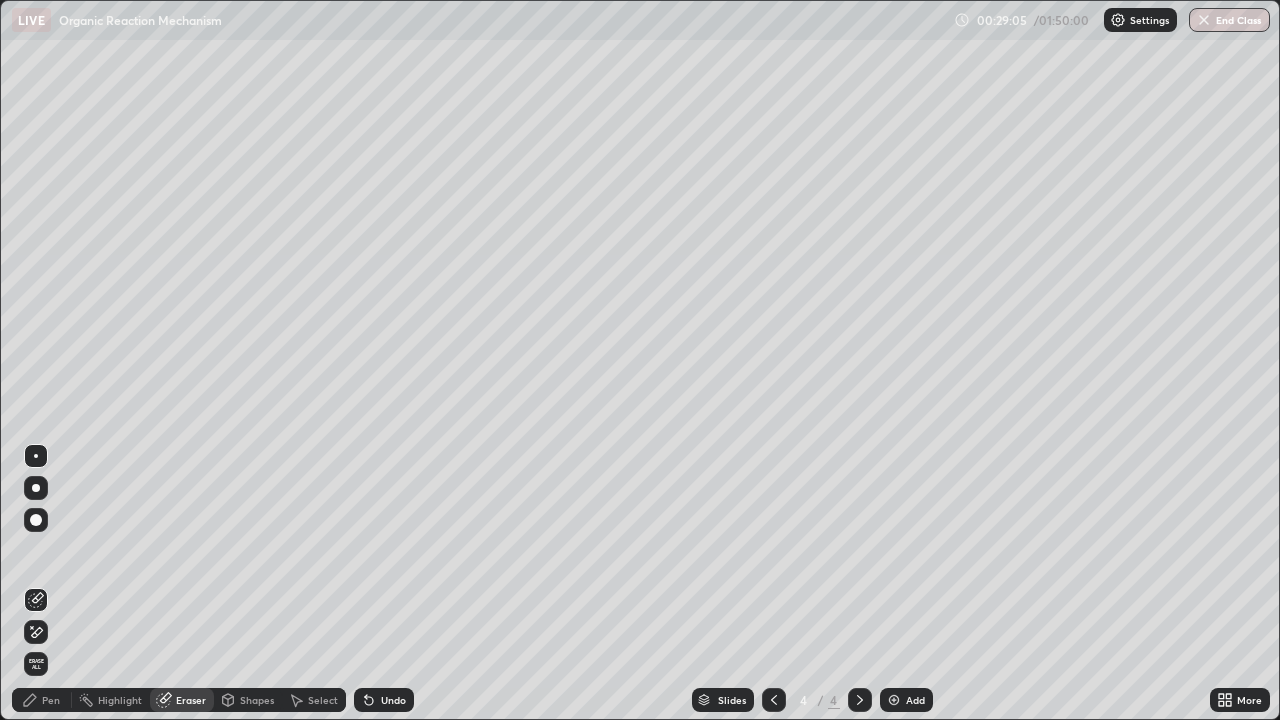 click on "Pen" at bounding box center (51, 700) 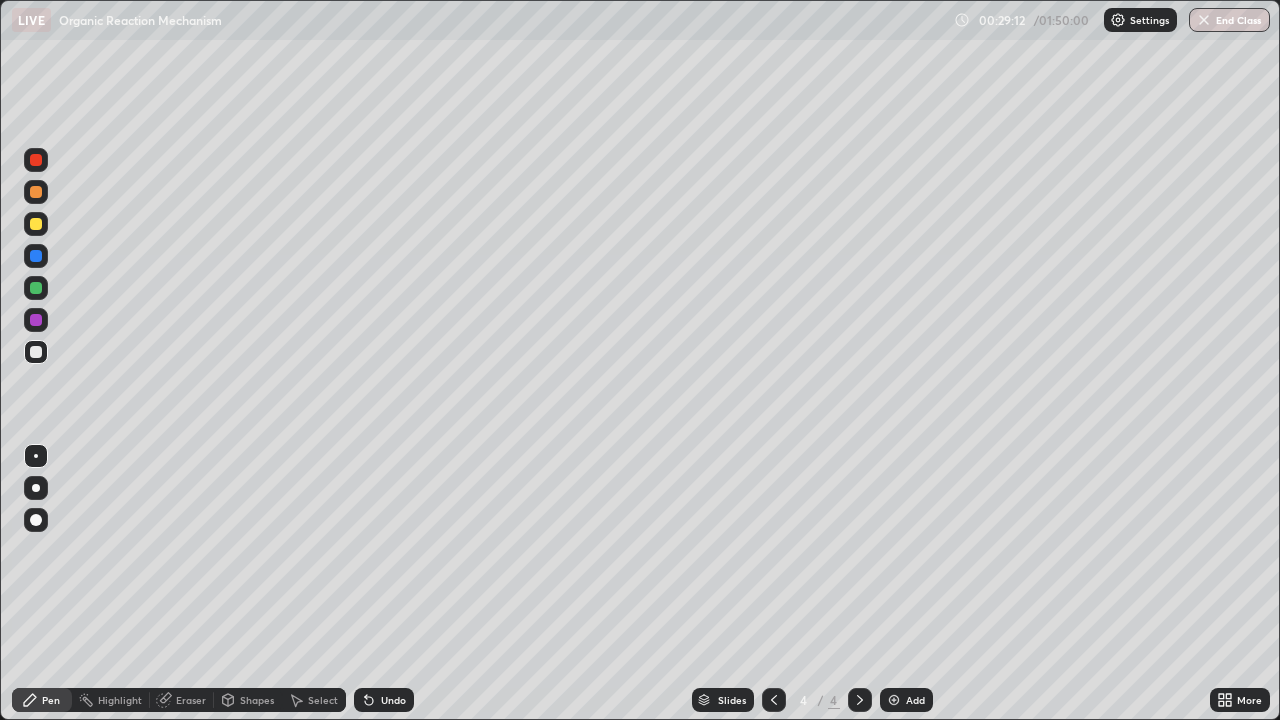 click on "Eraser" at bounding box center [191, 700] 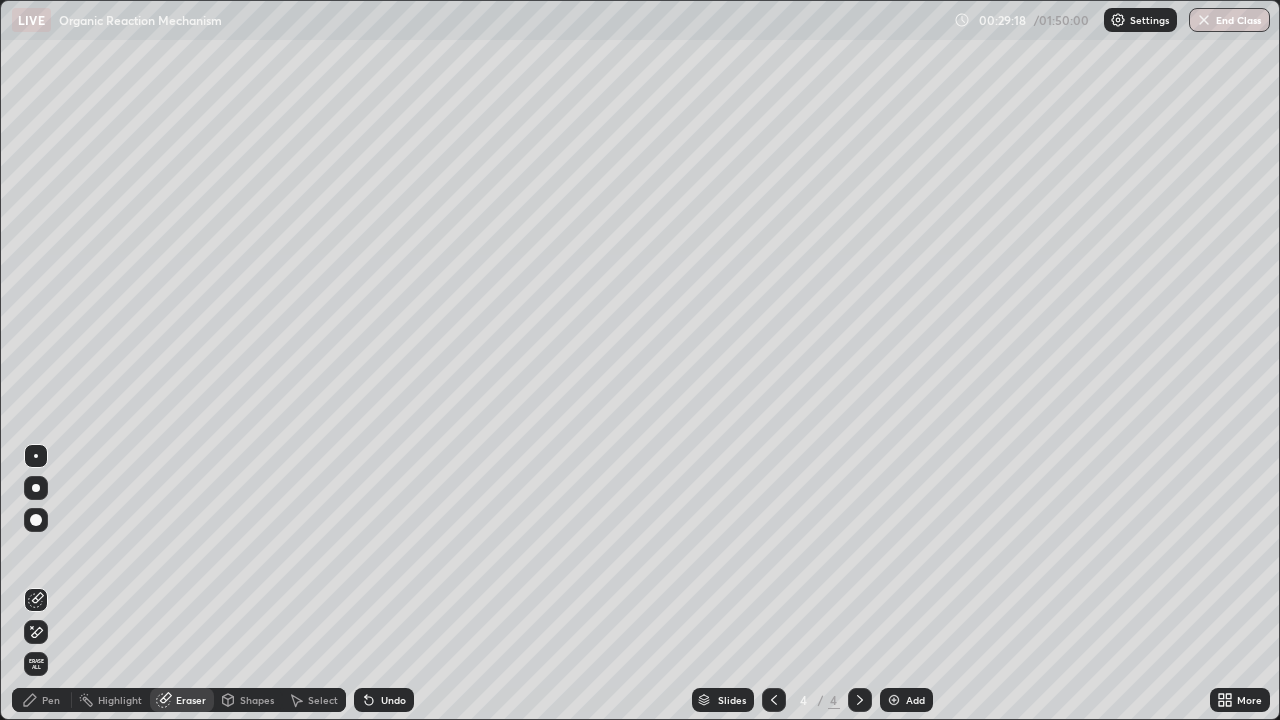 click on "Pen" at bounding box center [42, 700] 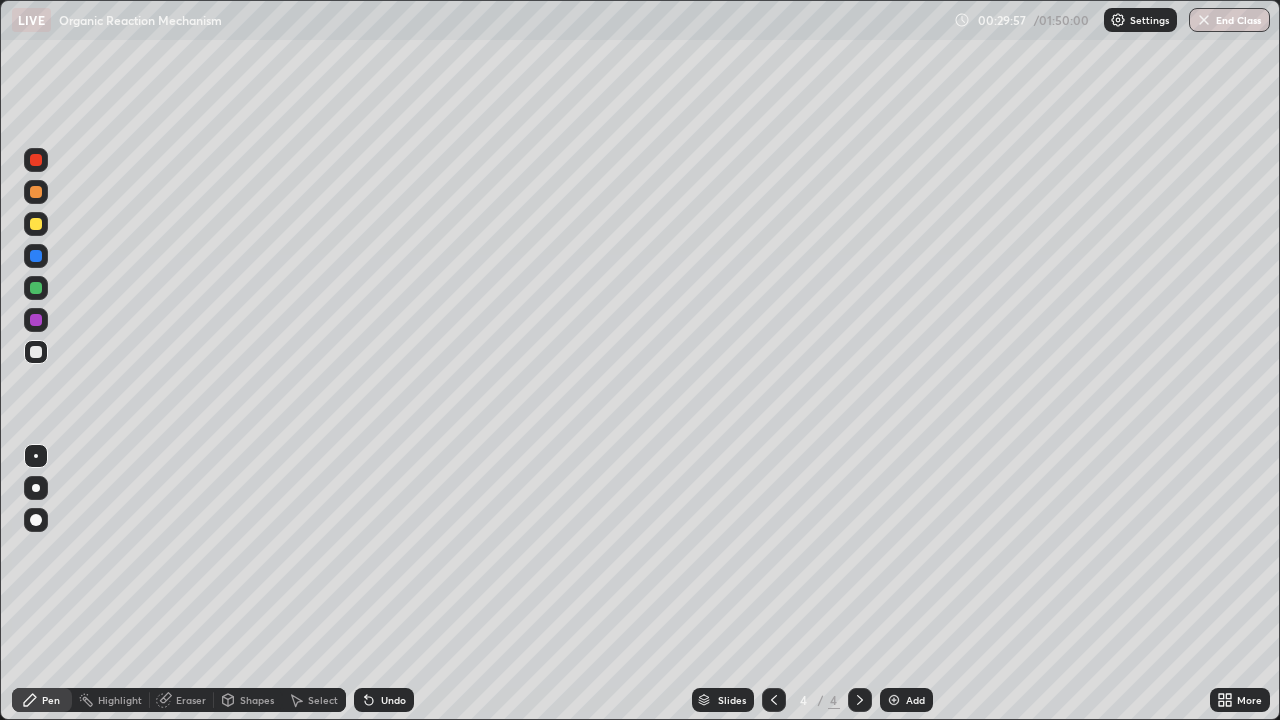 click at bounding box center [36, 192] 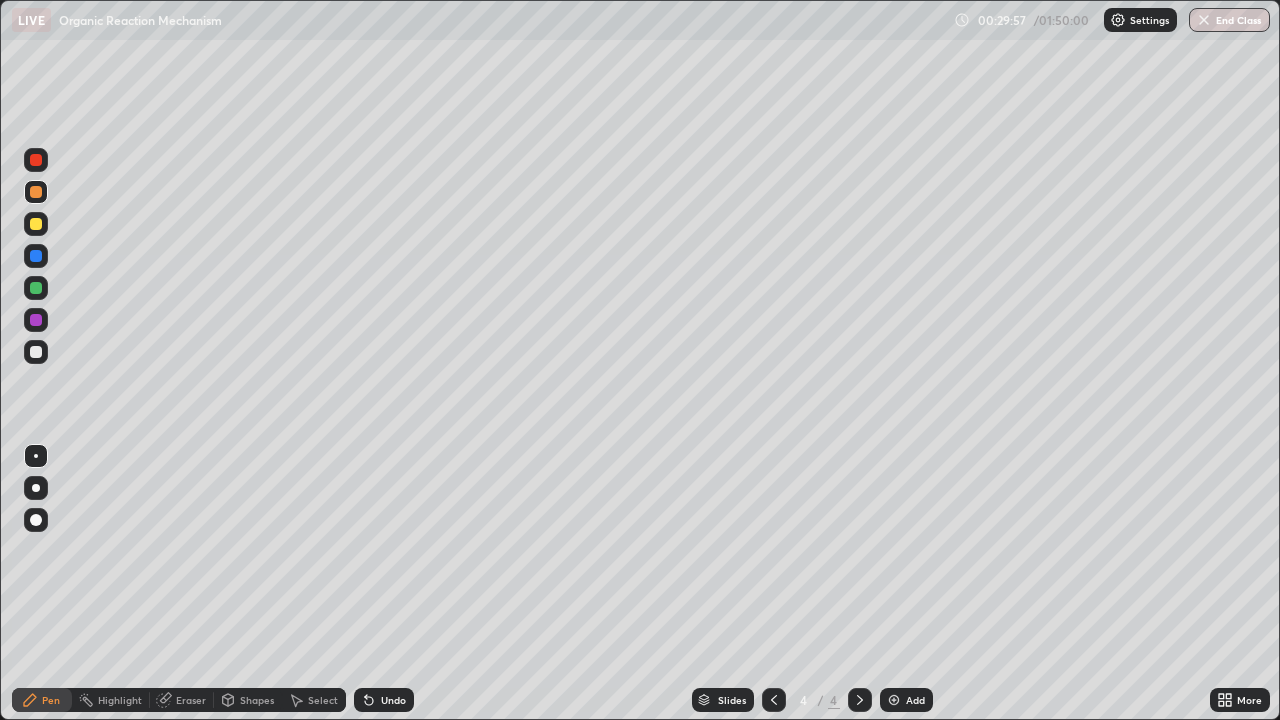 click at bounding box center [36, 192] 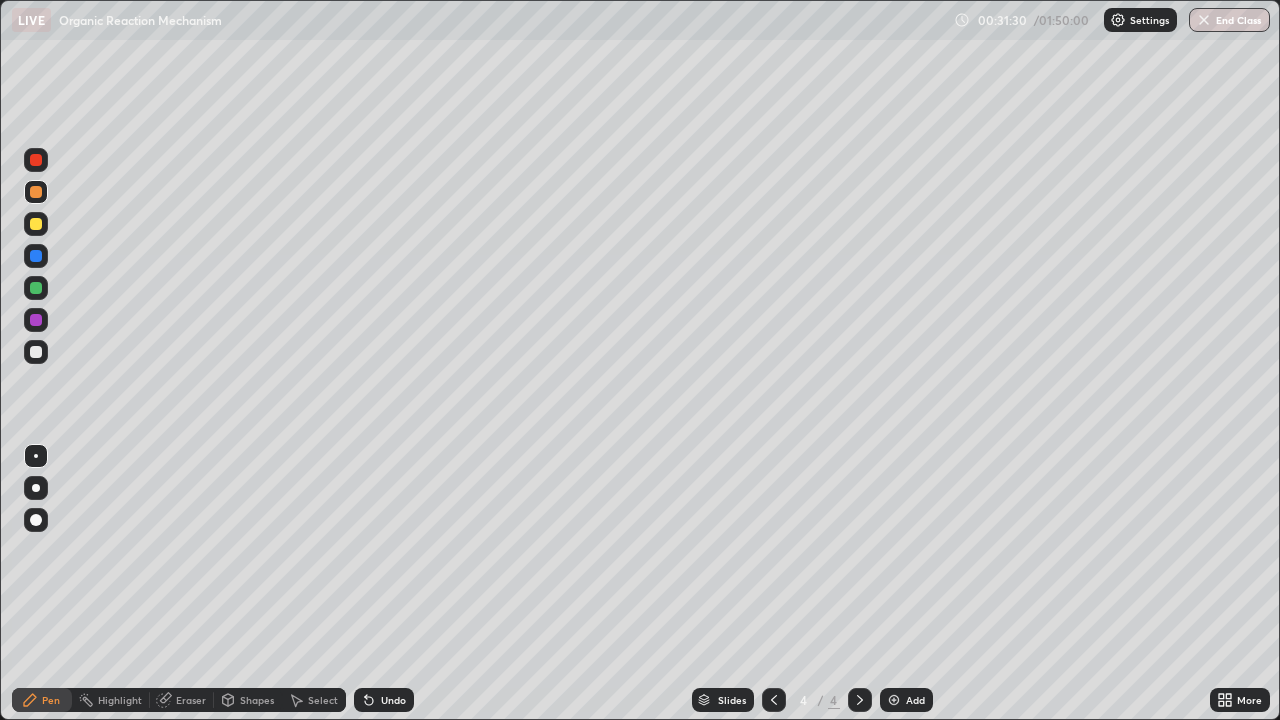 click at bounding box center [36, 288] 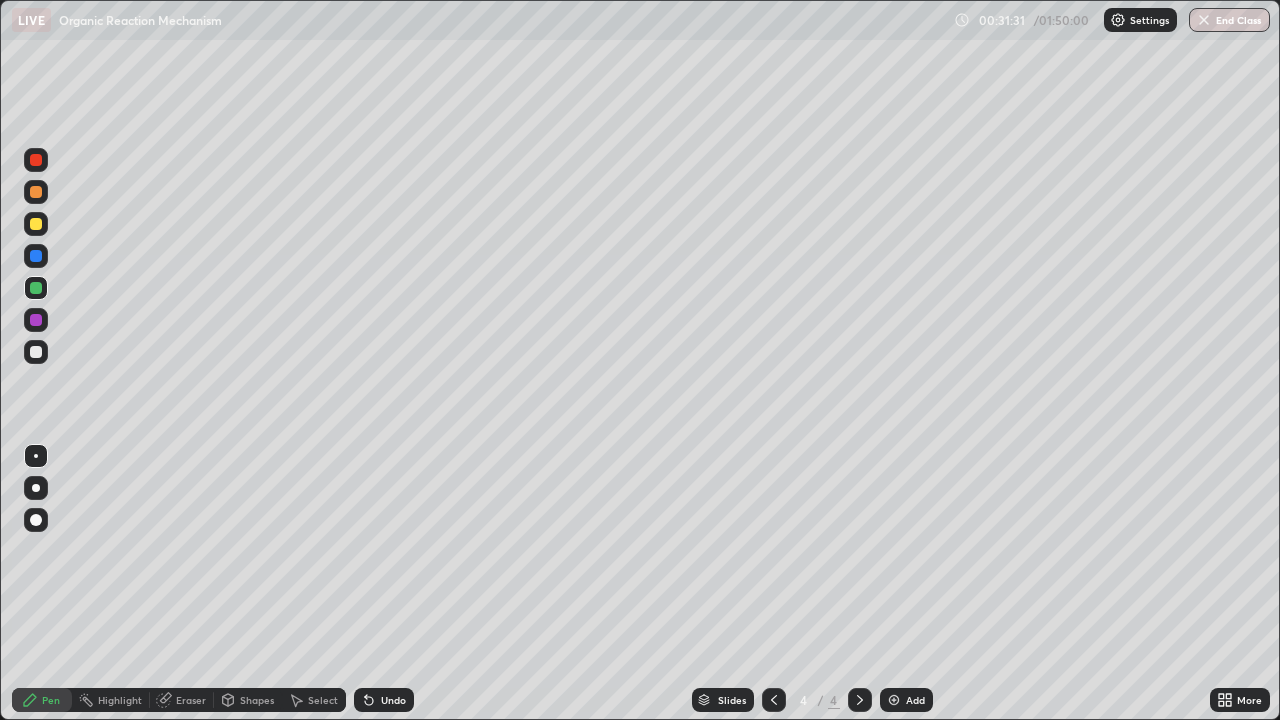 click at bounding box center [36, 288] 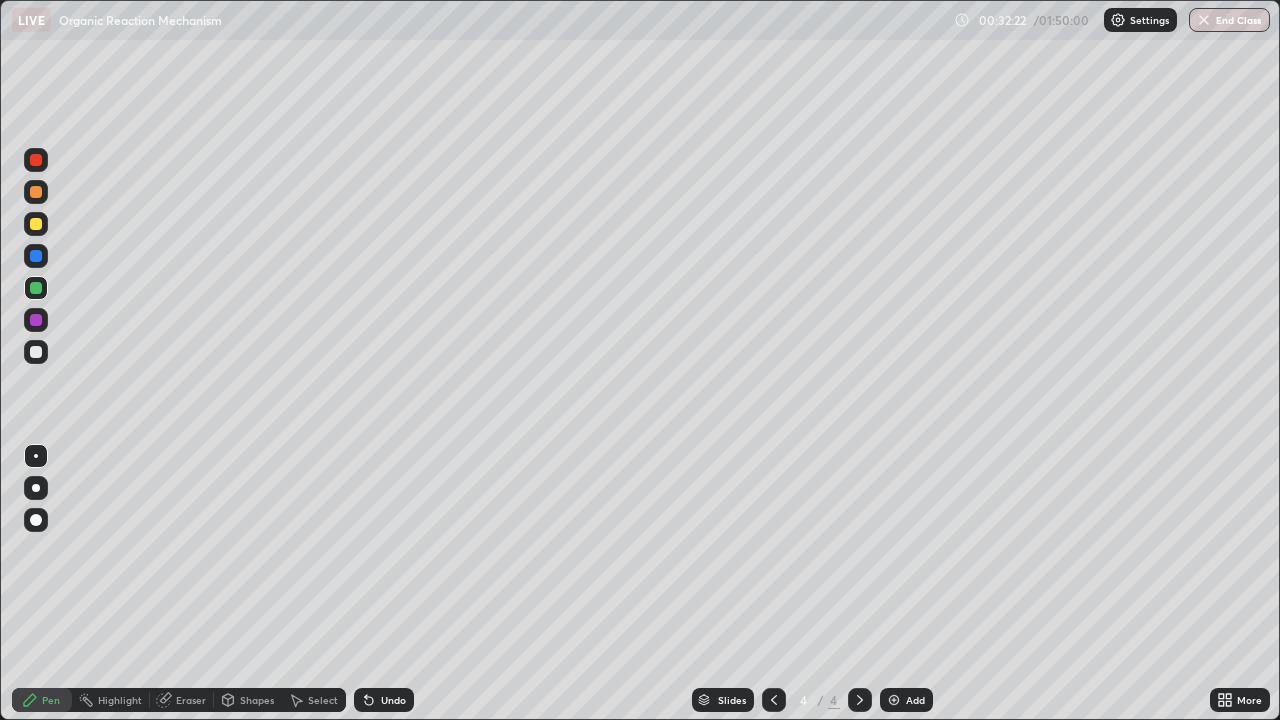 click at bounding box center (894, 700) 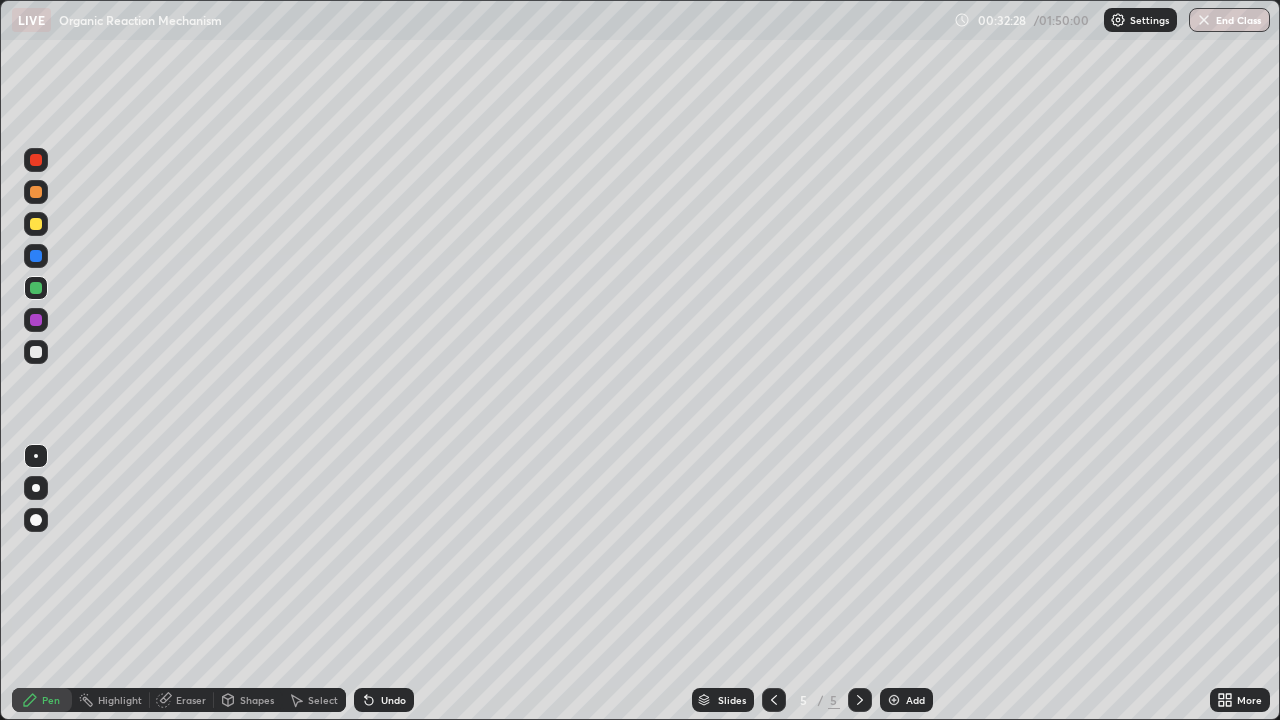 click at bounding box center (36, 224) 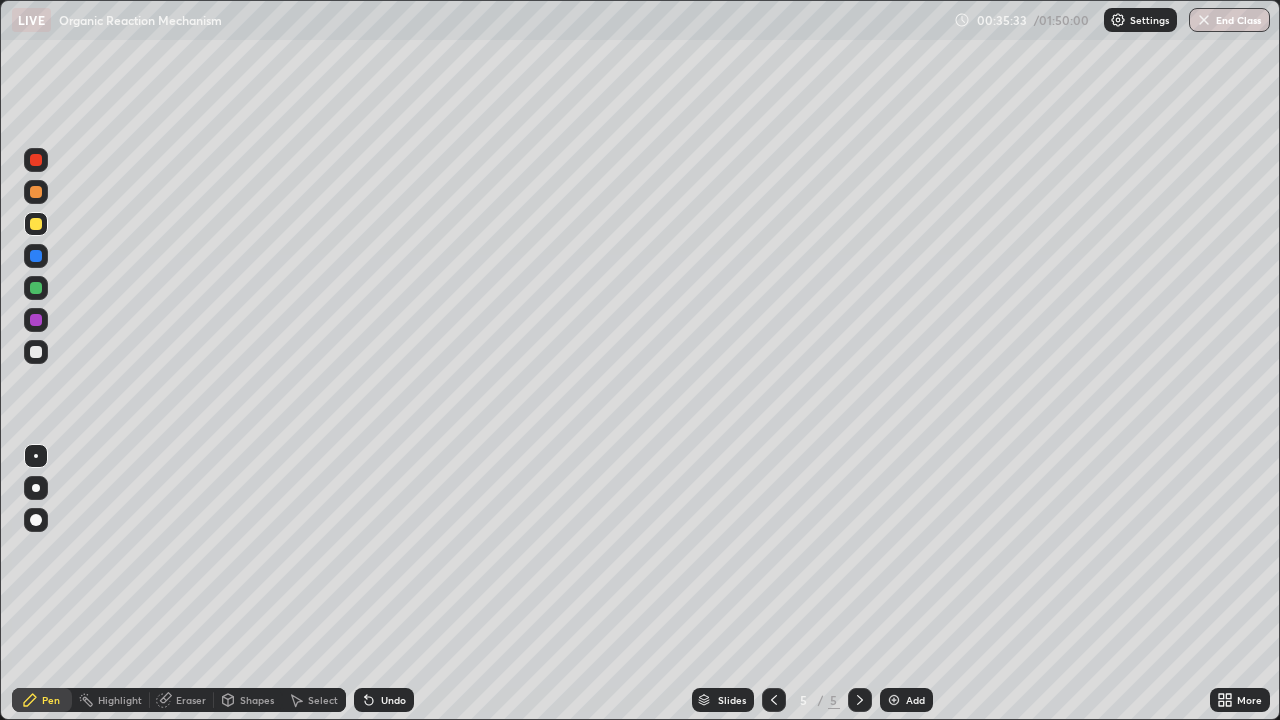 click at bounding box center (36, 352) 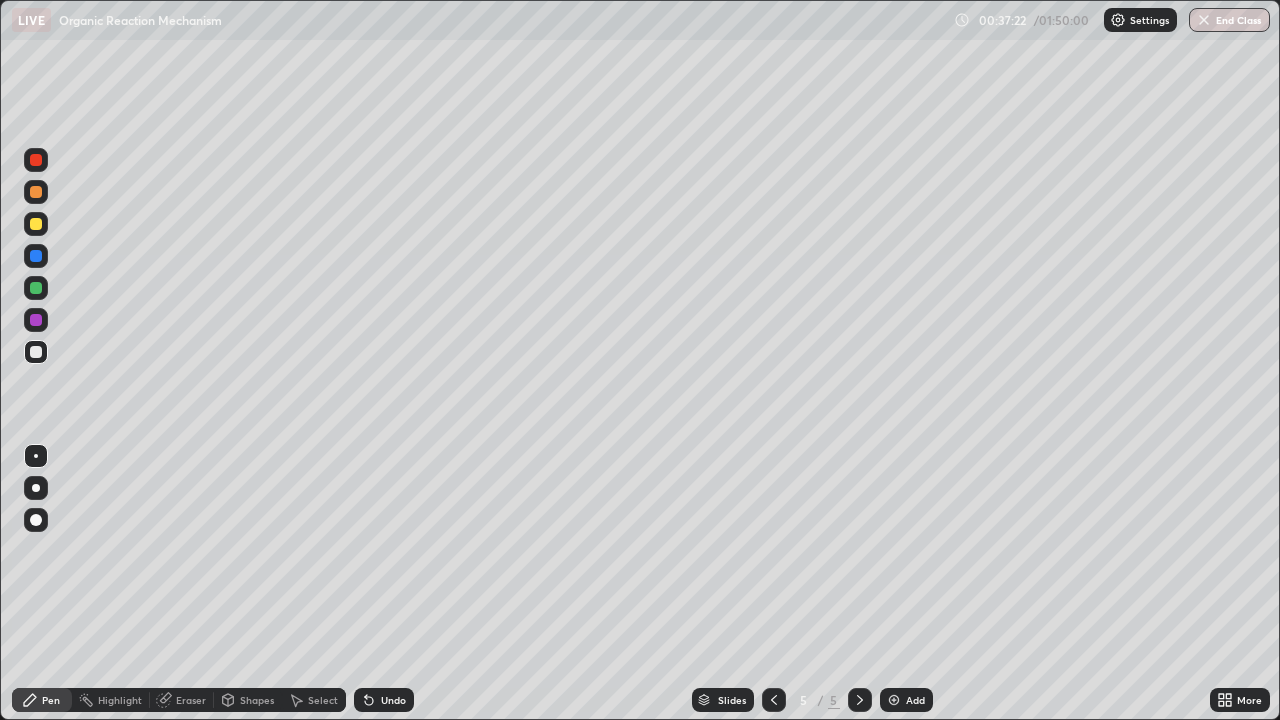click at bounding box center (36, 224) 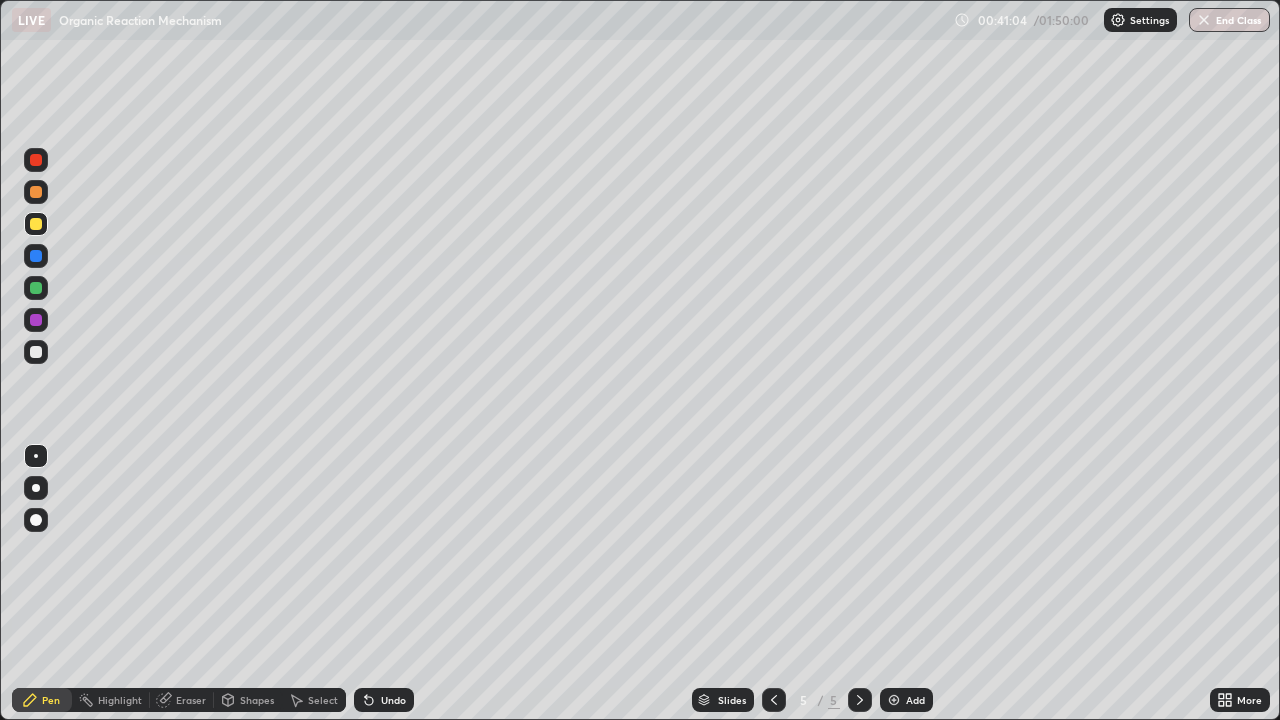 click 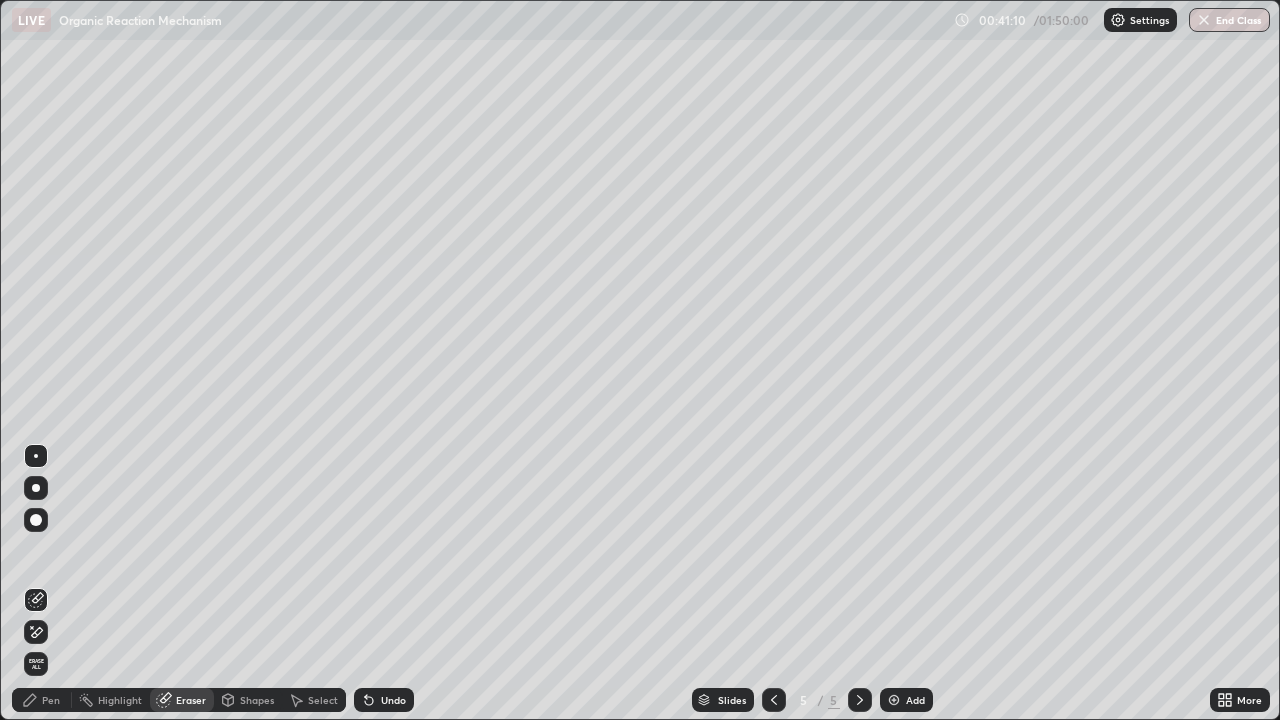 click on "Pen" at bounding box center [42, 700] 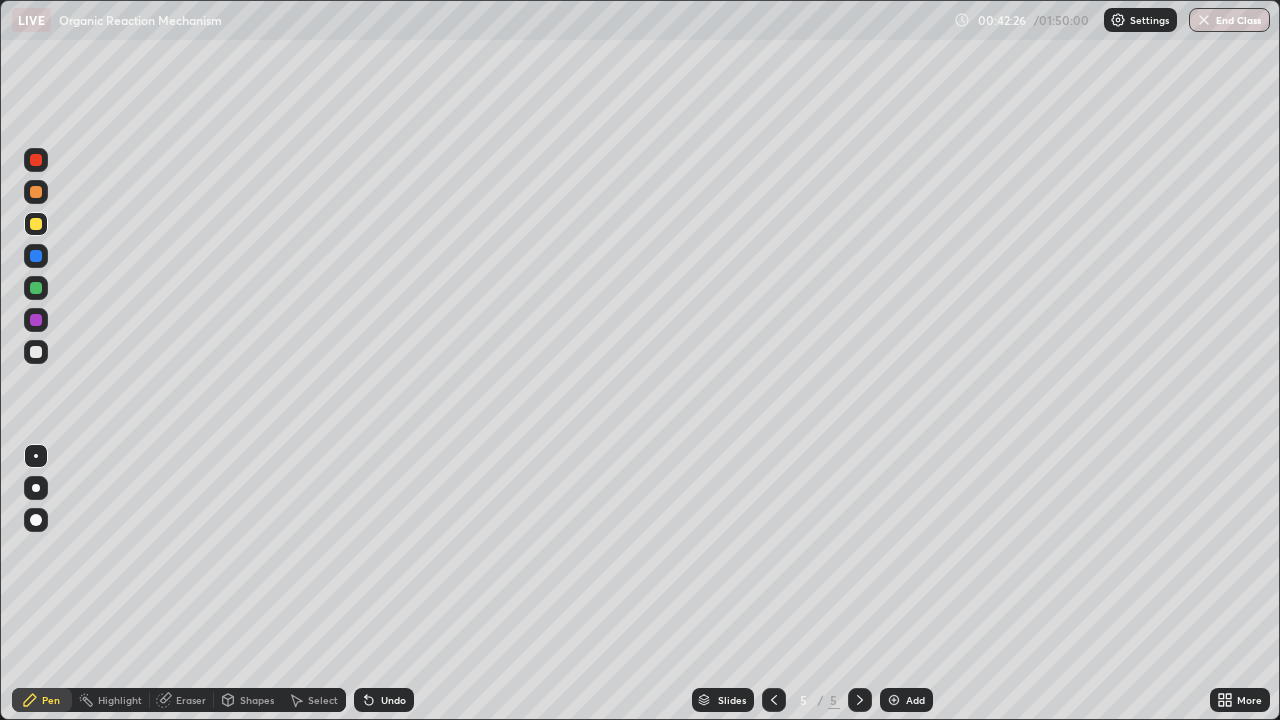 click at bounding box center (36, 288) 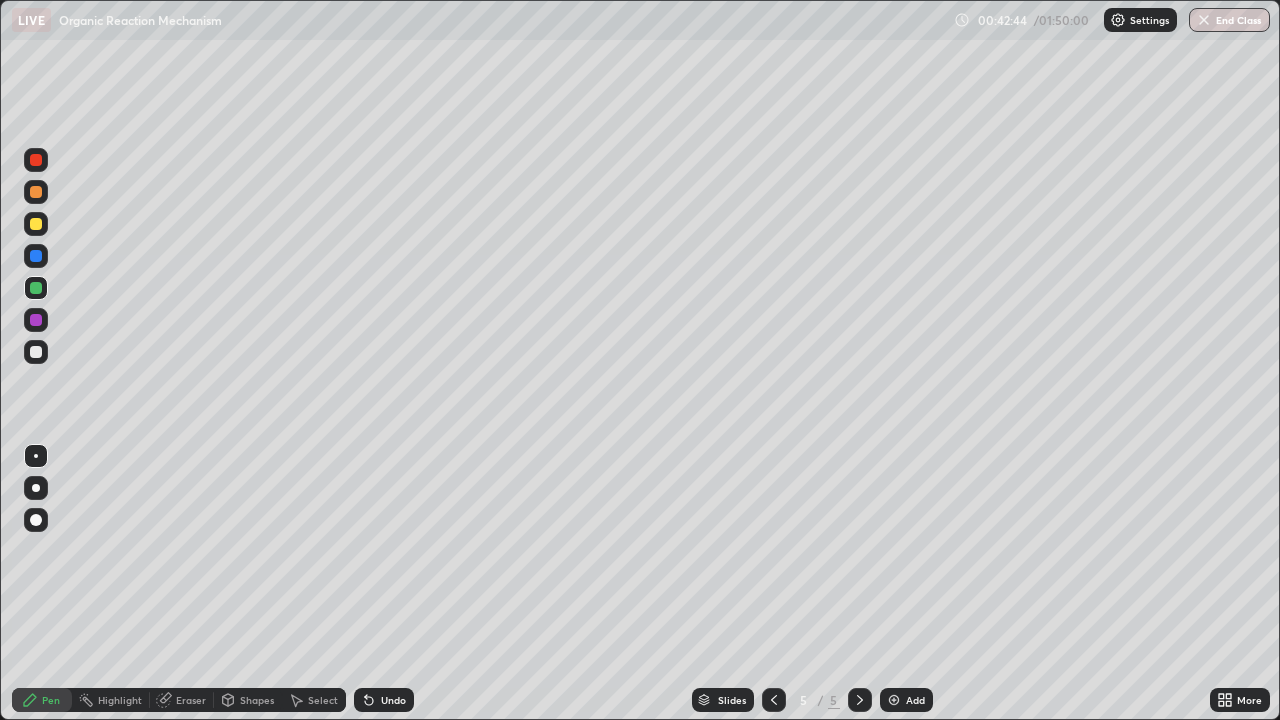 click on "Erase all" at bounding box center [36, 360] 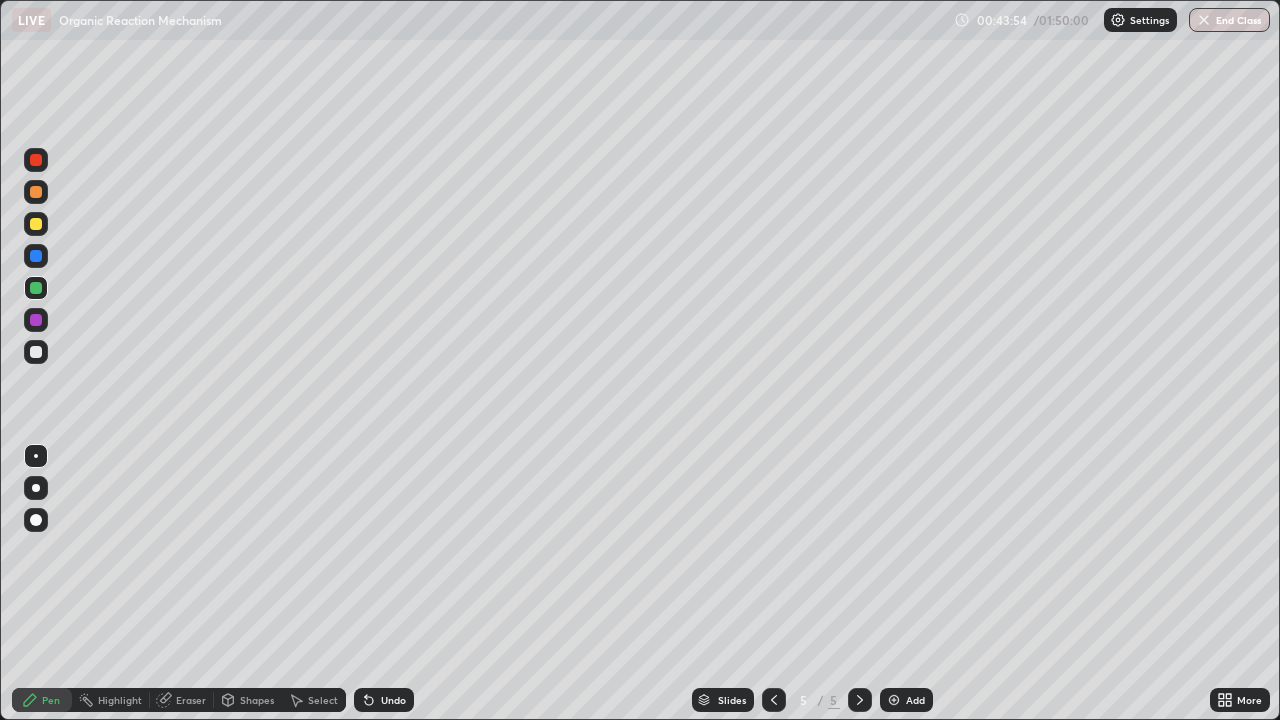 click 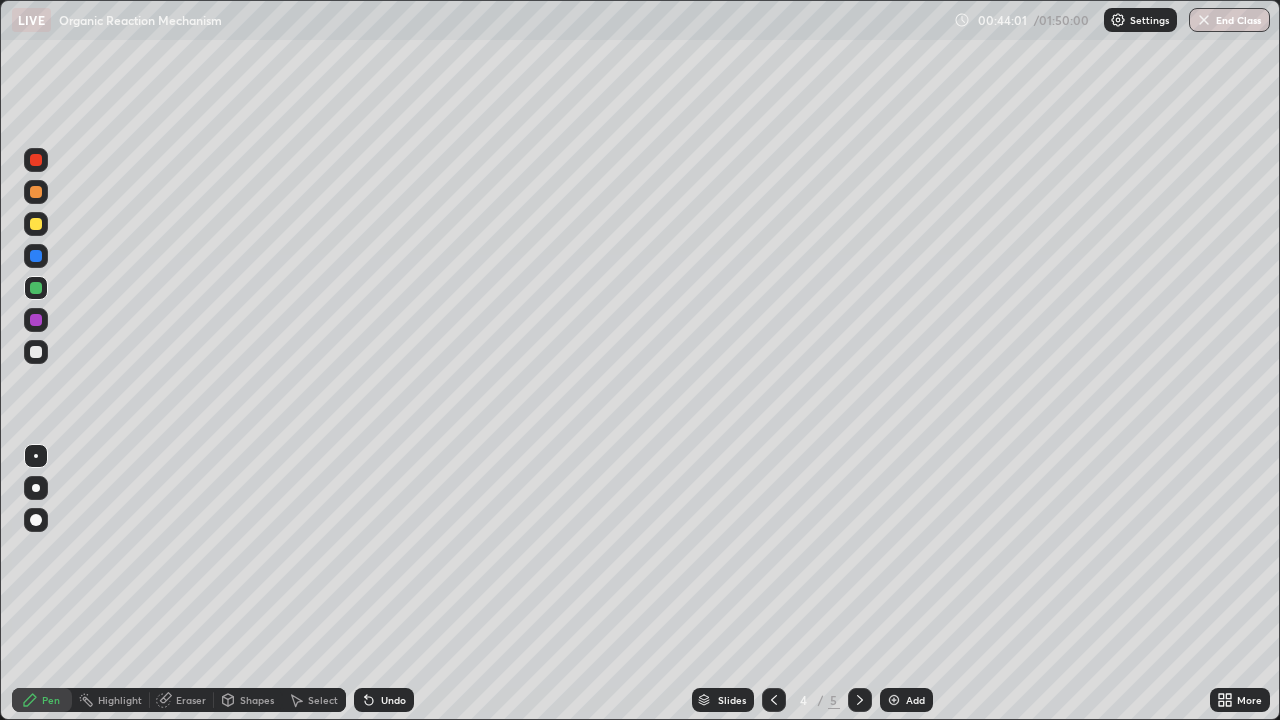 click 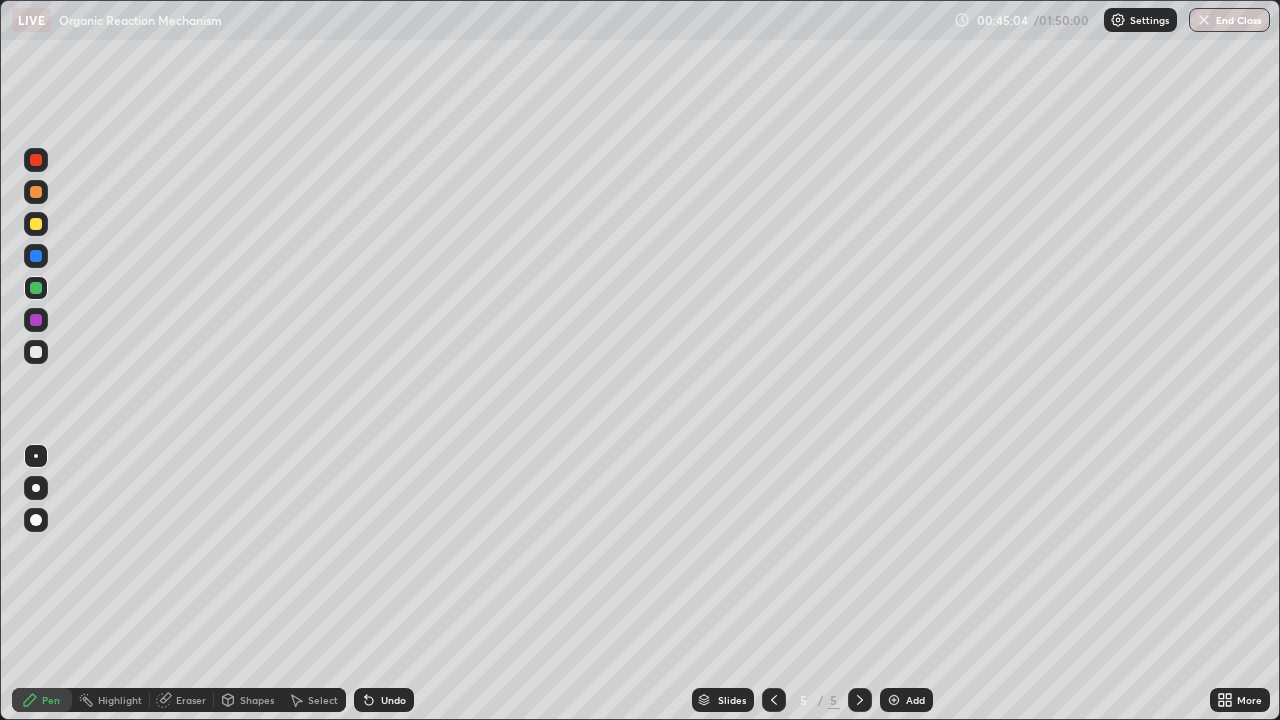 click on "Add" at bounding box center [906, 700] 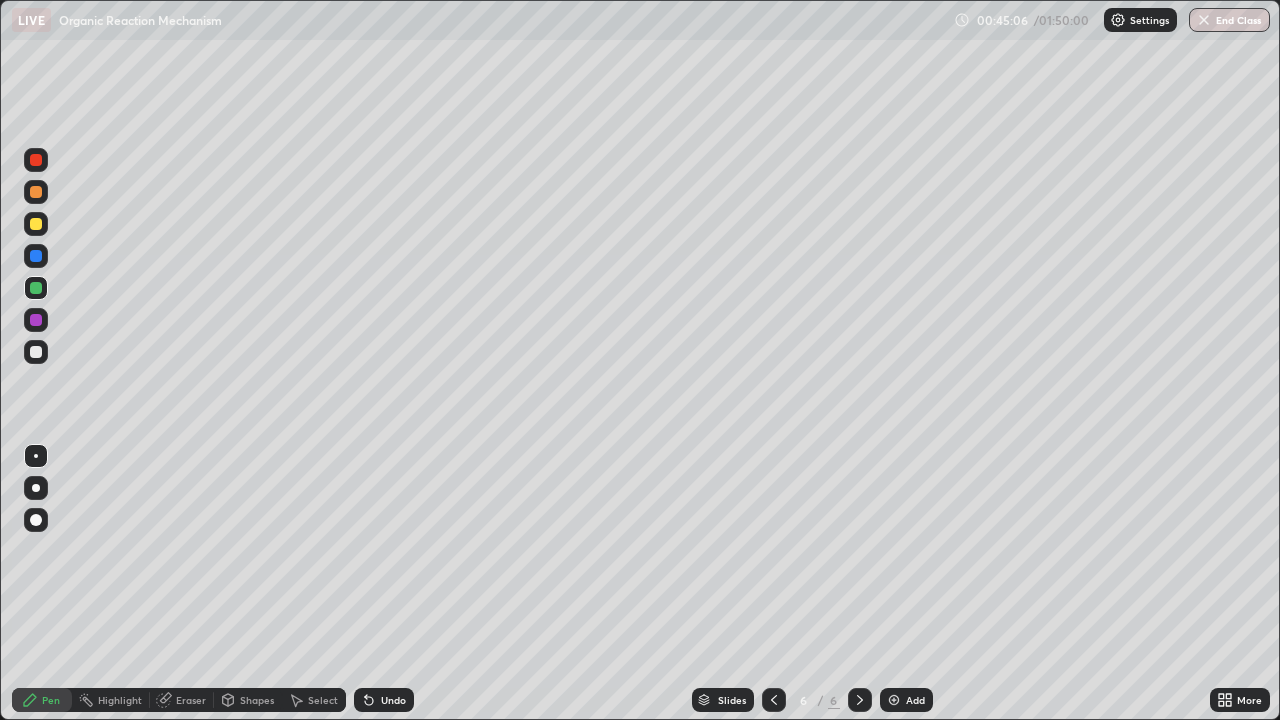 click at bounding box center [36, 352] 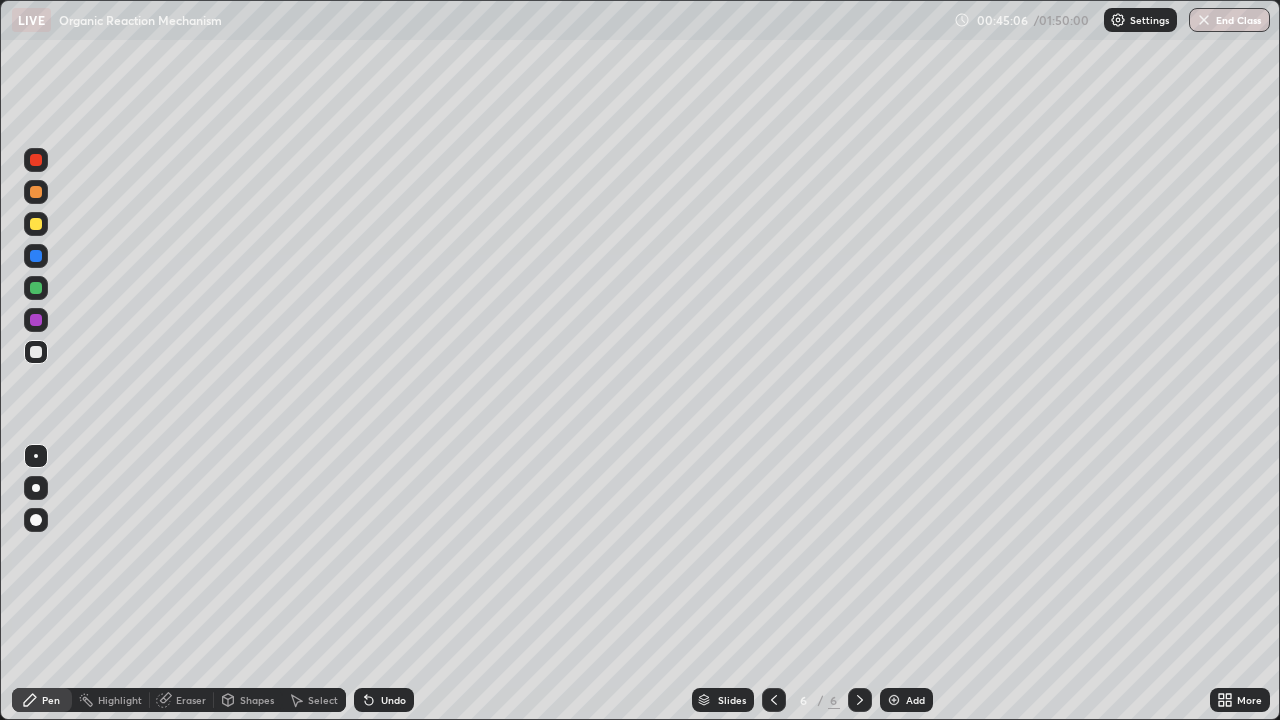 click at bounding box center (36, 352) 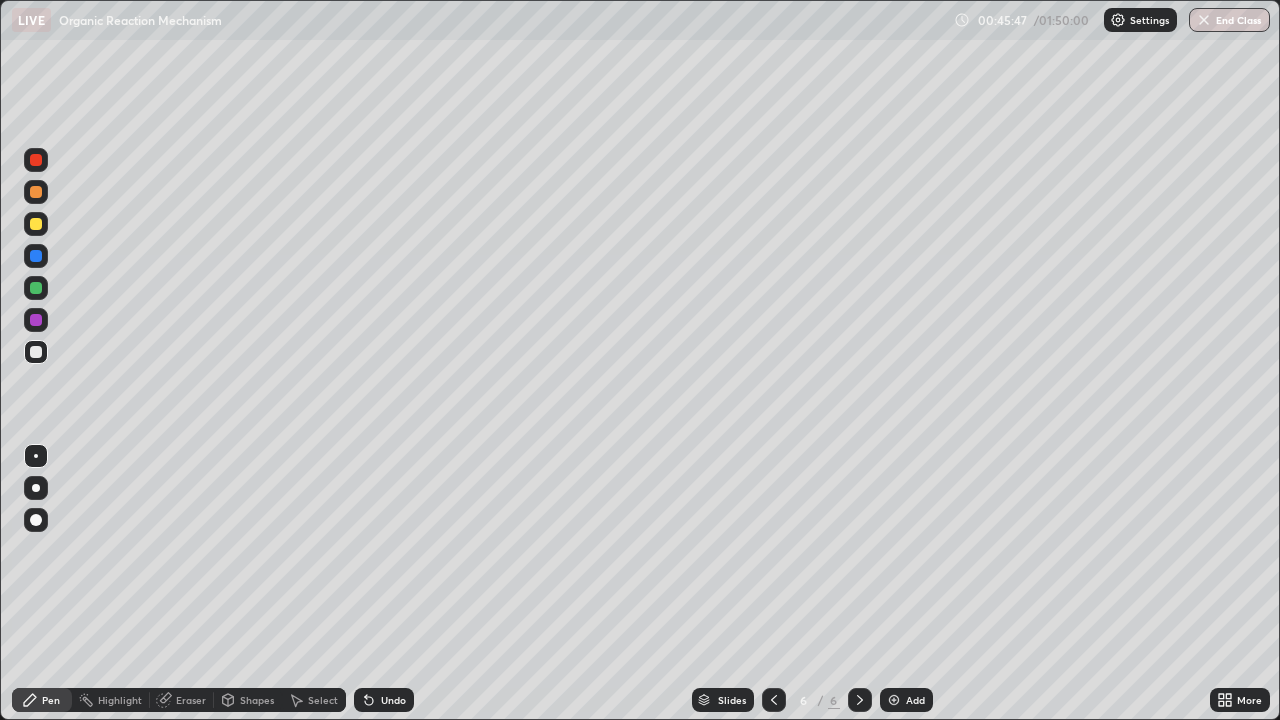 click at bounding box center (36, 320) 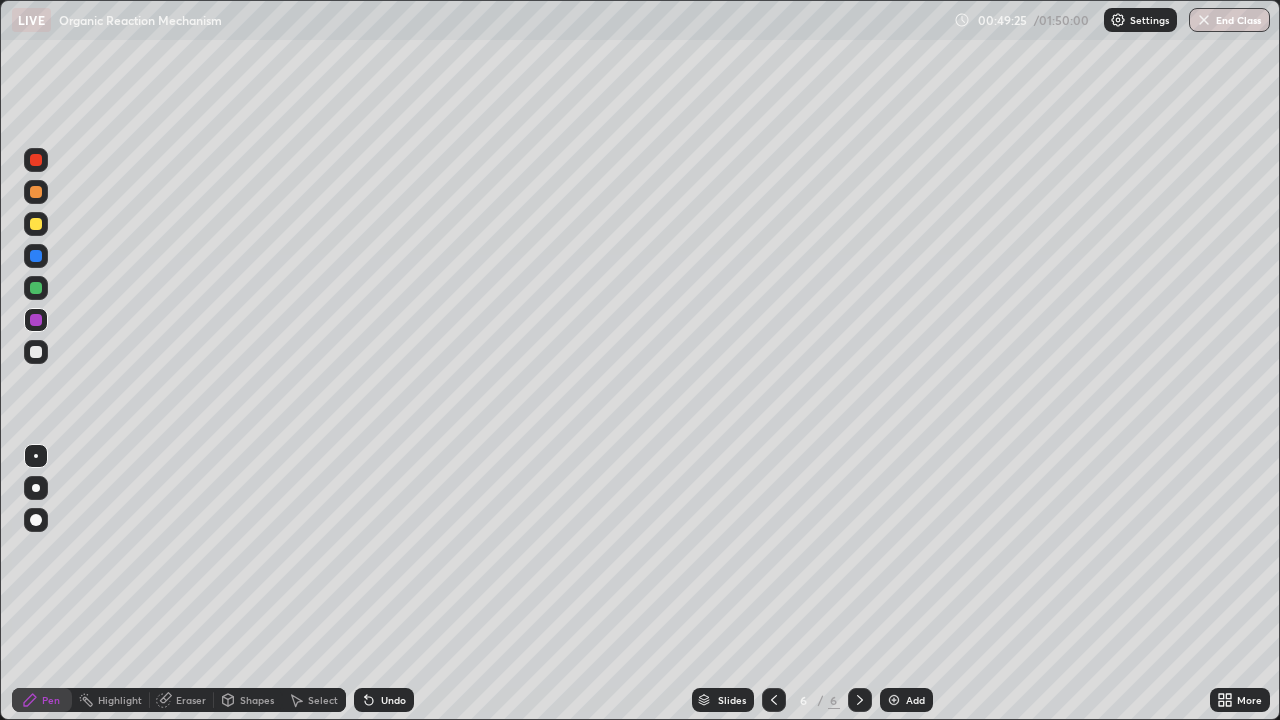 click at bounding box center [36, 288] 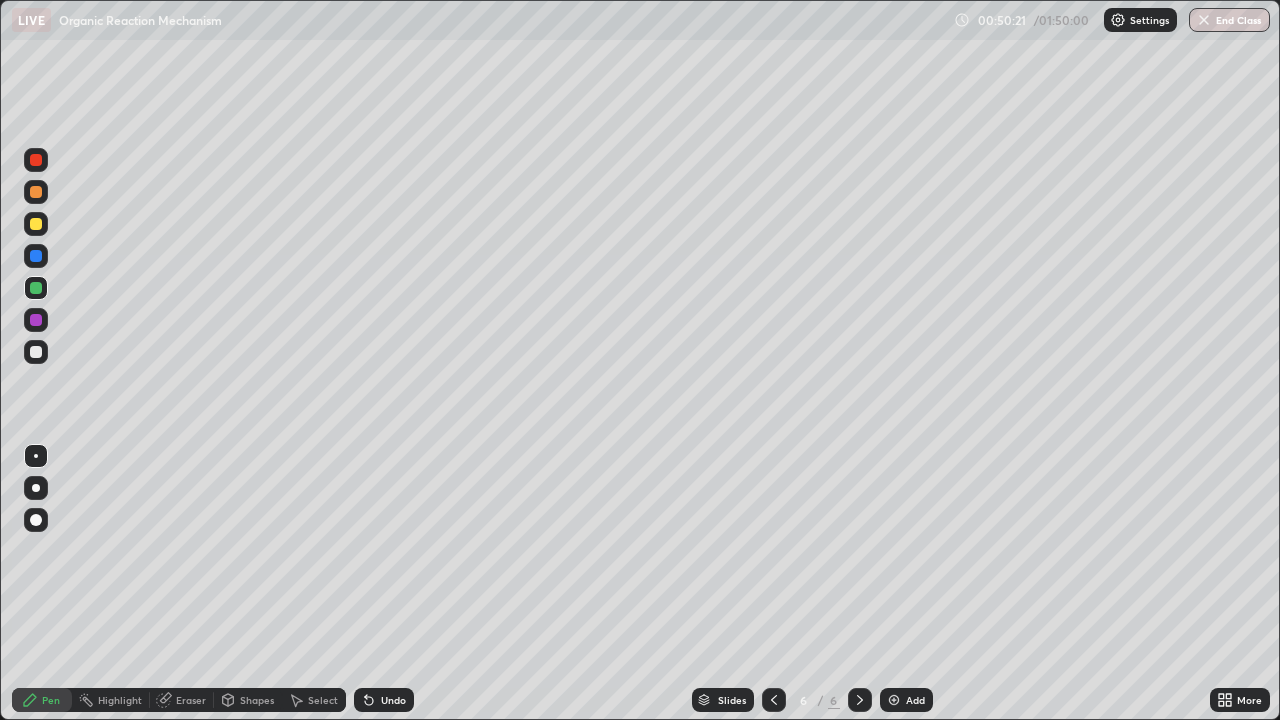 click 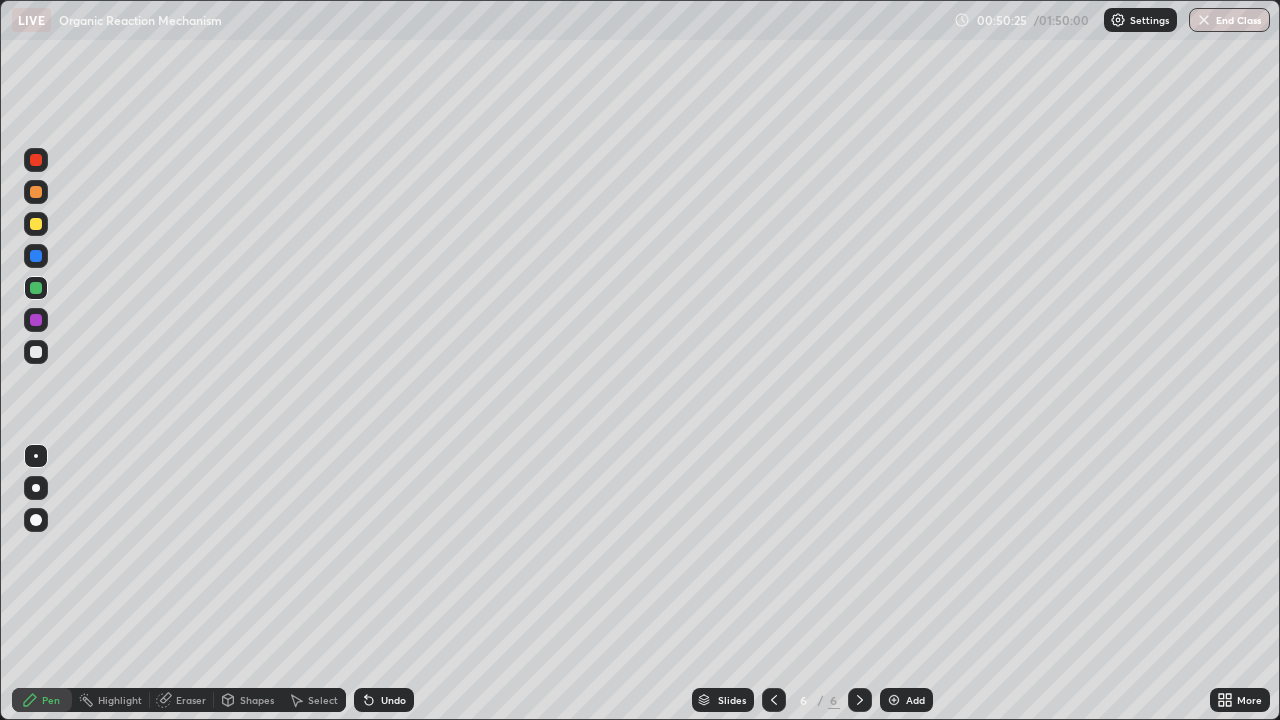click 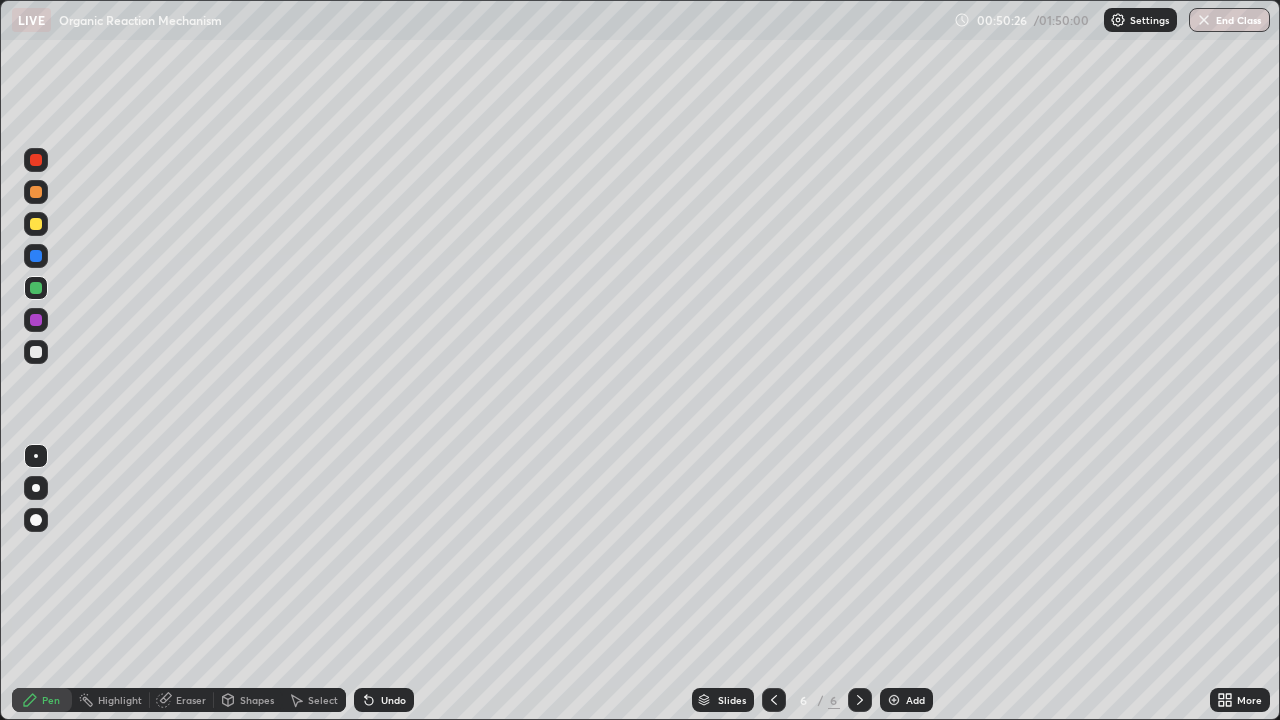 click 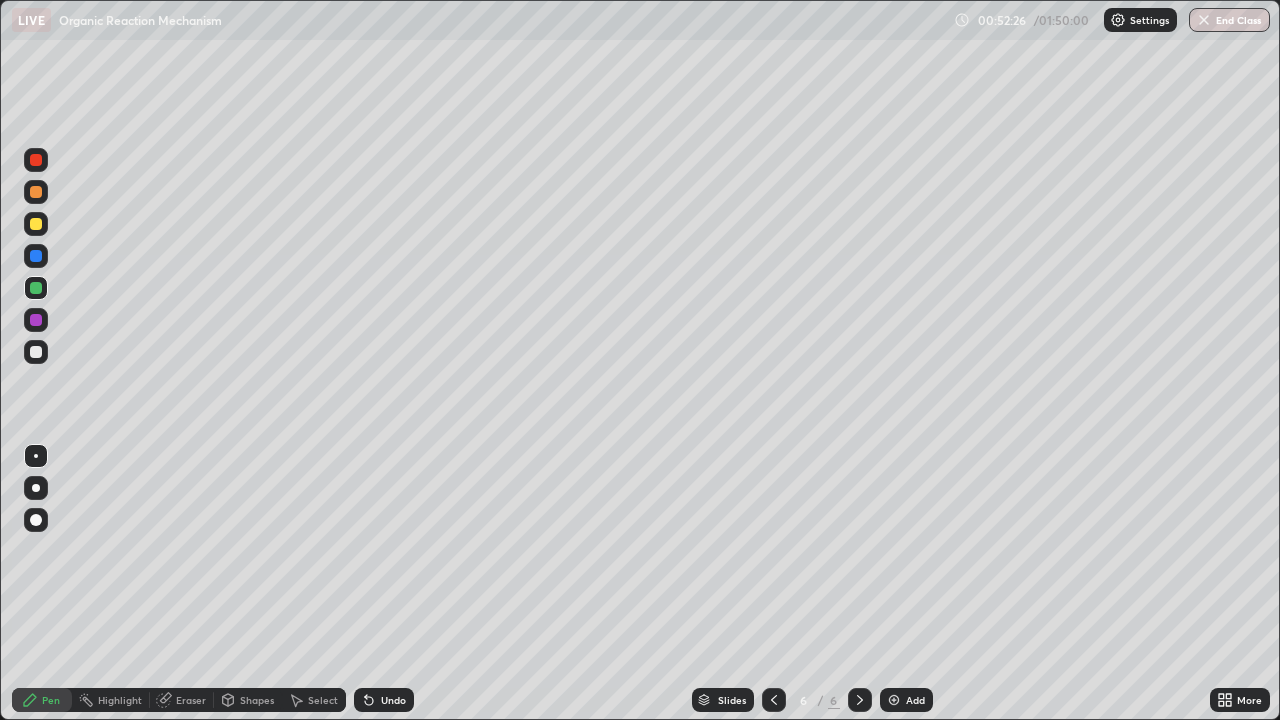 click at bounding box center [894, 700] 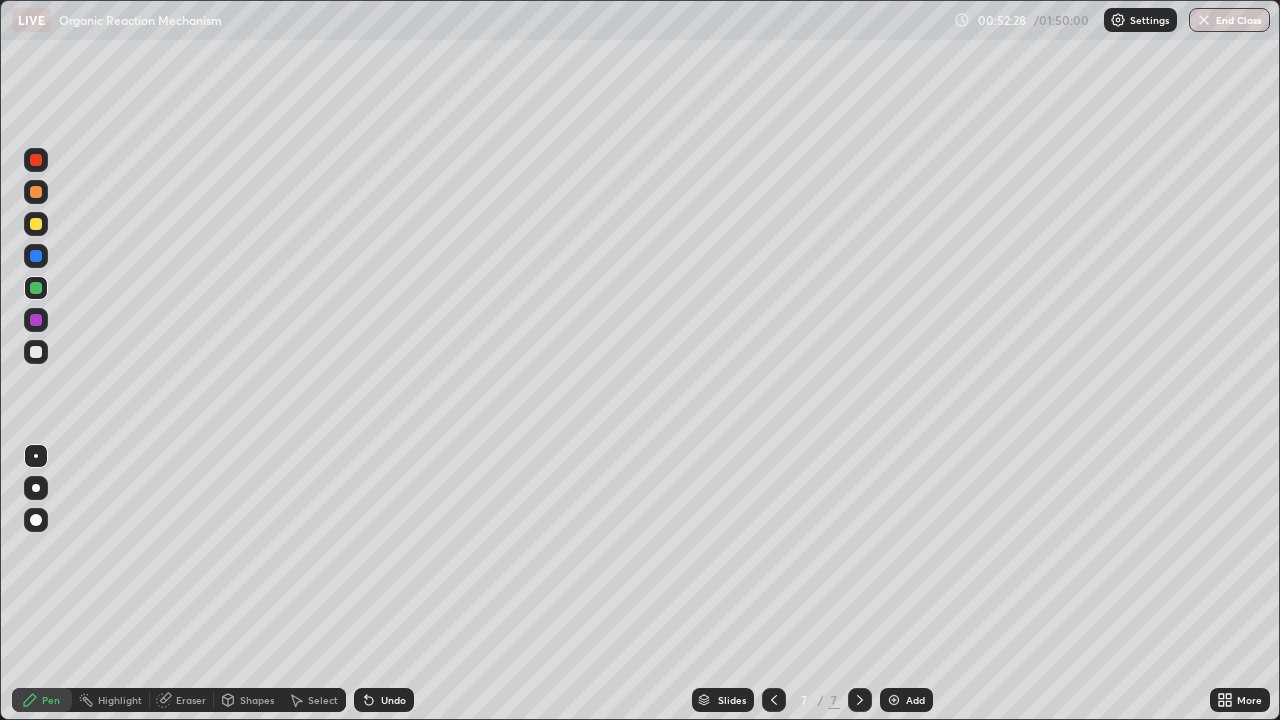 click at bounding box center [36, 224] 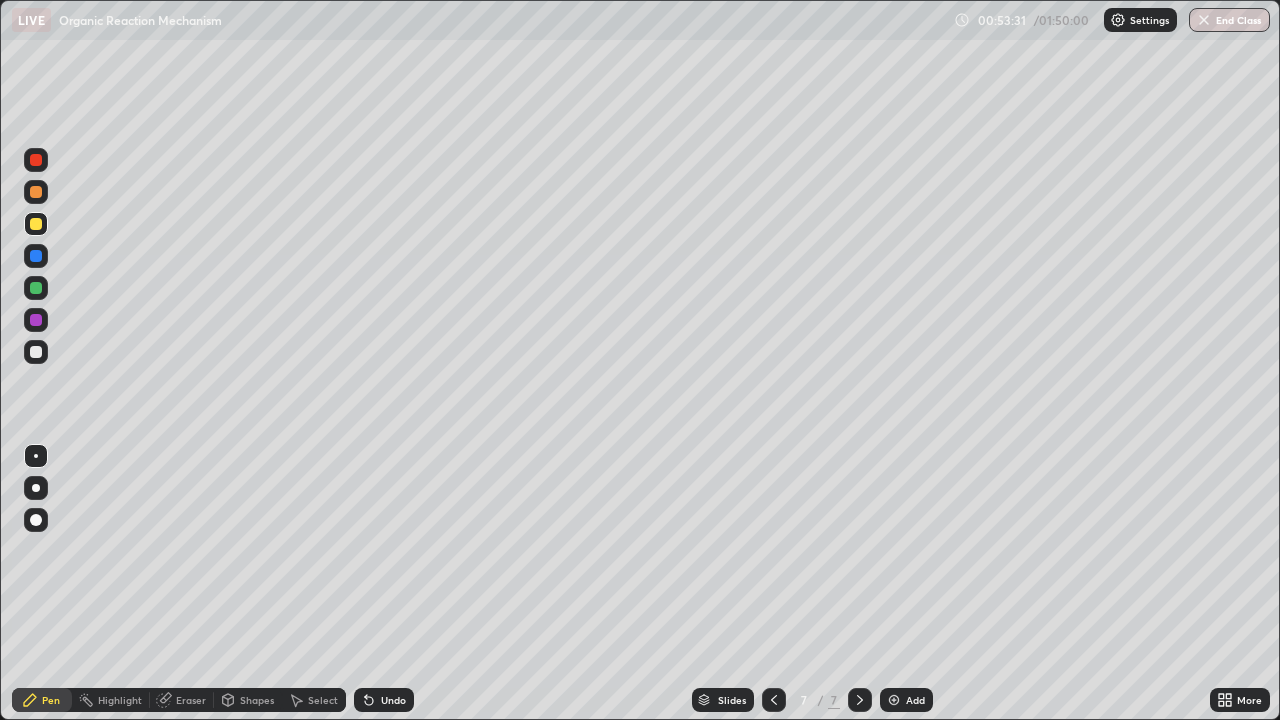 click at bounding box center (36, 352) 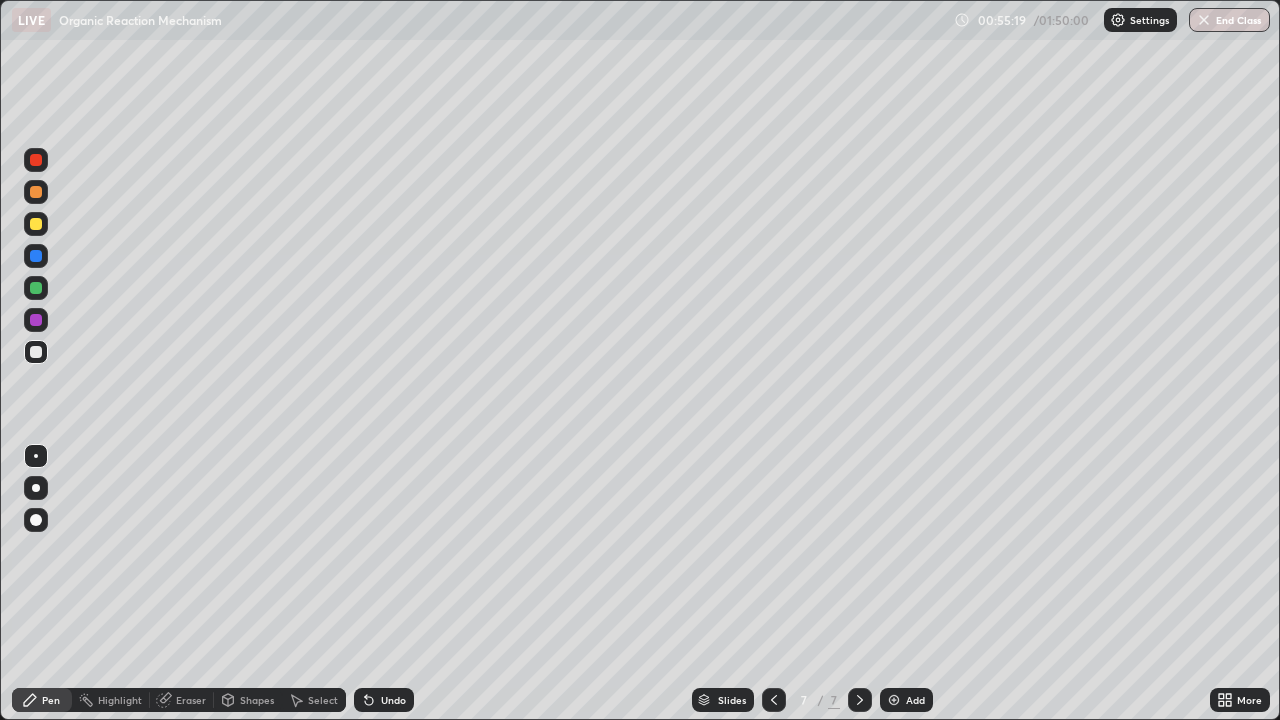 click at bounding box center (36, 288) 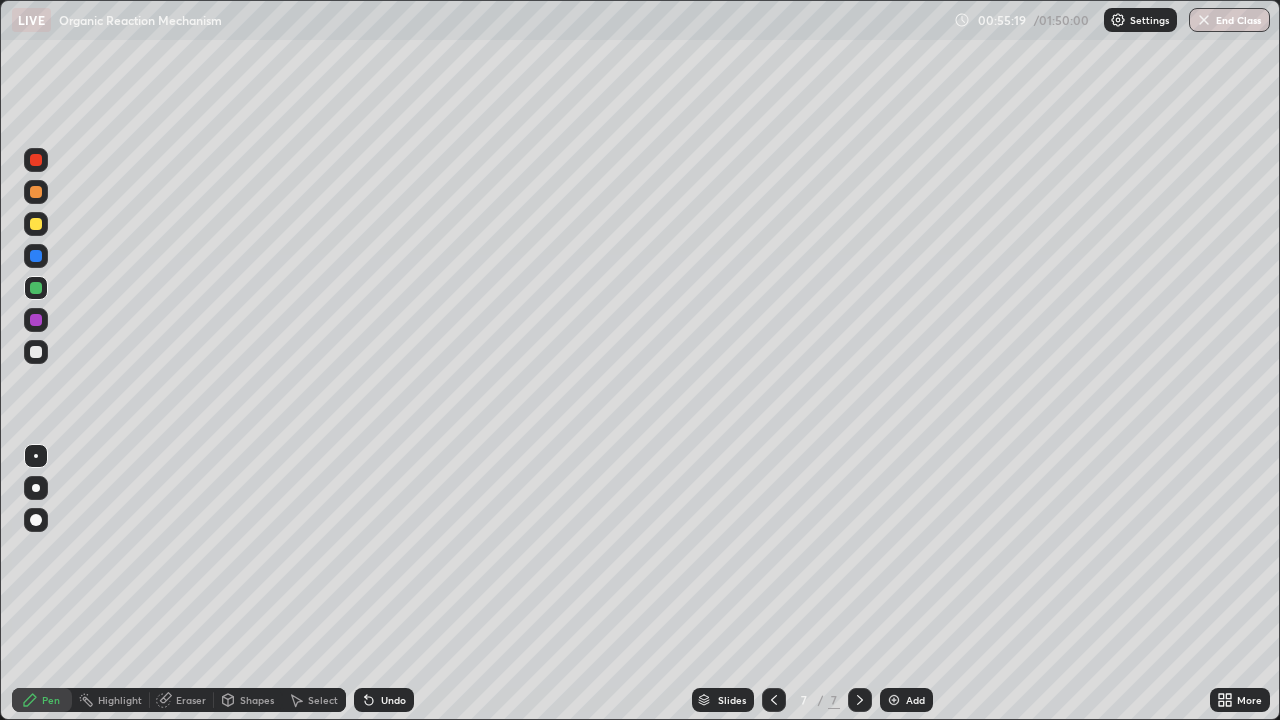 click at bounding box center (36, 288) 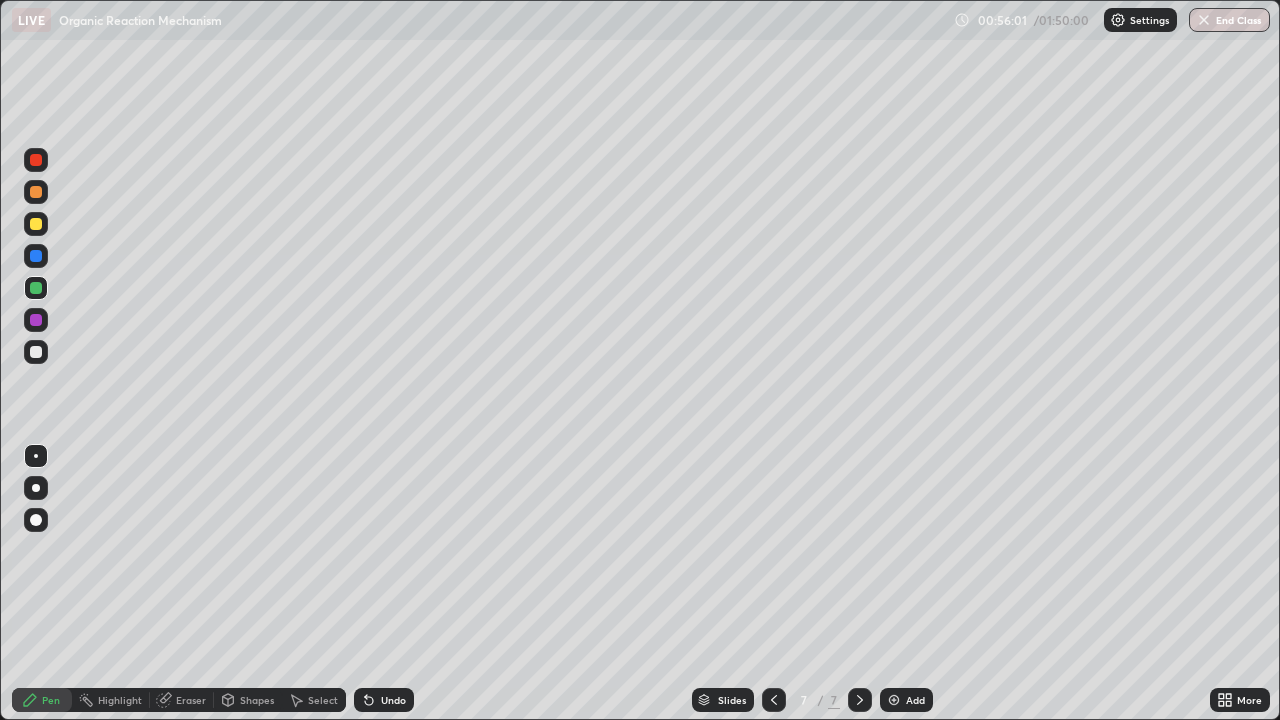 click at bounding box center [36, 352] 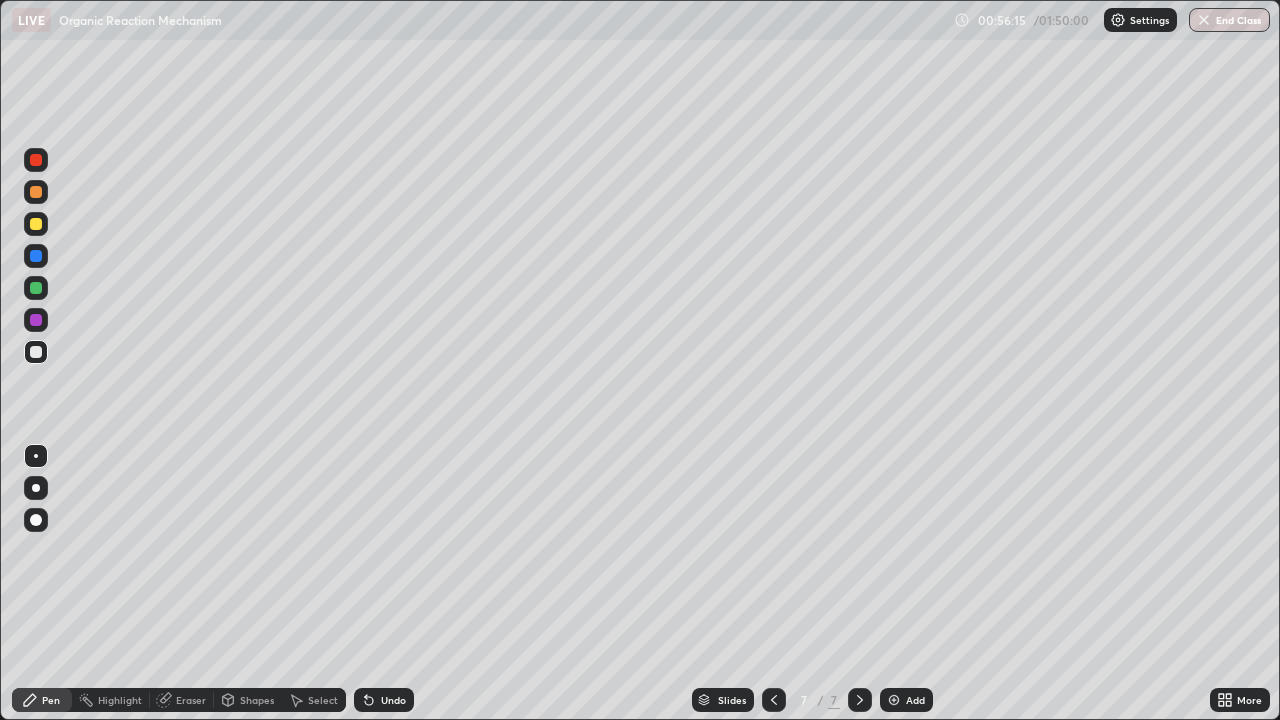 click at bounding box center [36, 288] 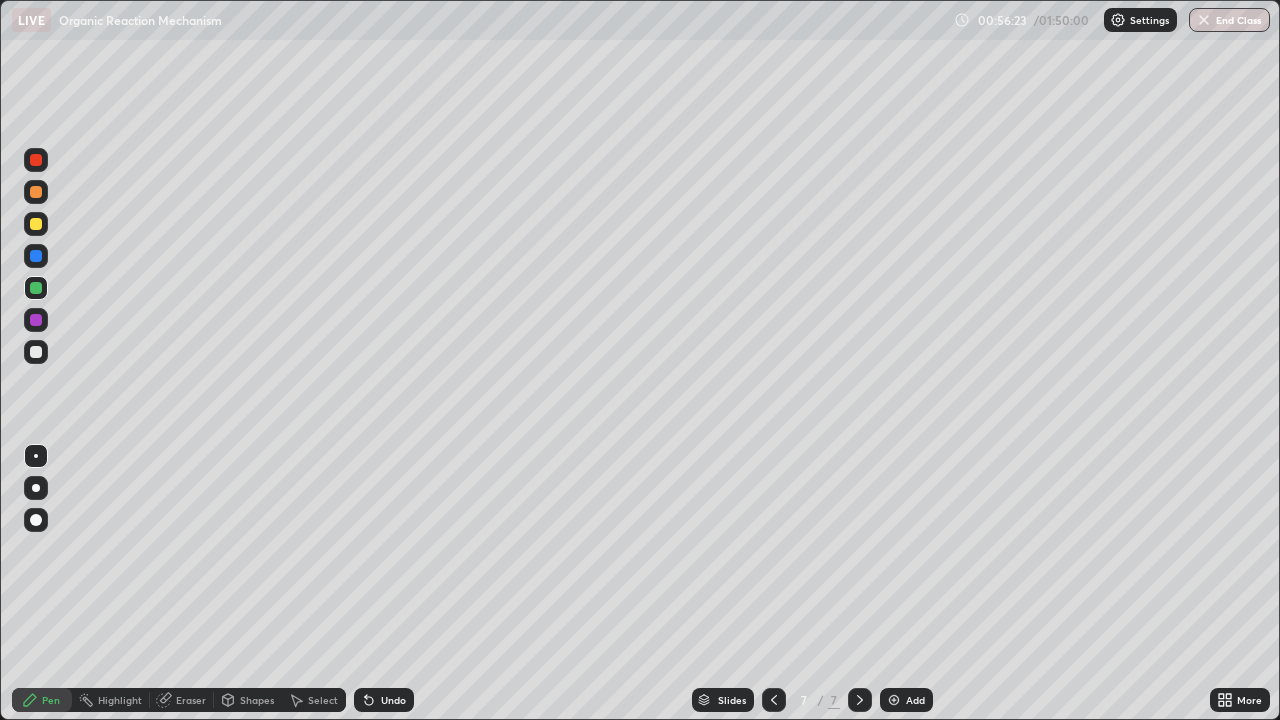 click at bounding box center (36, 320) 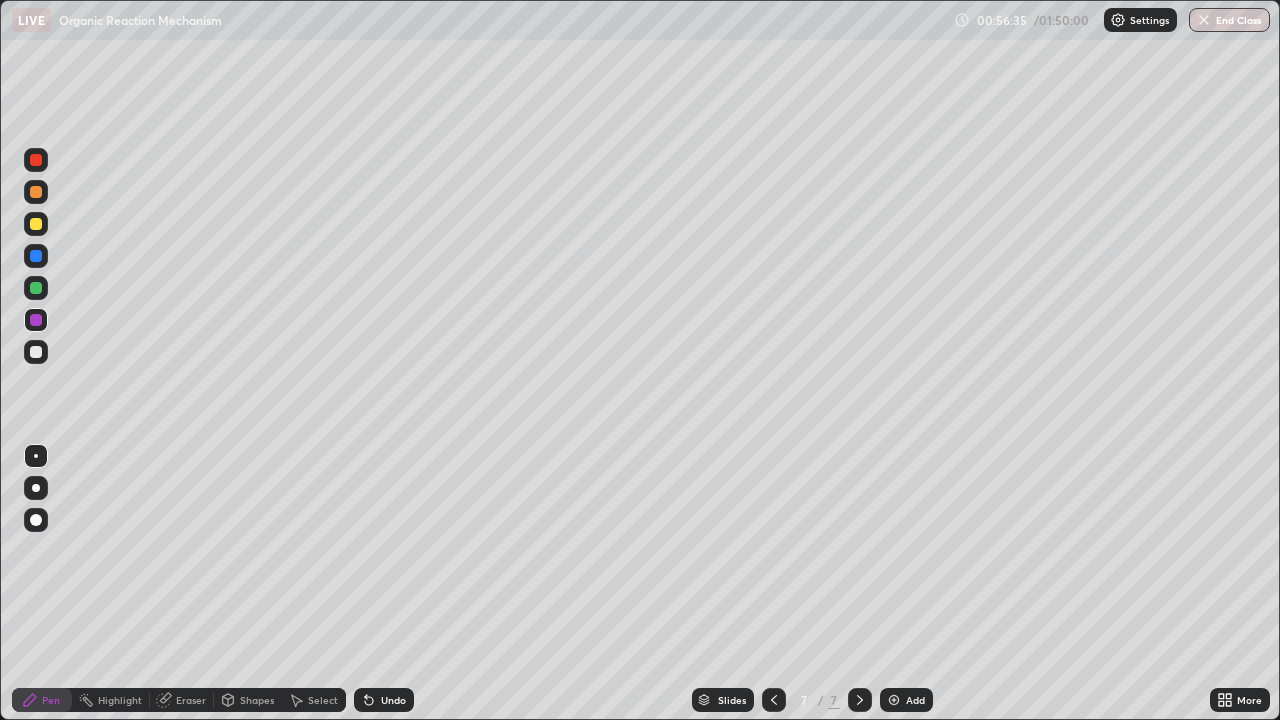 click at bounding box center [36, 256] 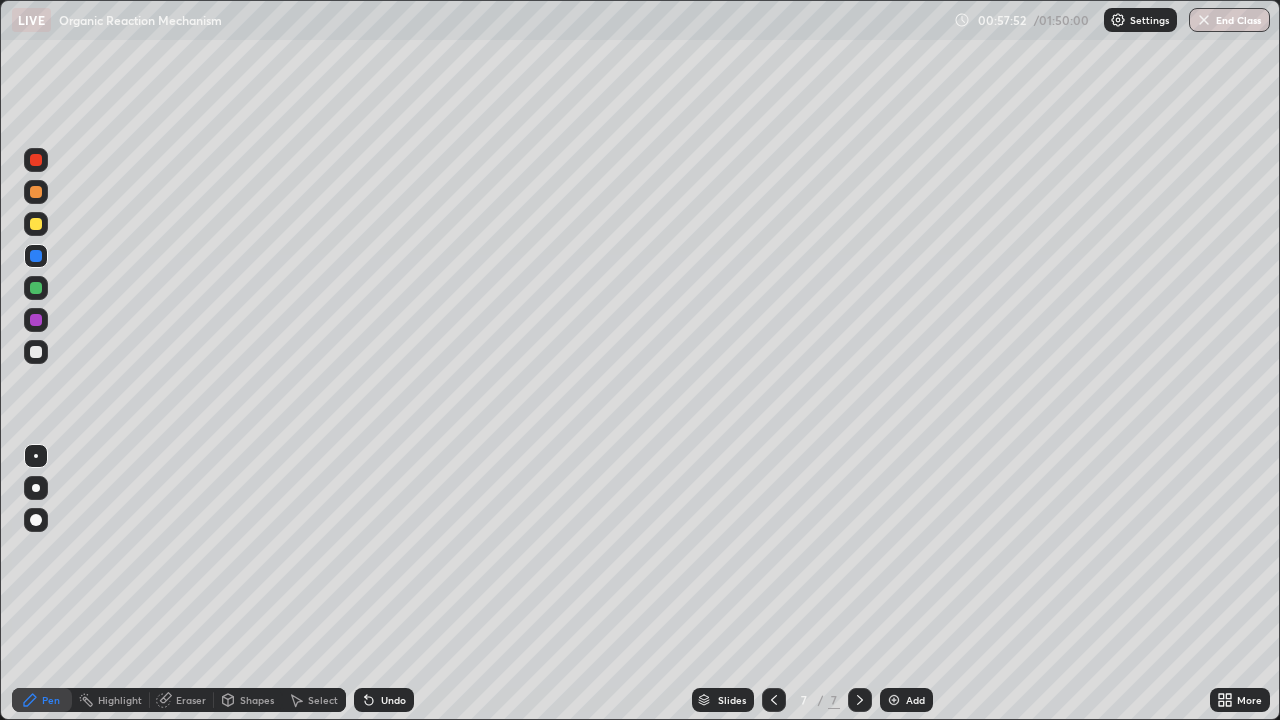 click 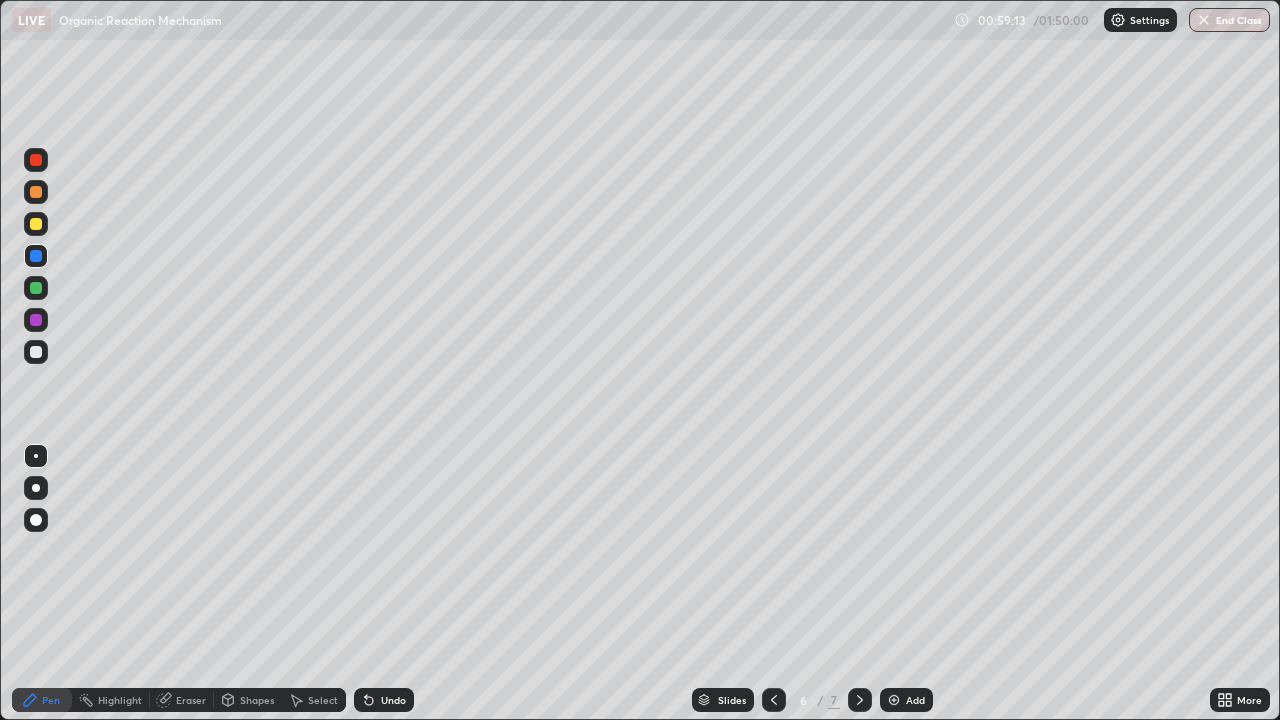 click 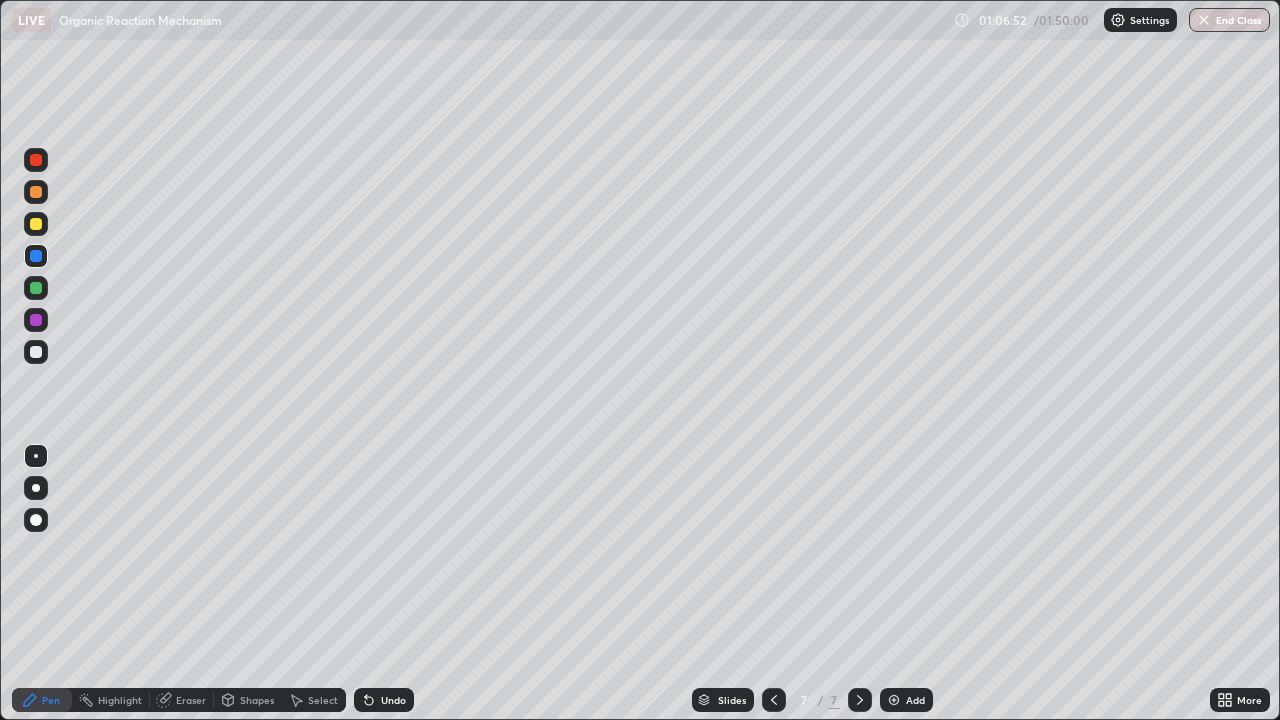 click at bounding box center (894, 700) 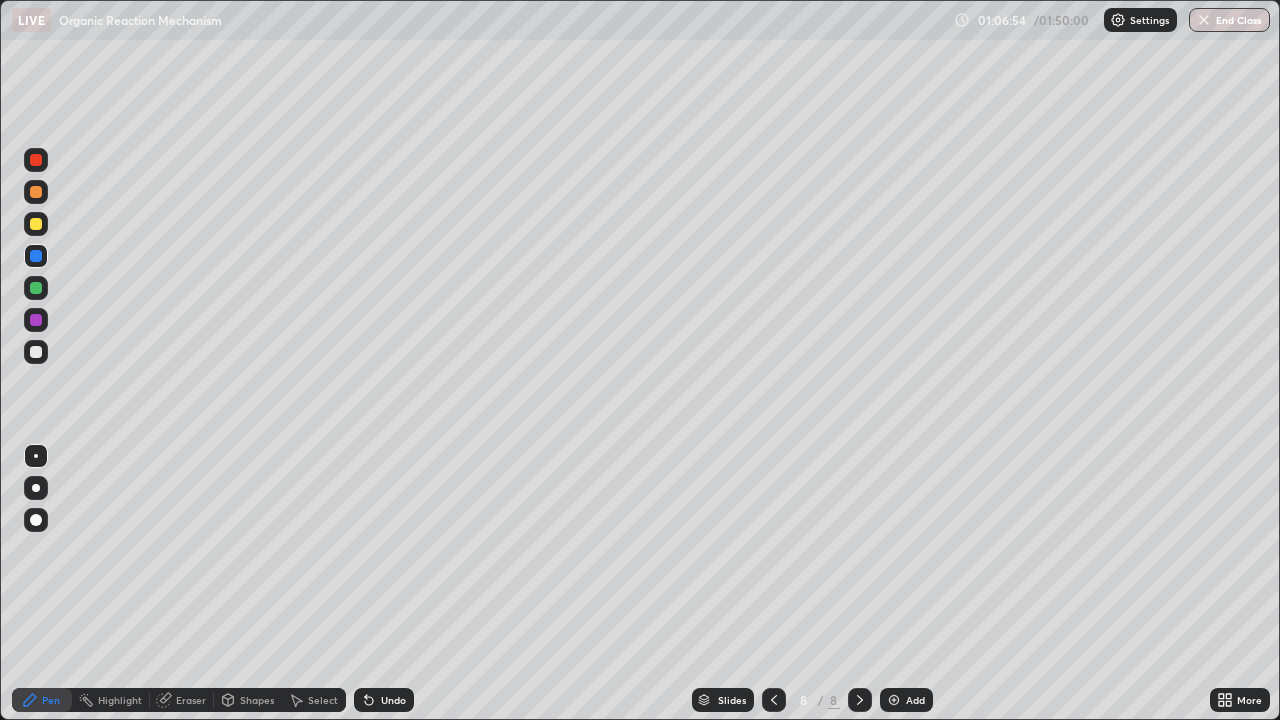 click at bounding box center (36, 224) 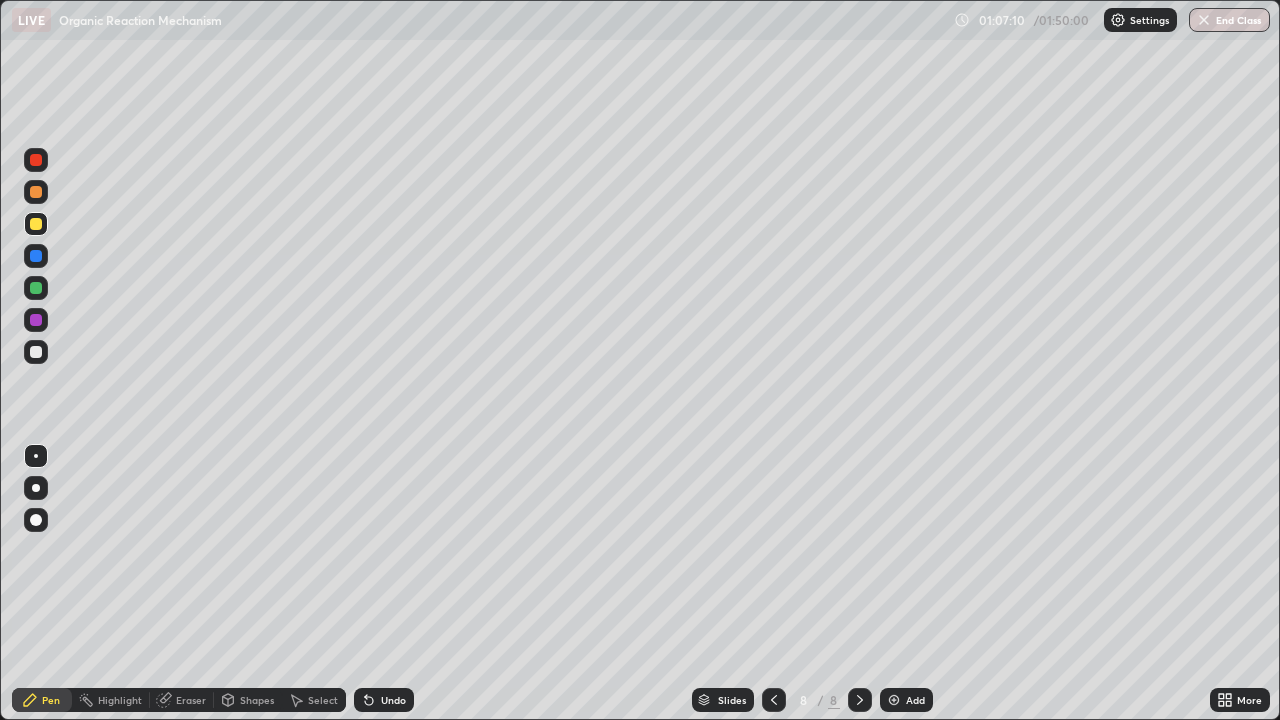 click at bounding box center [36, 288] 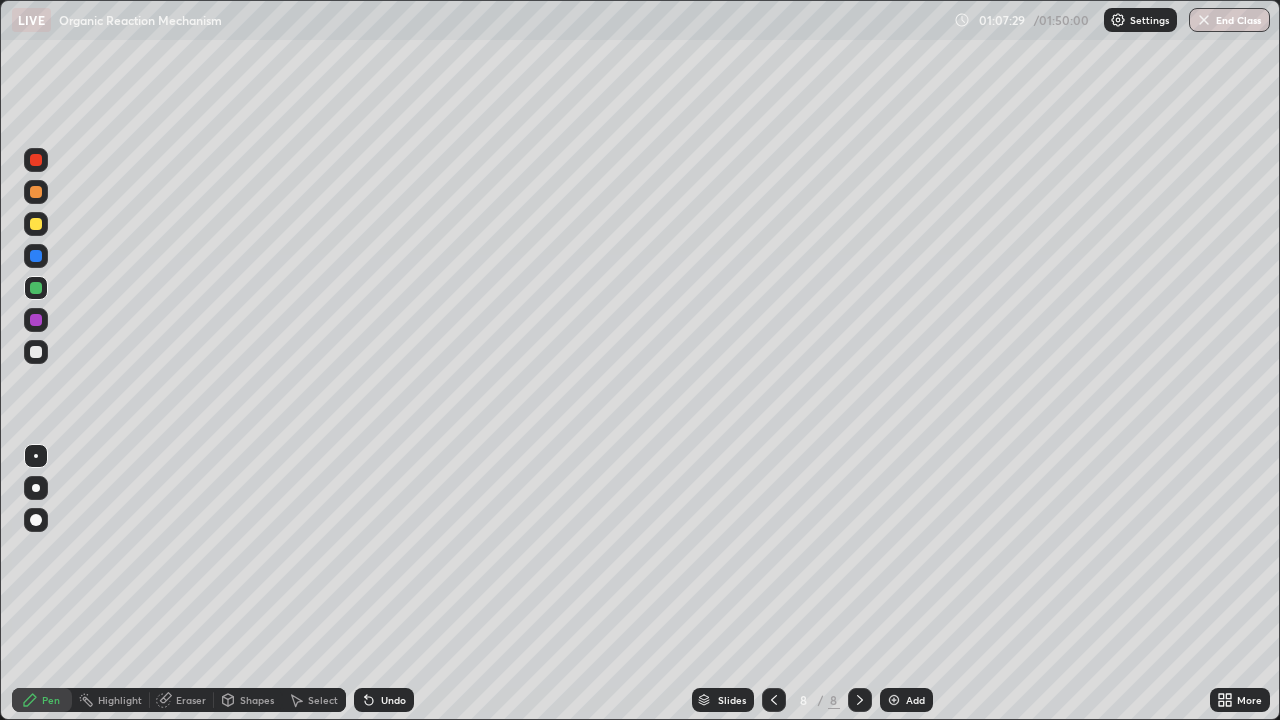 click at bounding box center [36, 224] 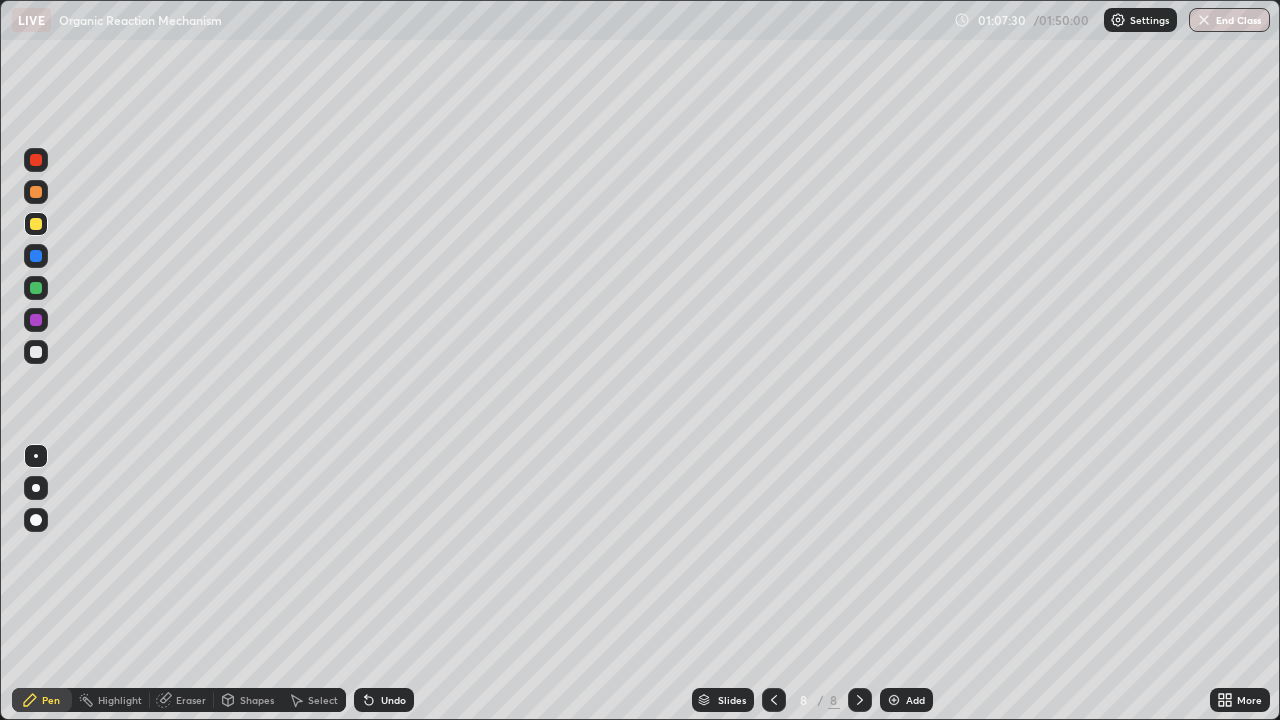 click at bounding box center (36, 224) 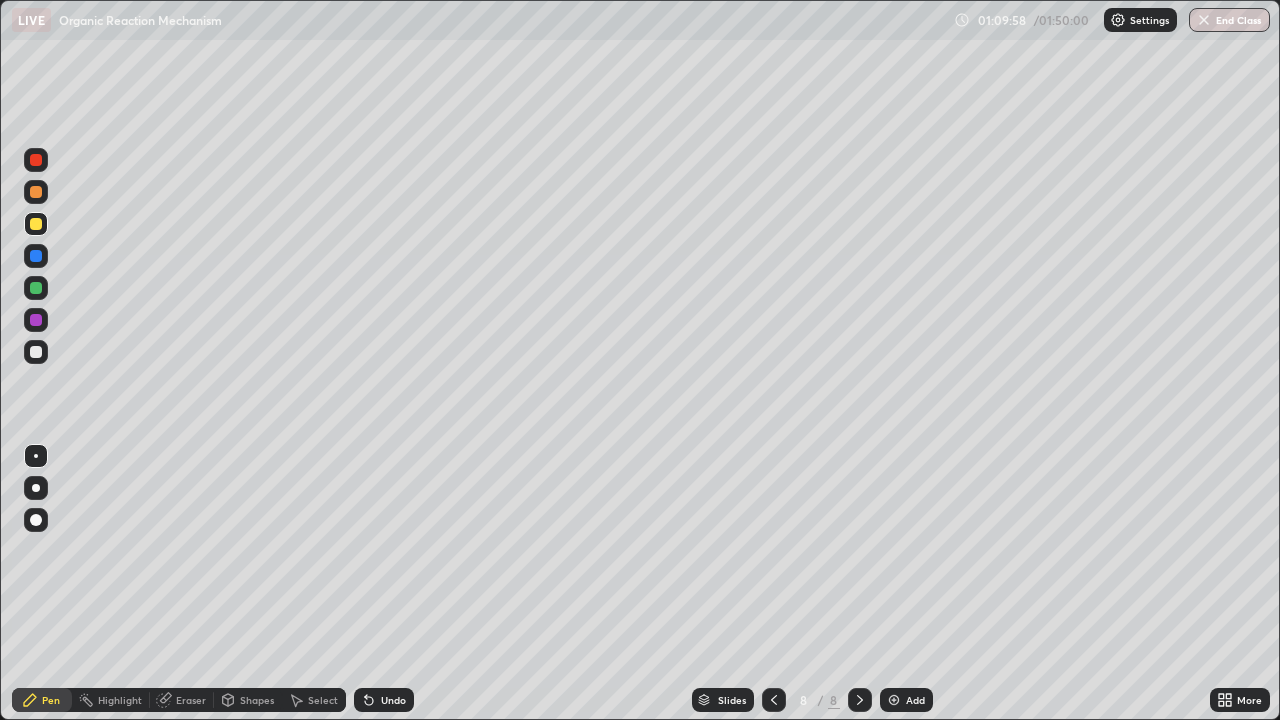 click at bounding box center [894, 700] 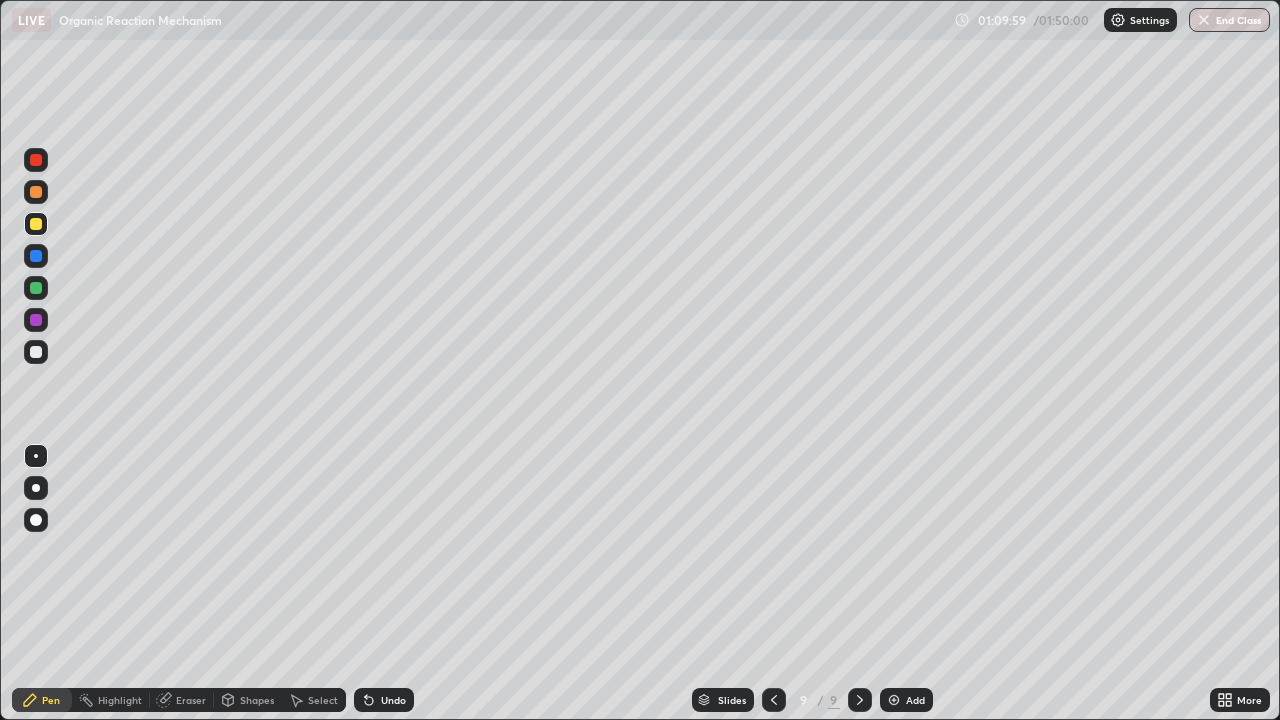 click at bounding box center [36, 288] 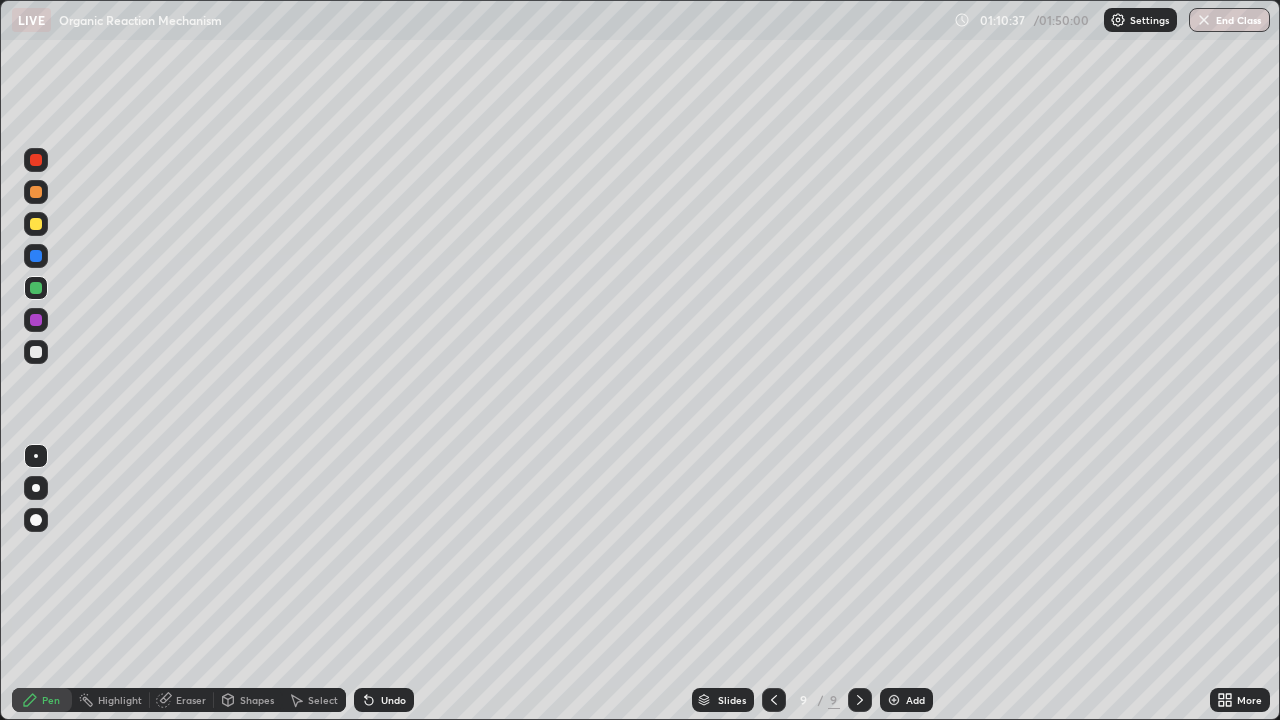 click 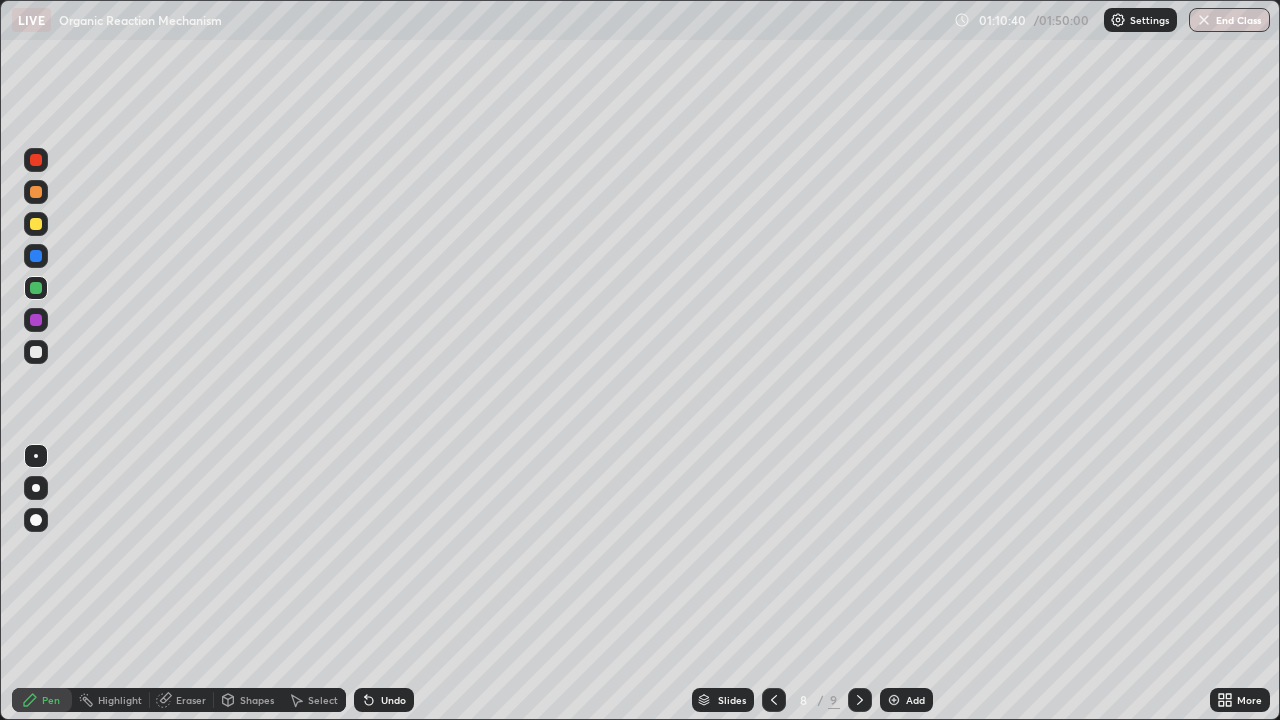 click at bounding box center (36, 320) 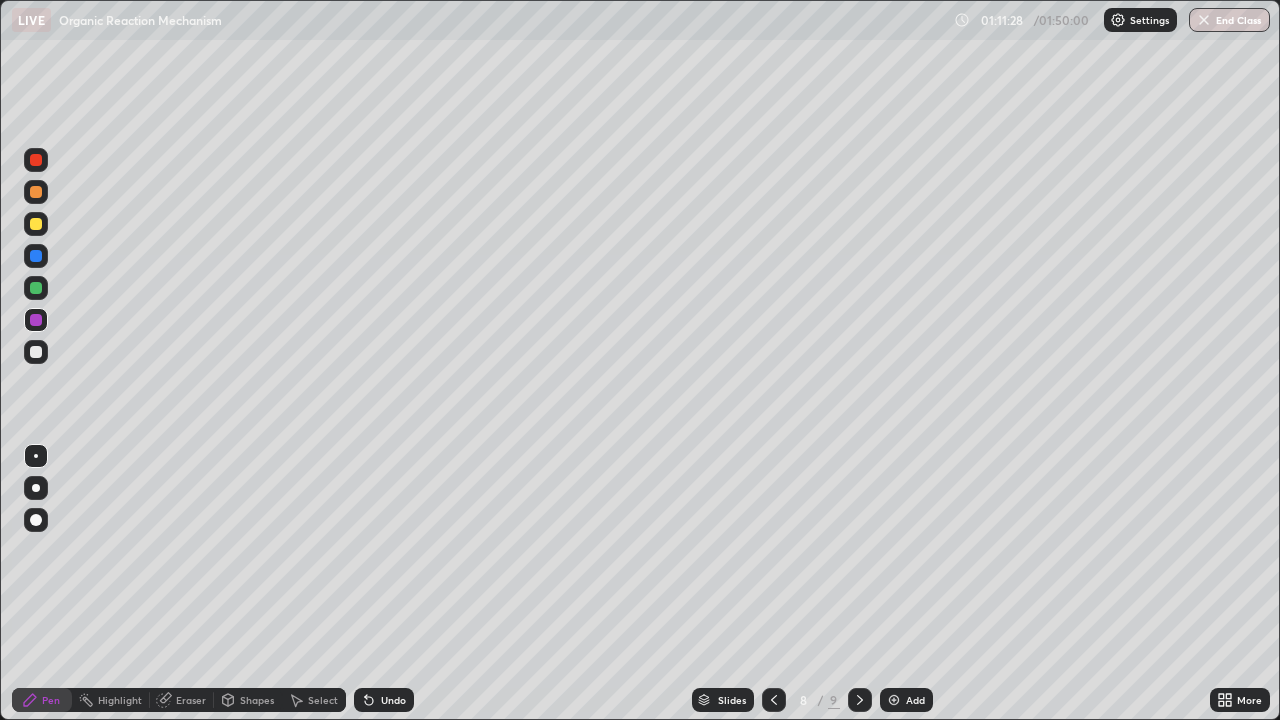 click 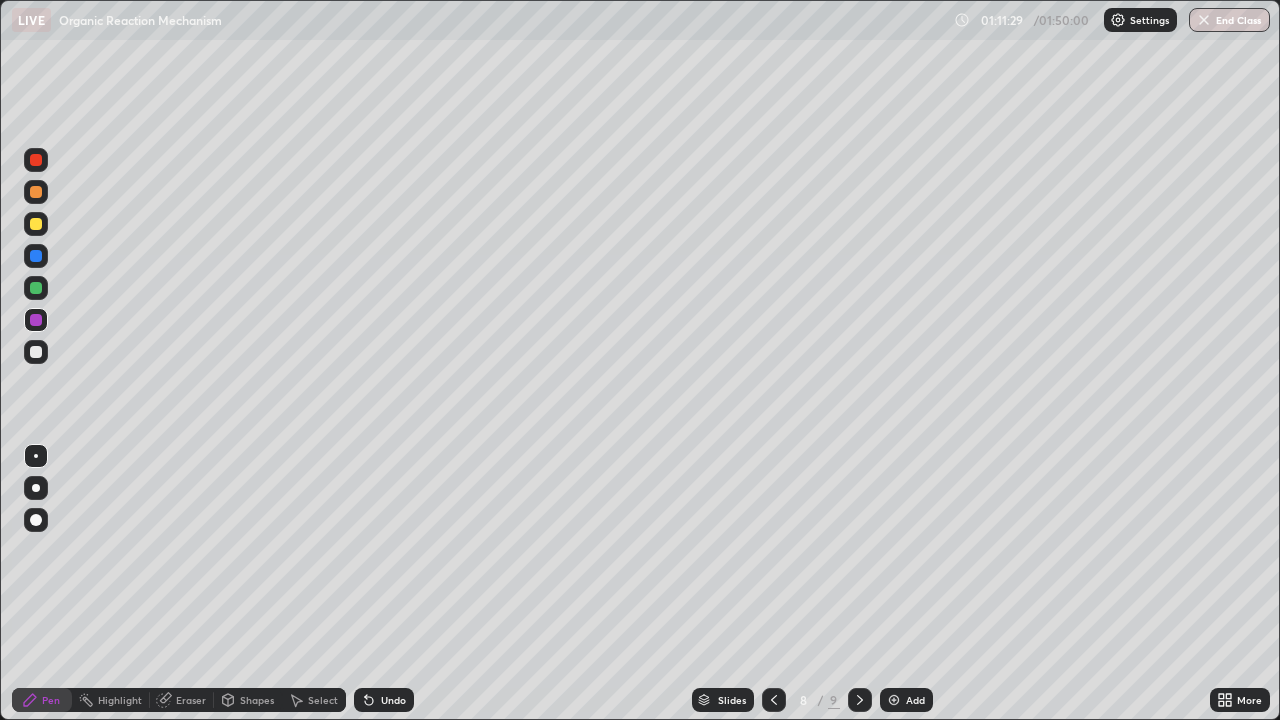 click 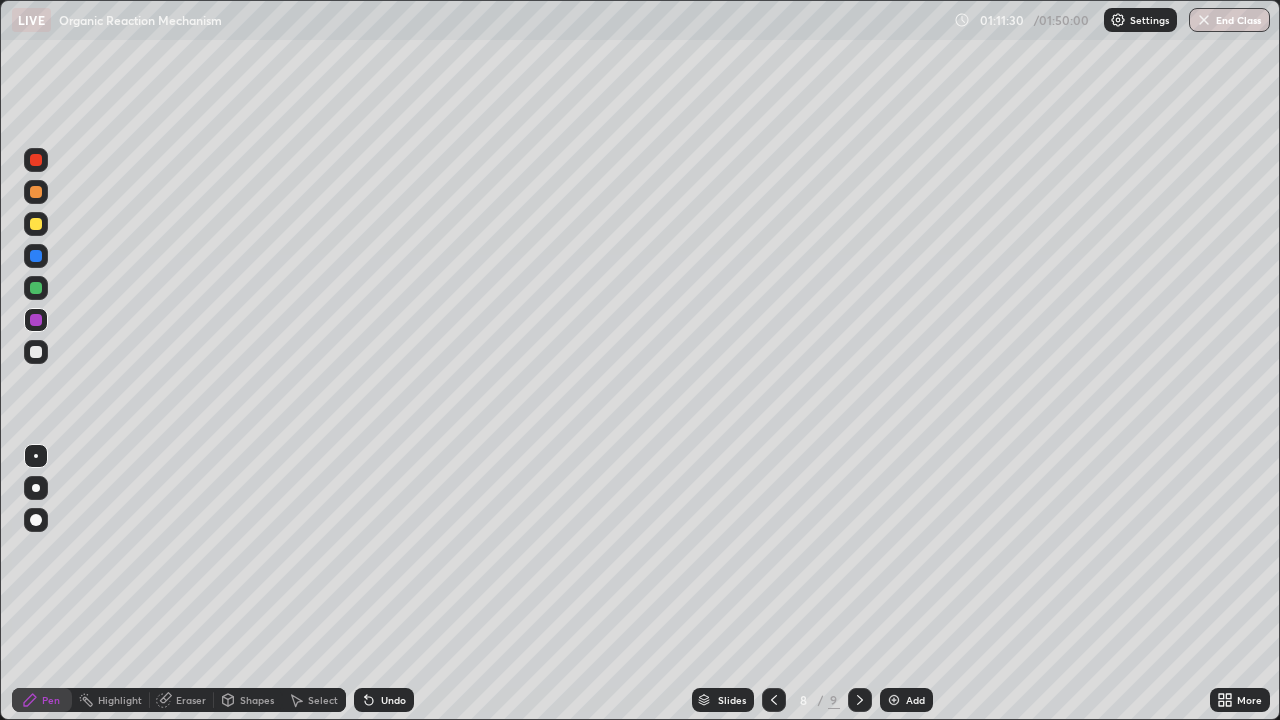 click 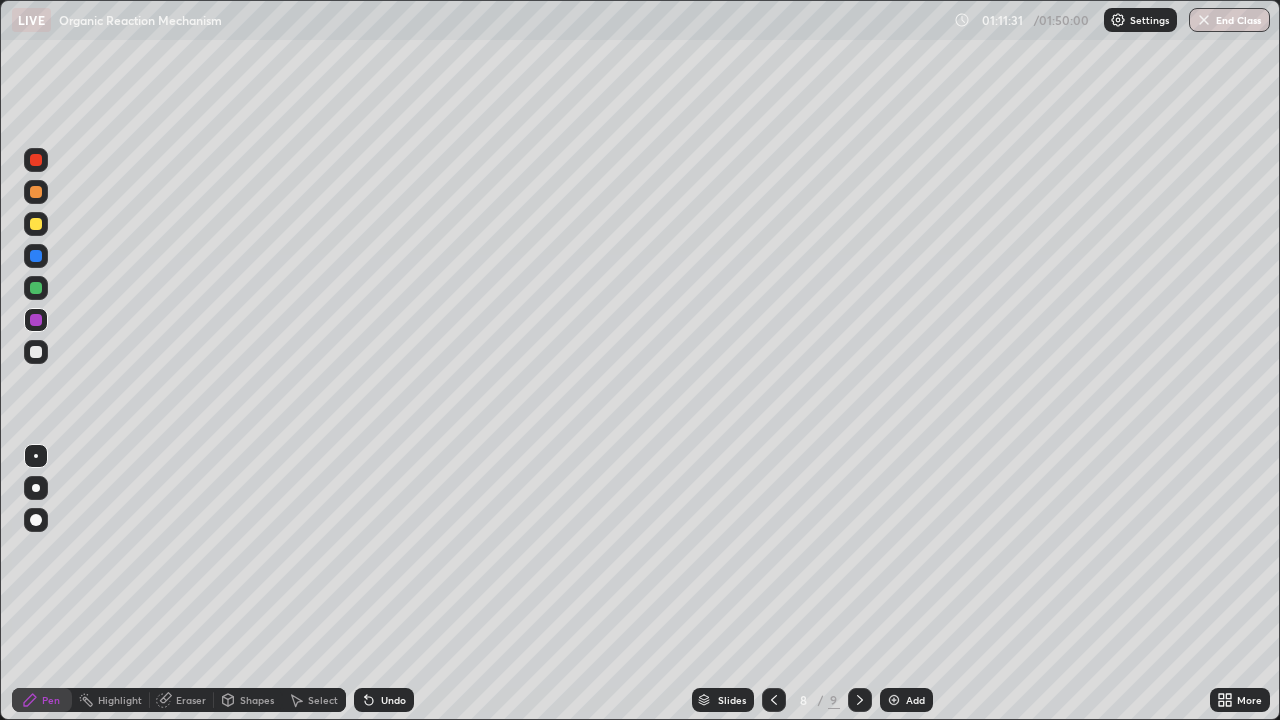 click 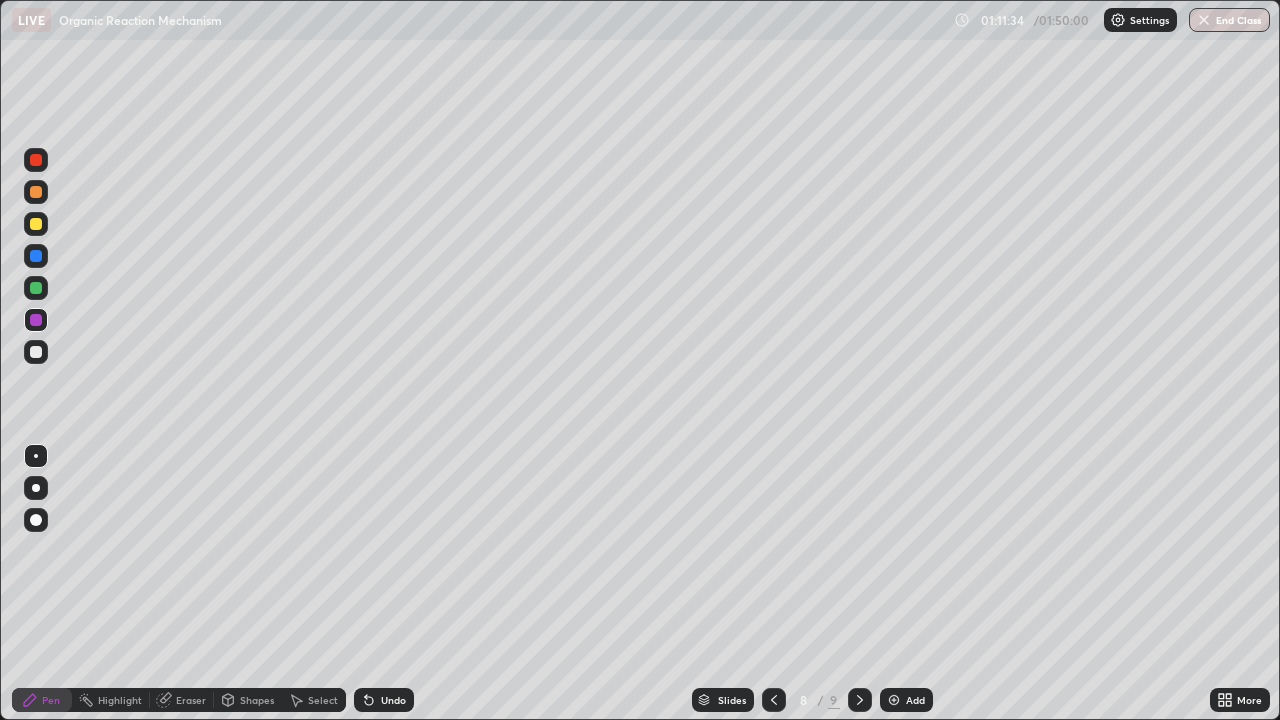 click on "Highlight" at bounding box center (120, 700) 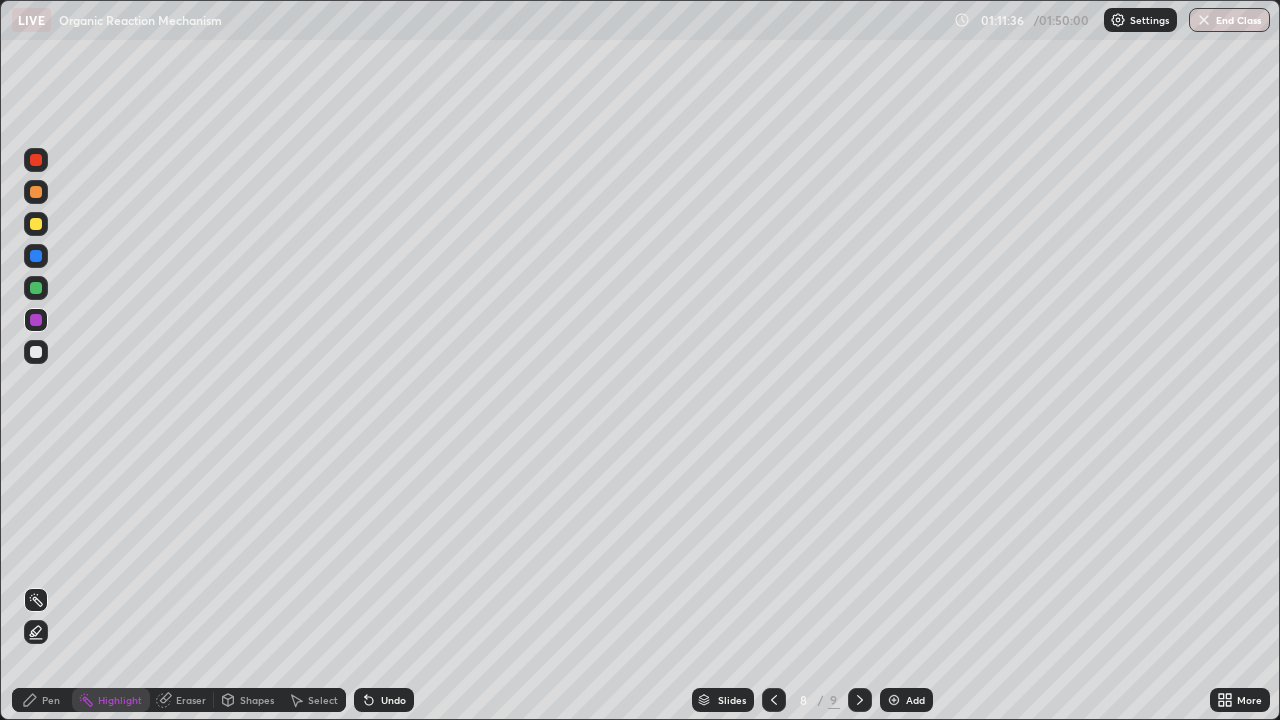 click on "Pen" at bounding box center (51, 700) 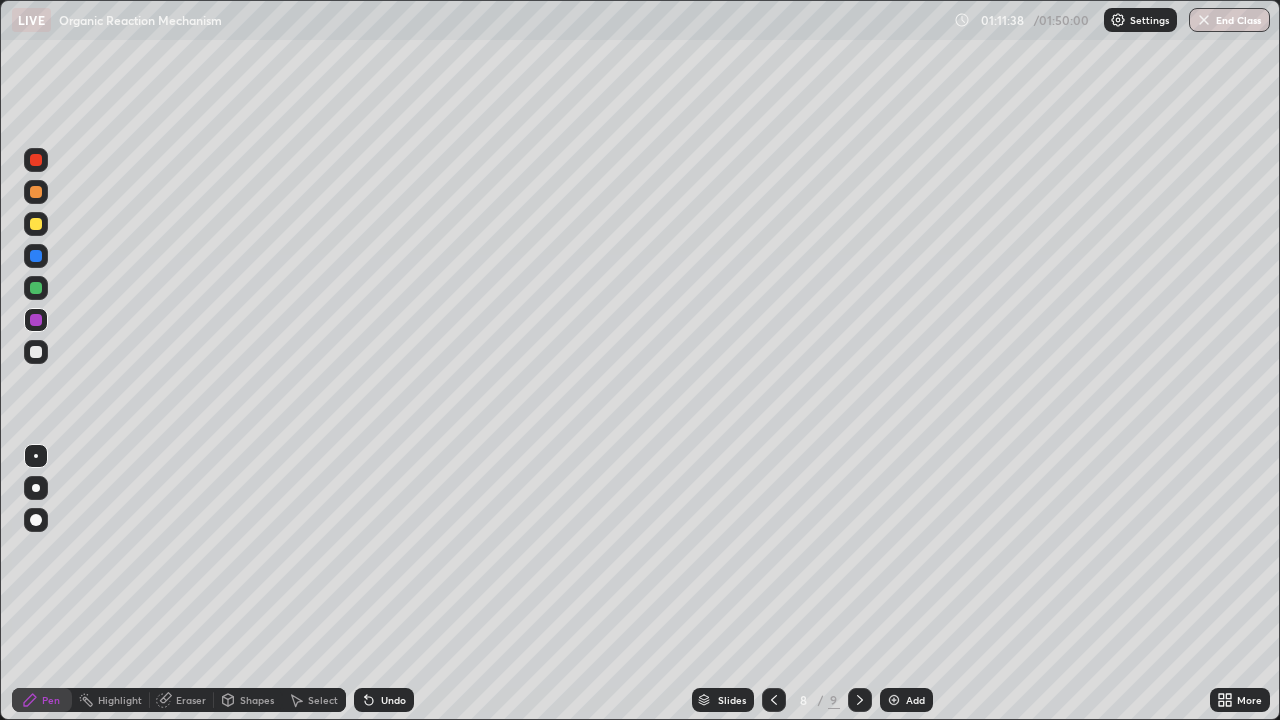 click at bounding box center [36, 224] 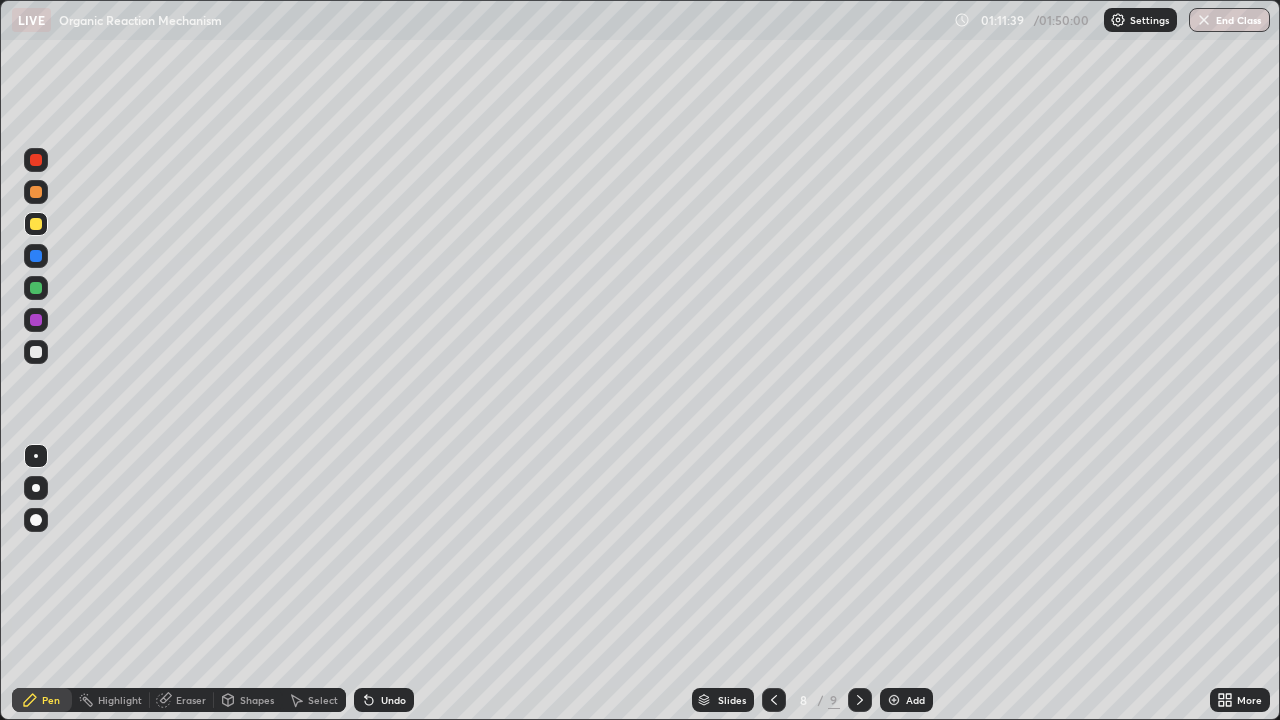 click on "Eraser" at bounding box center [191, 700] 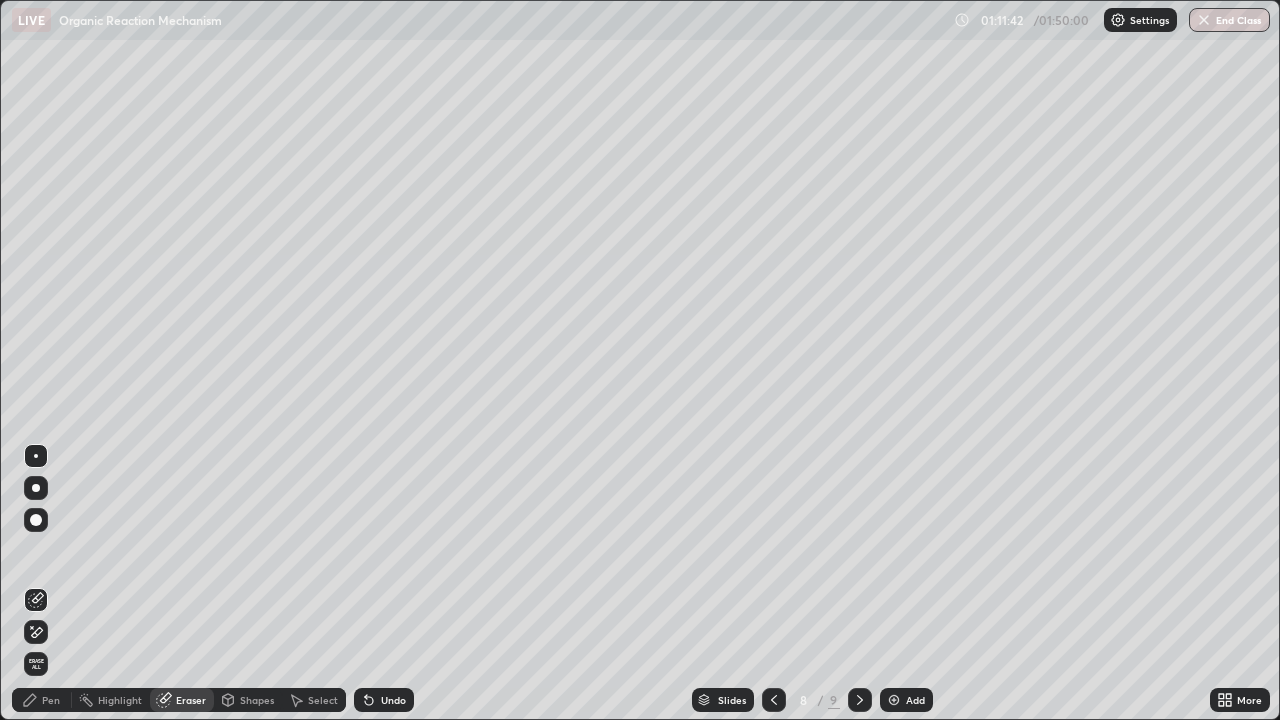 click on "Pen" at bounding box center (51, 700) 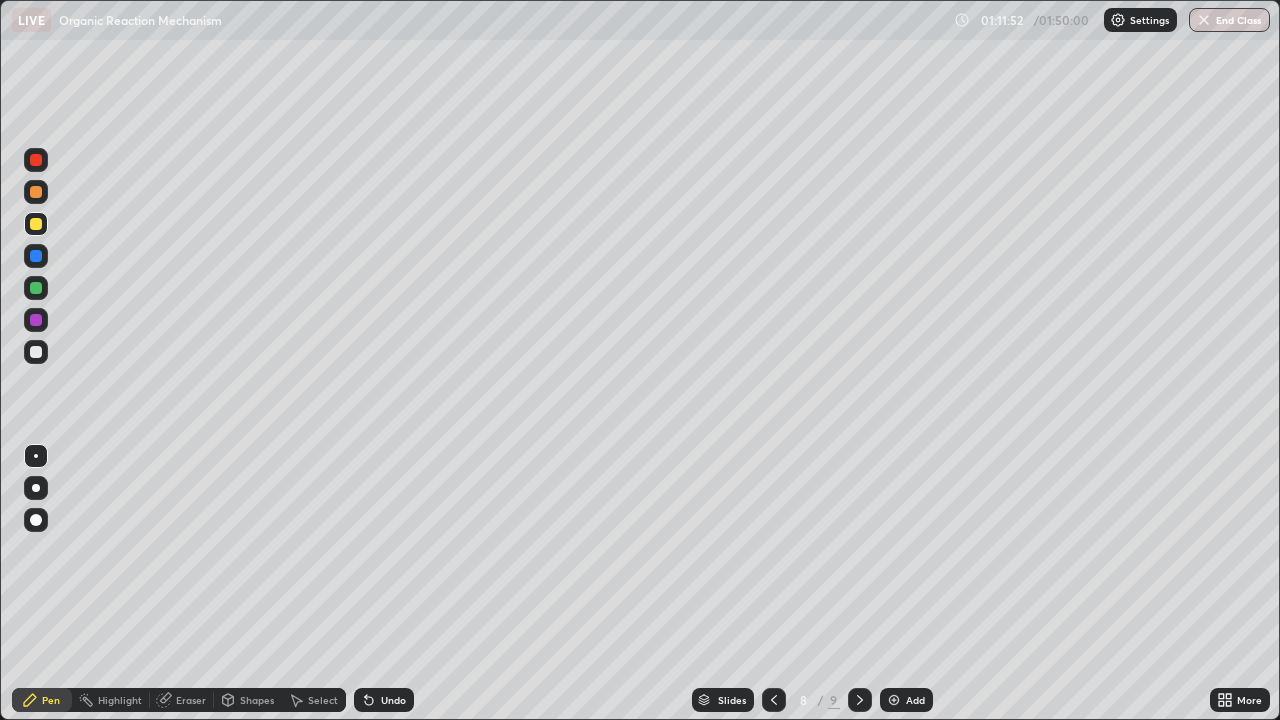 click at bounding box center (36, 320) 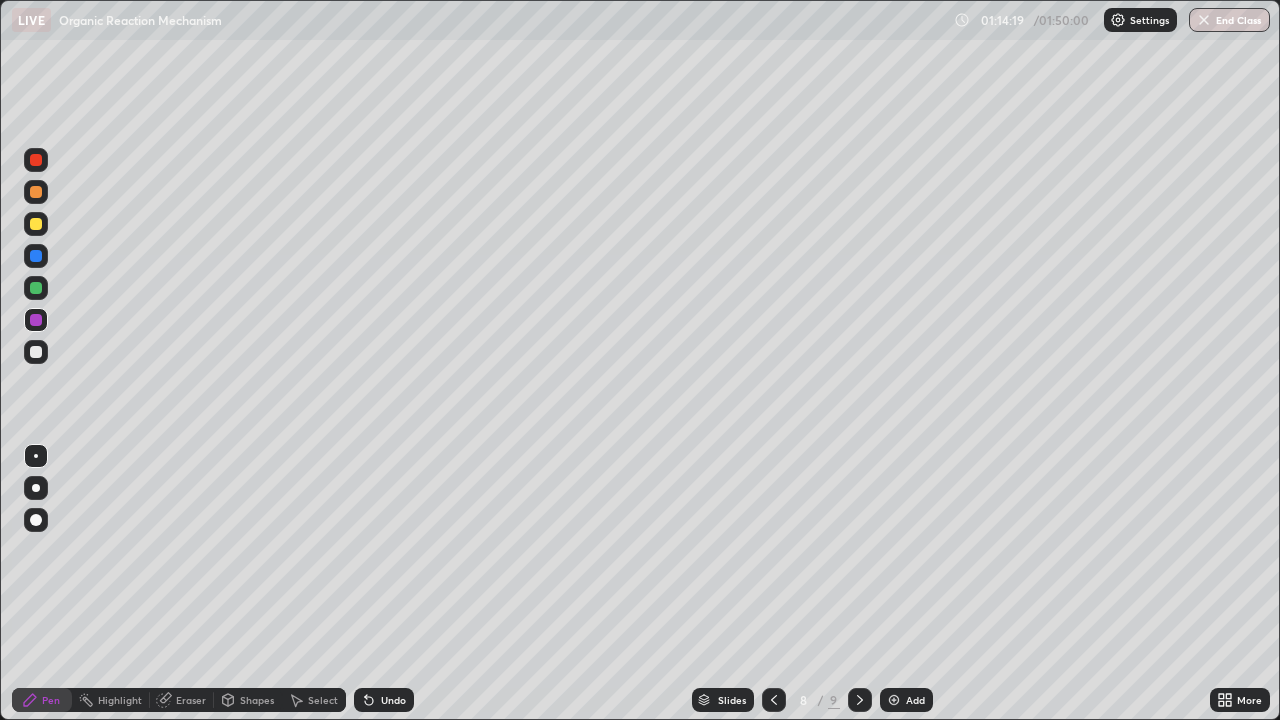 click 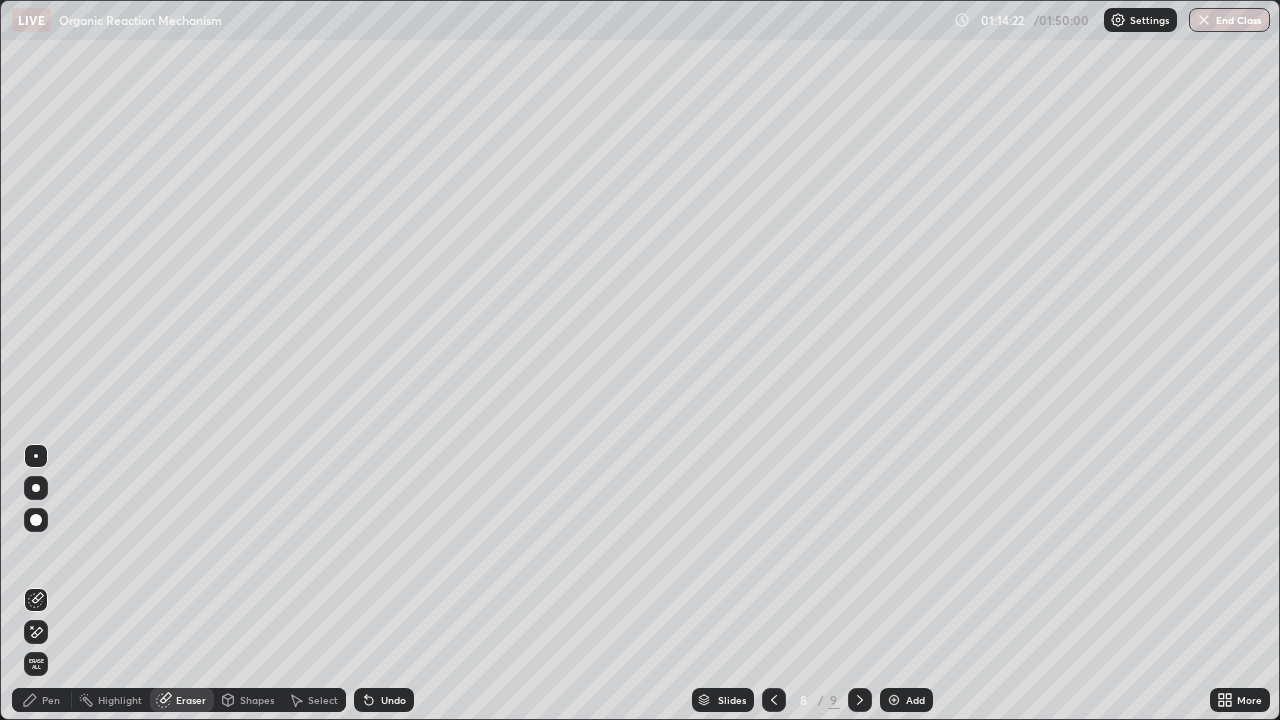 click on "Pen" at bounding box center [51, 700] 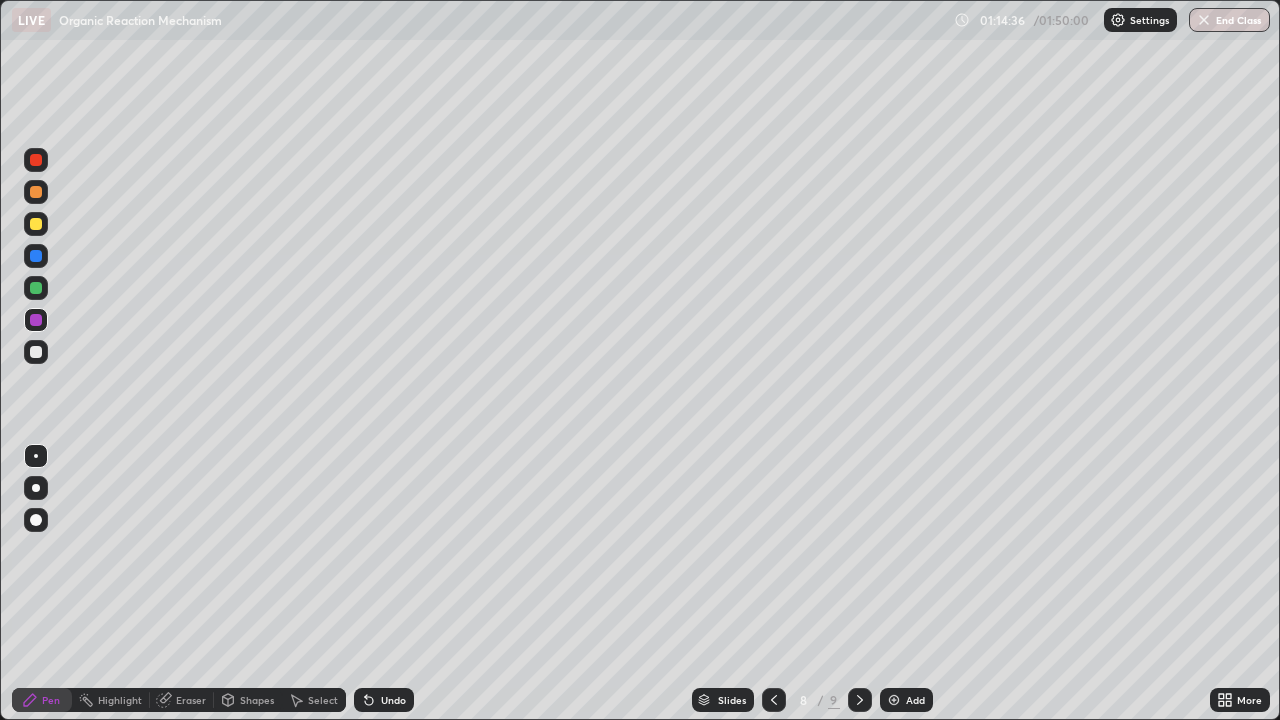 click at bounding box center (36, 288) 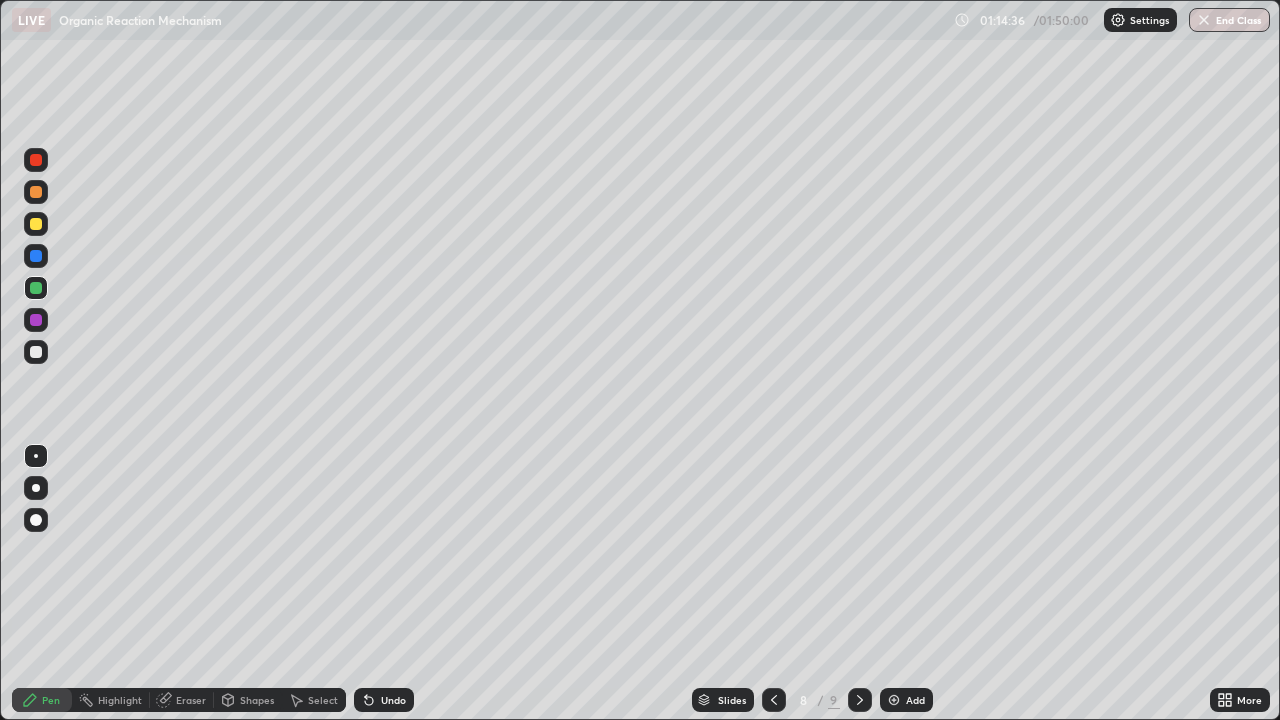 click at bounding box center [36, 288] 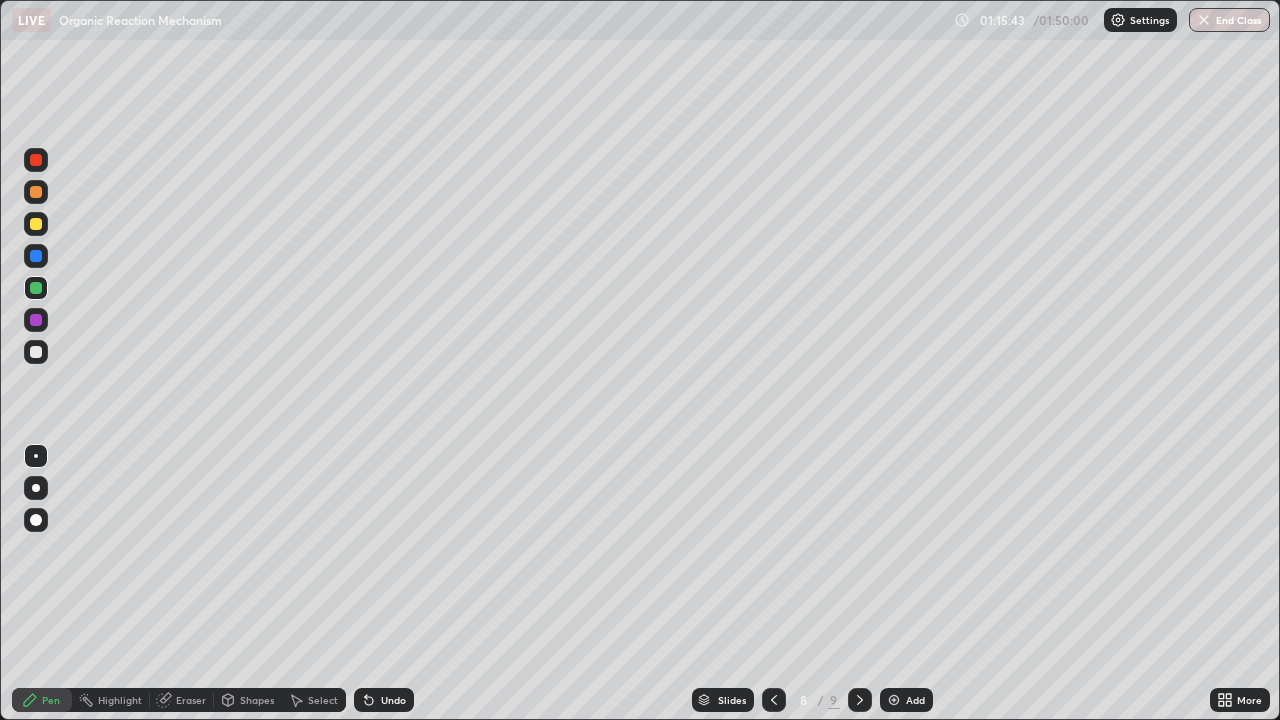 click 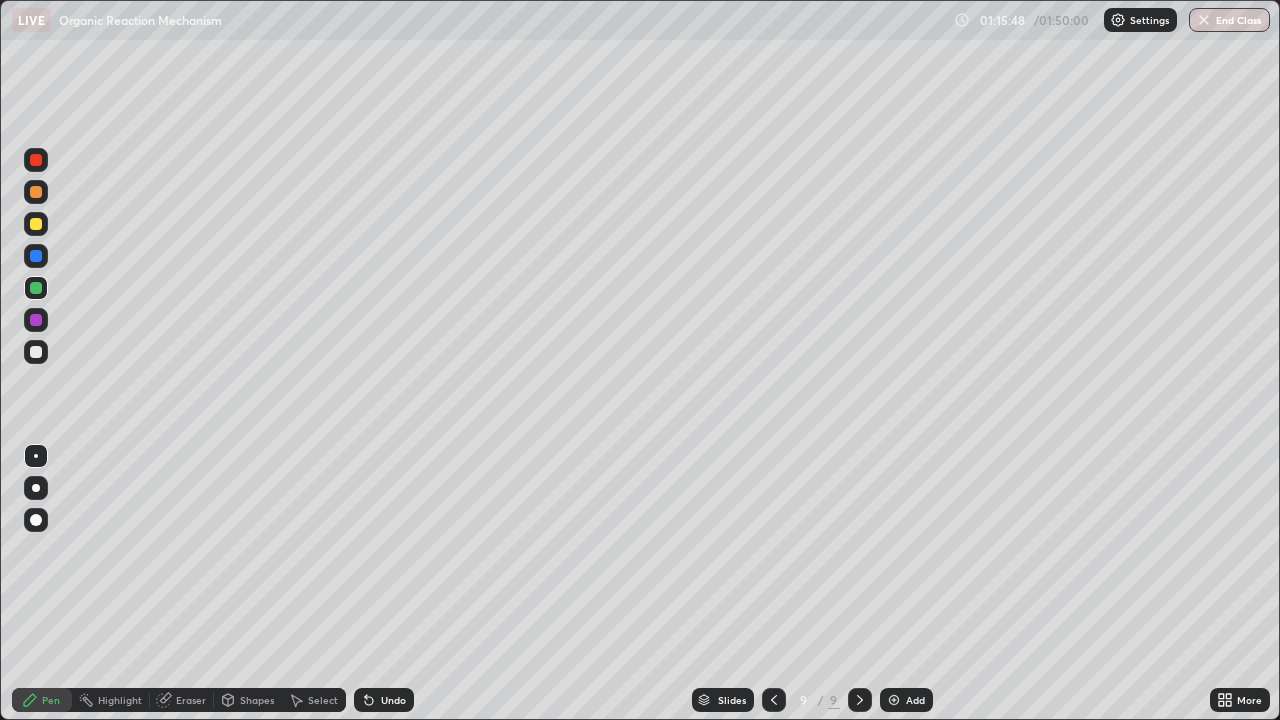 click 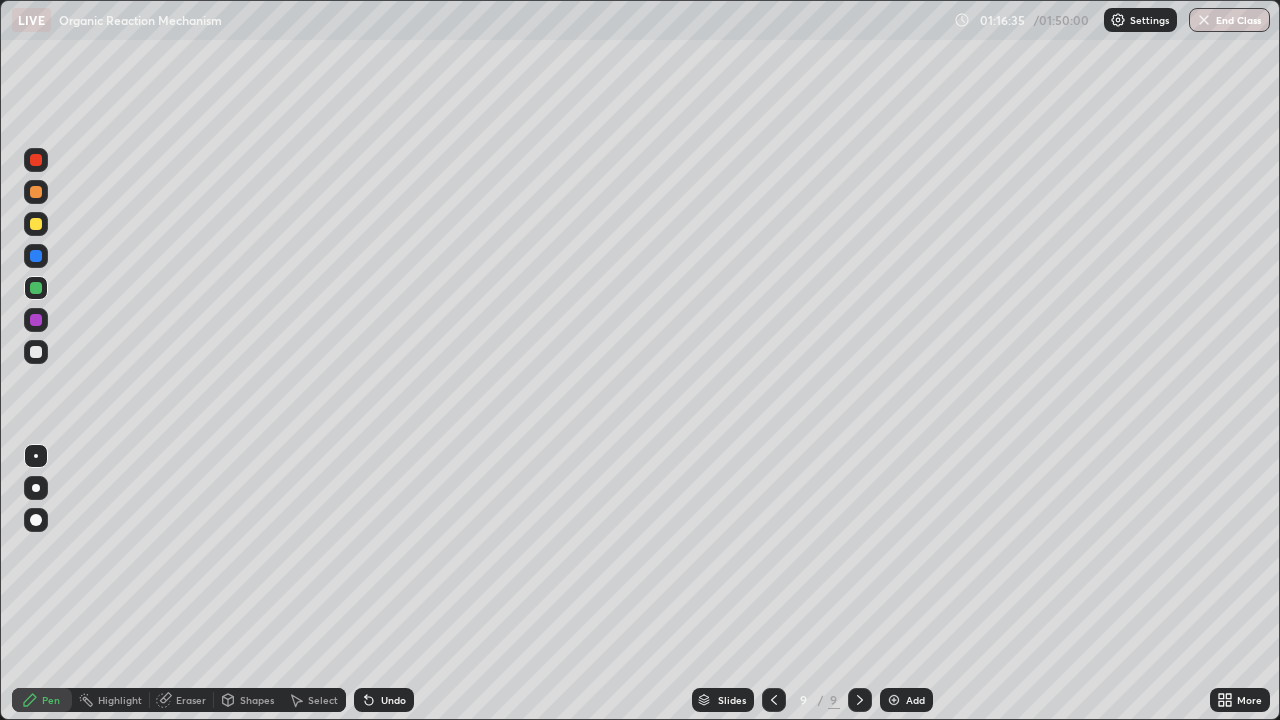 click at bounding box center (774, 700) 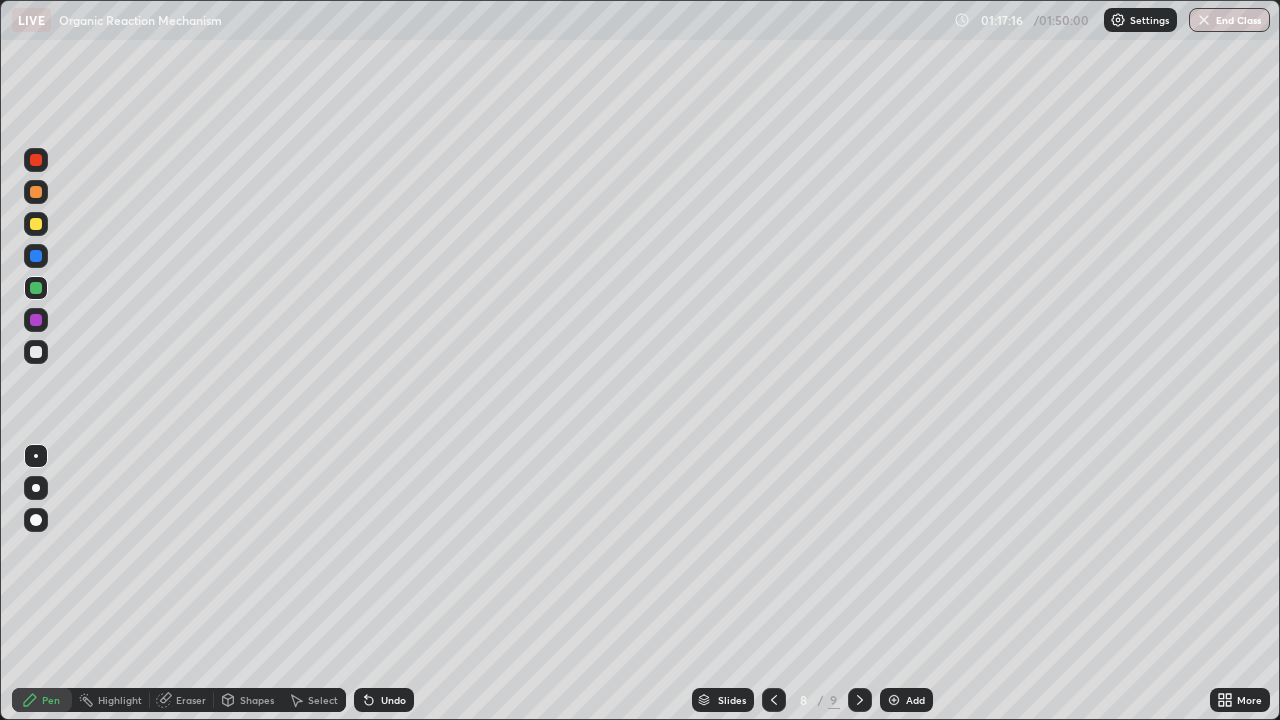 click at bounding box center [36, 256] 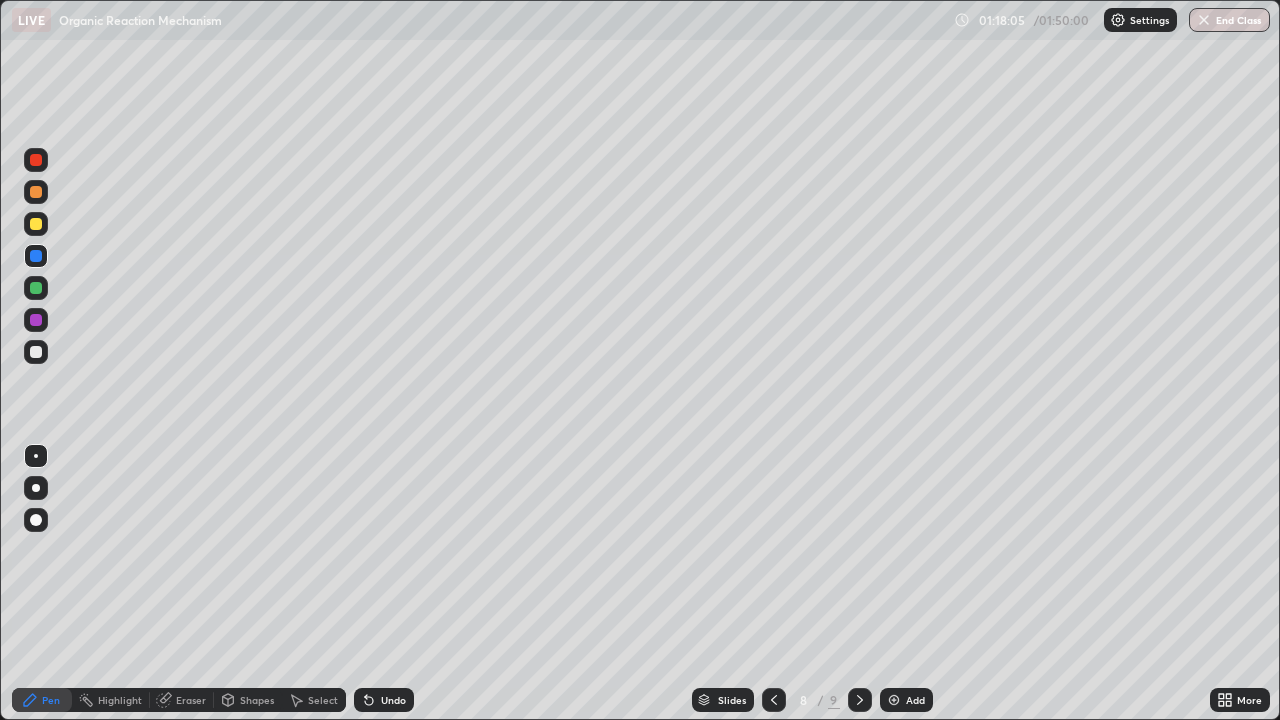 click at bounding box center (36, 352) 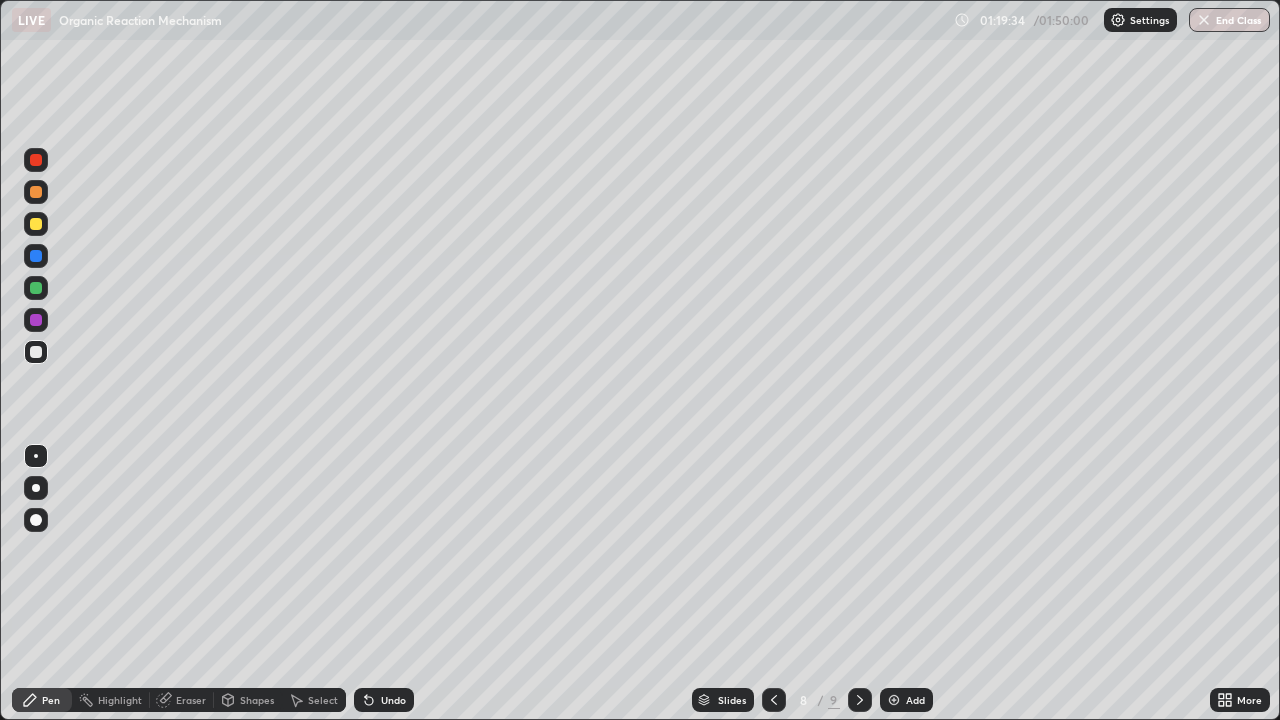 click 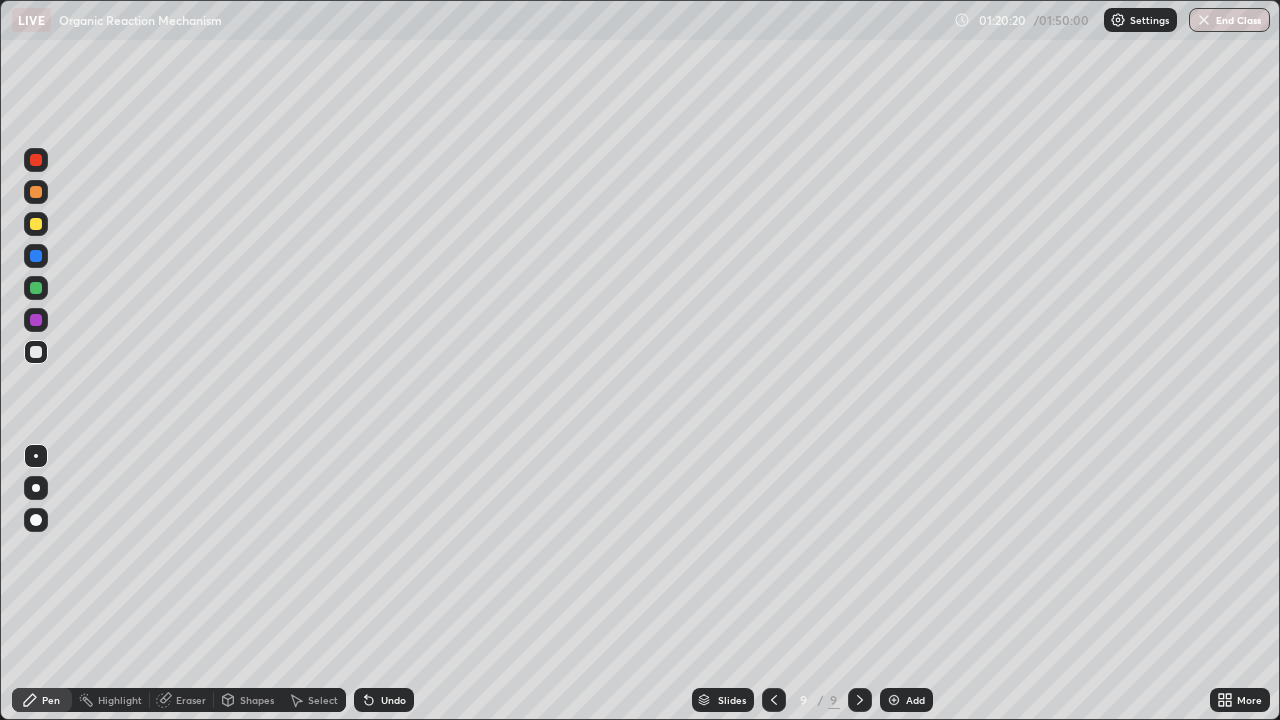 click 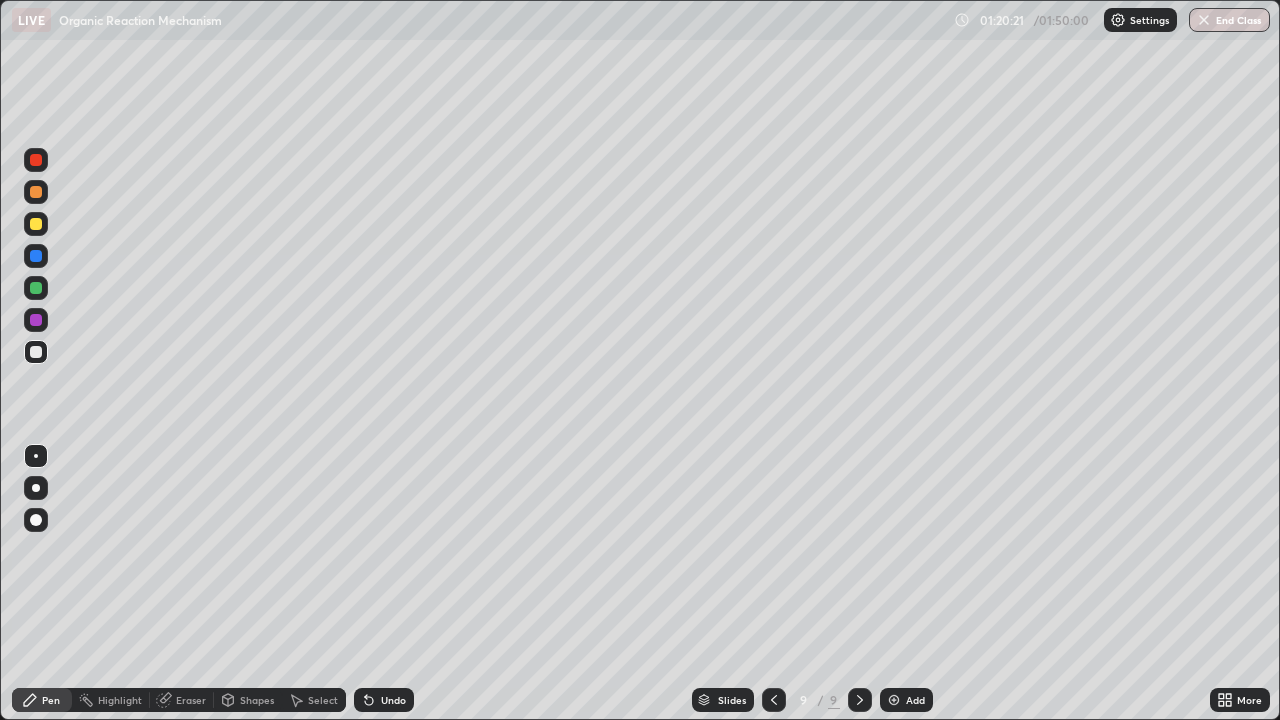 click 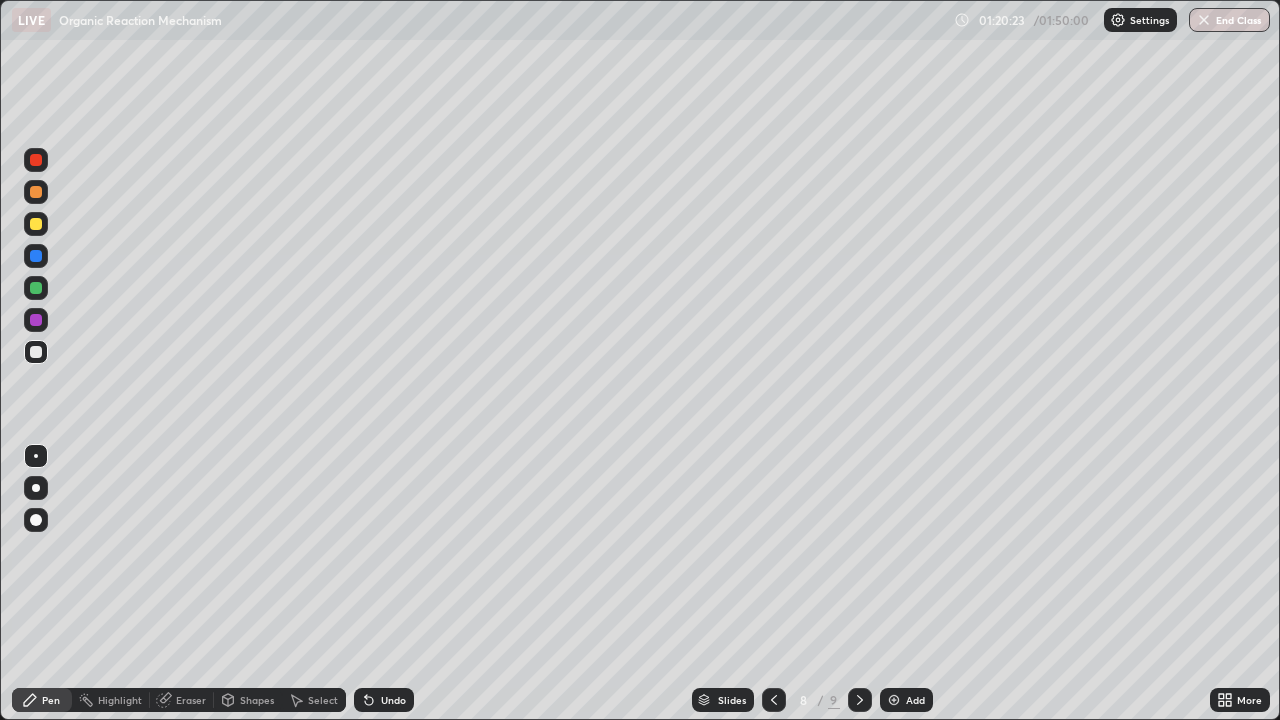 click 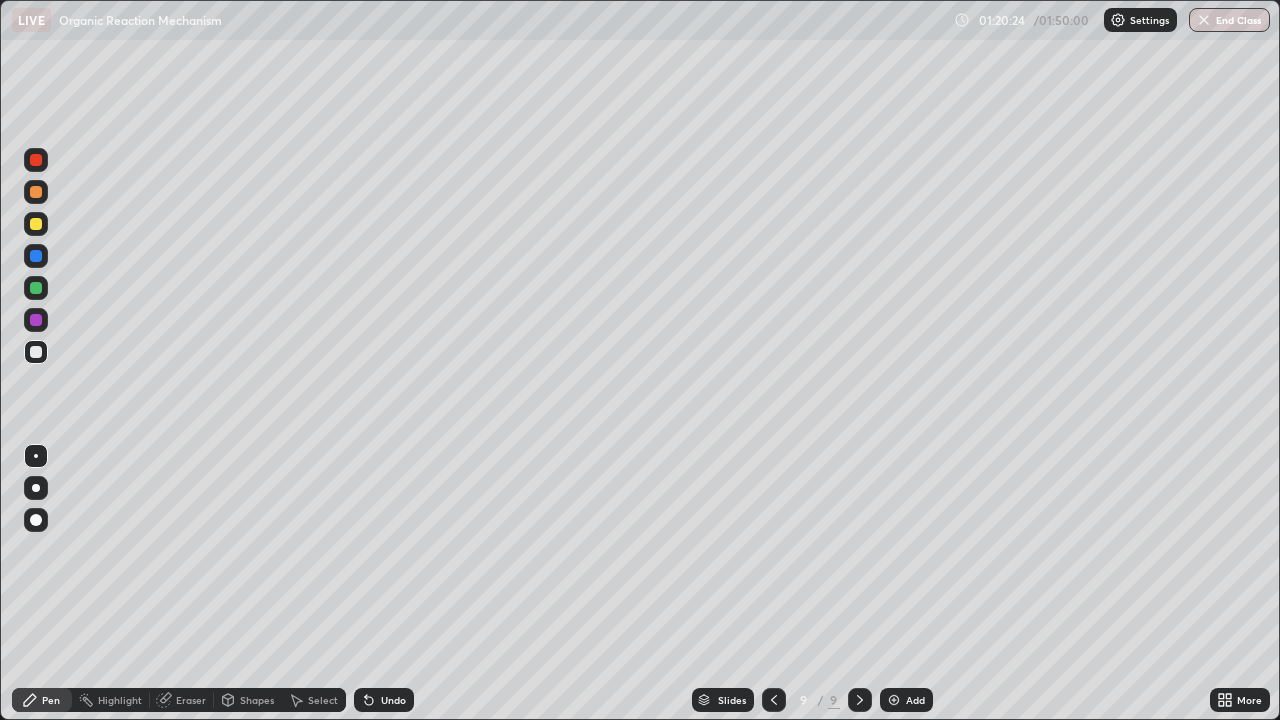 click at bounding box center [894, 700] 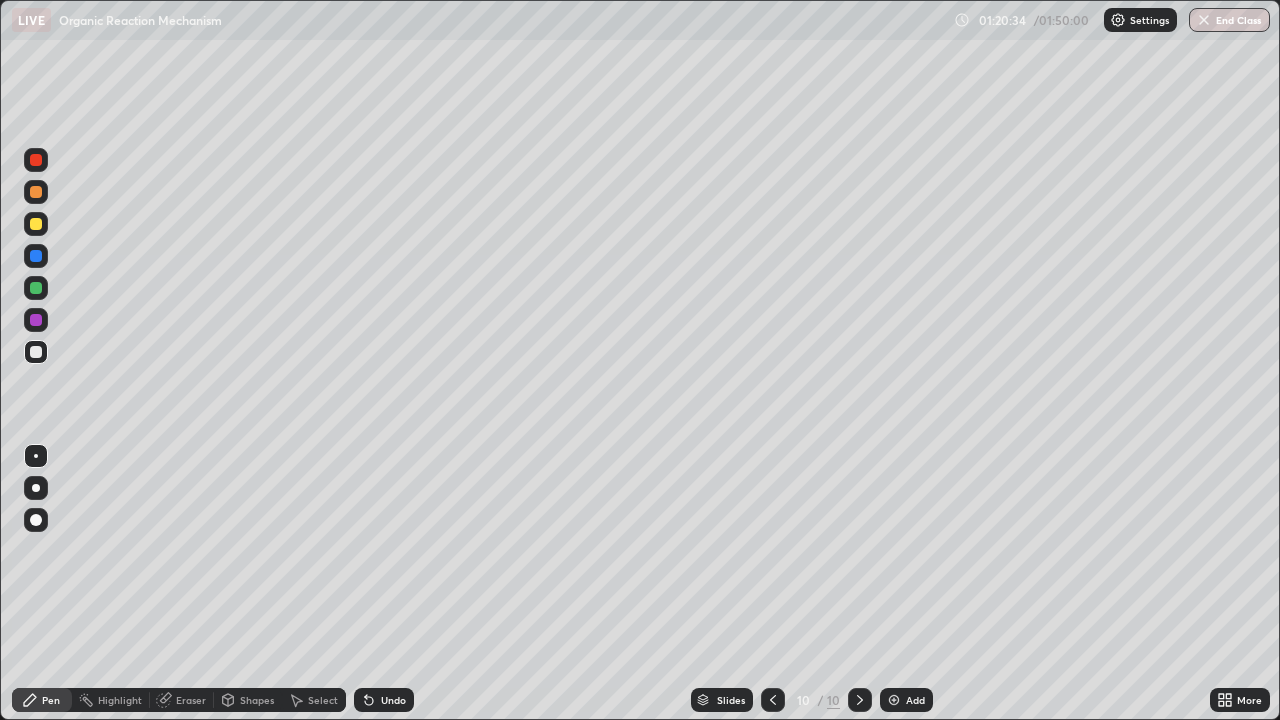 click at bounding box center [36, 224] 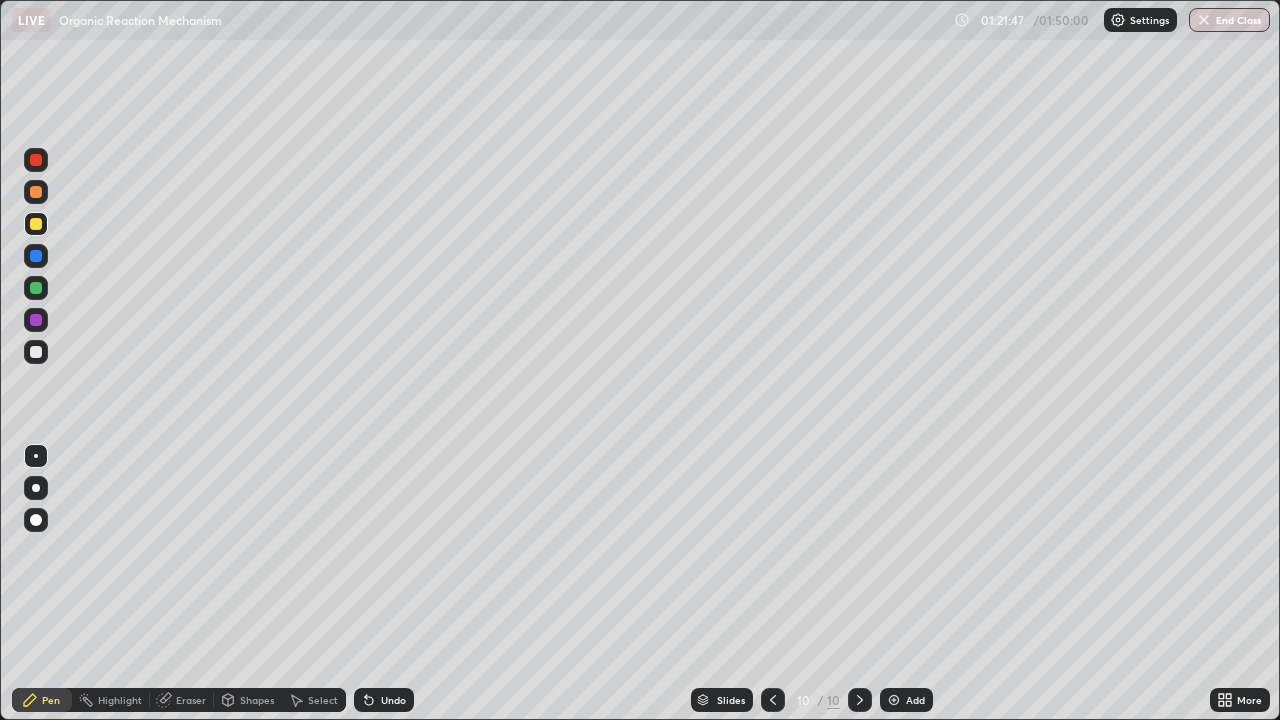 click 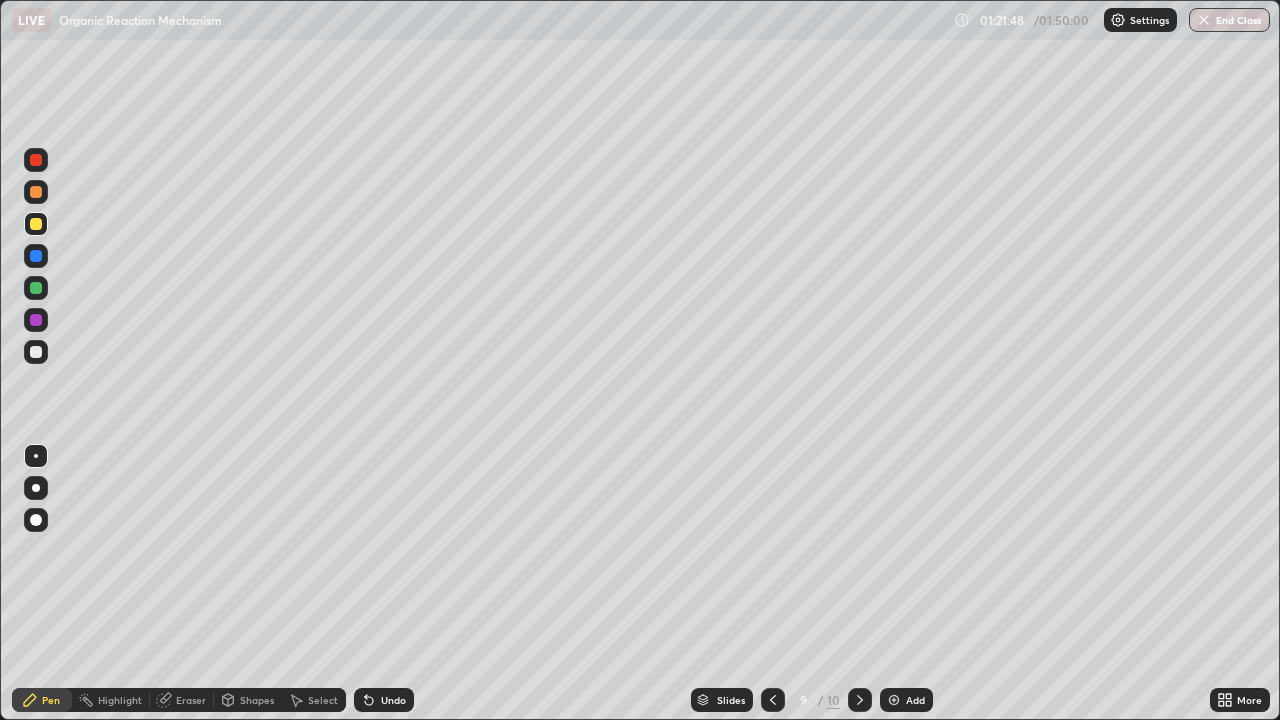 click at bounding box center [773, 700] 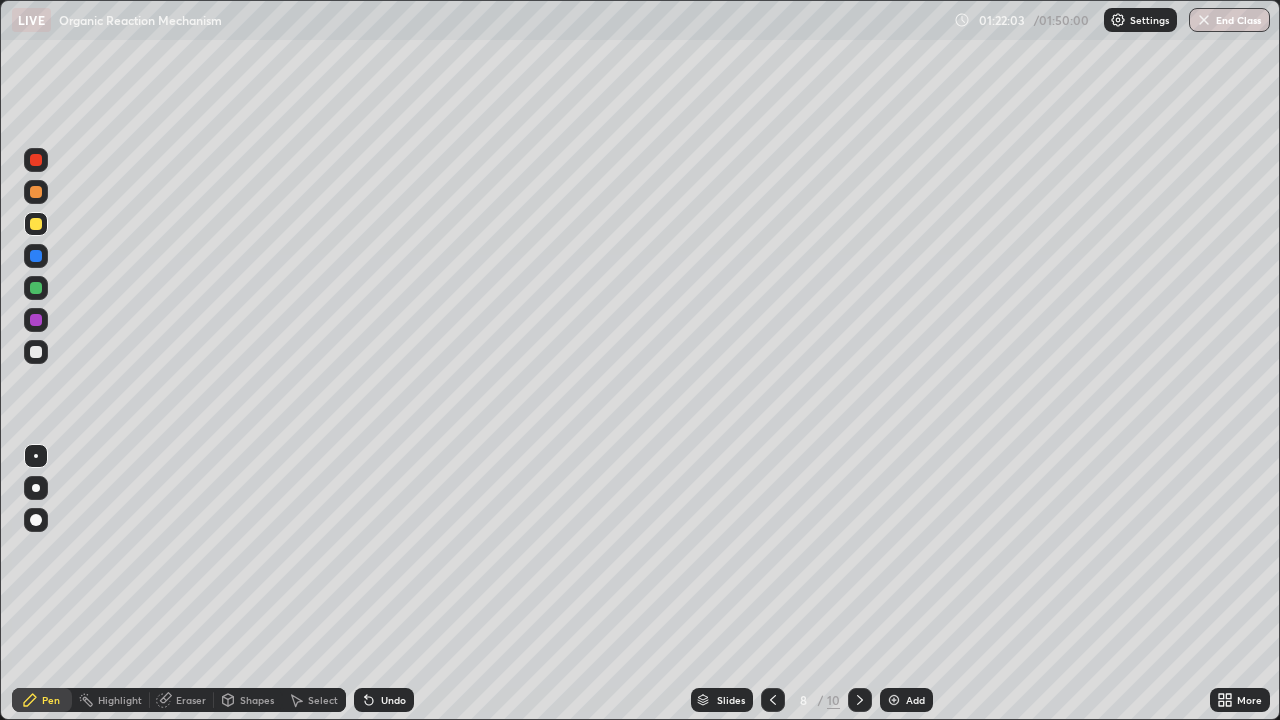 click 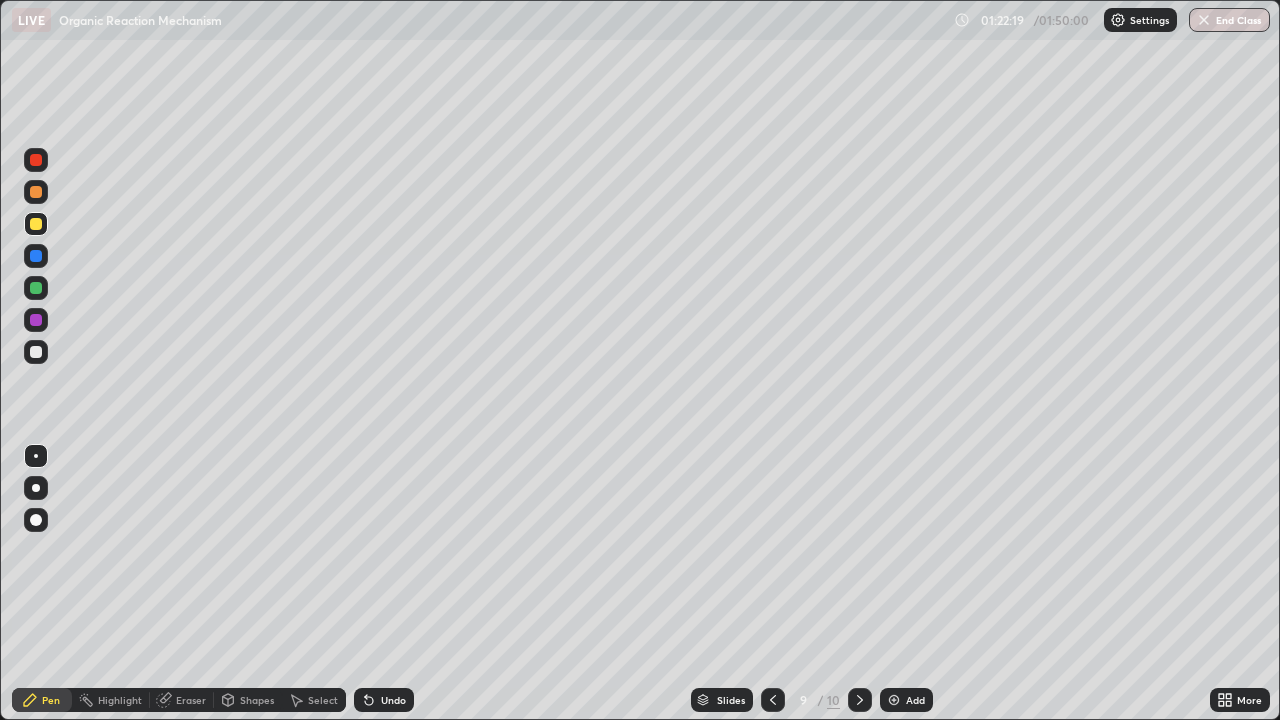 click 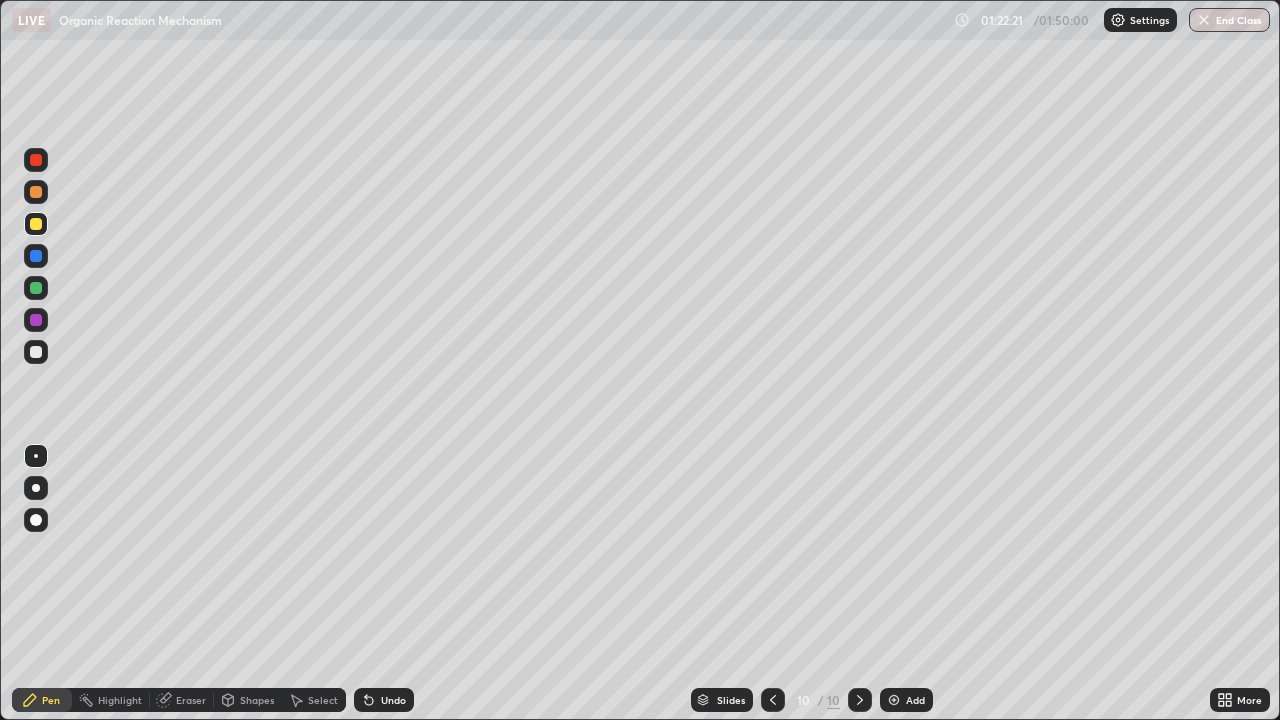 click 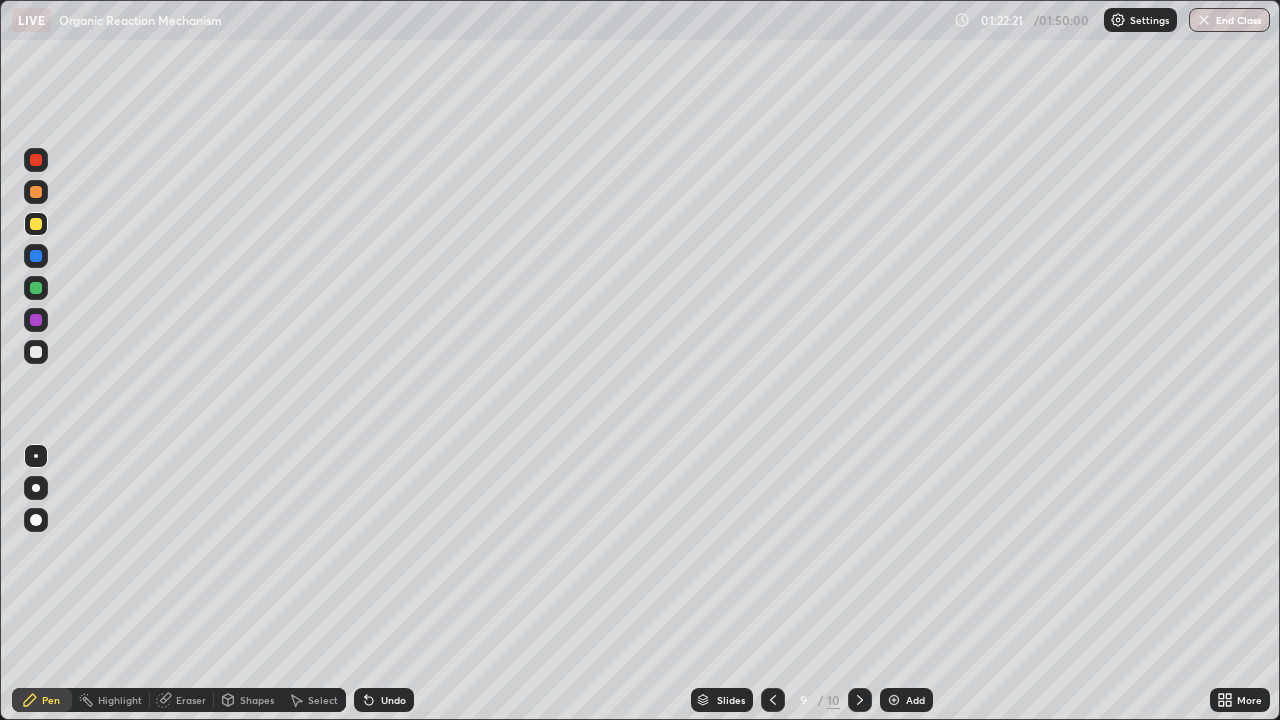 click at bounding box center (773, 700) 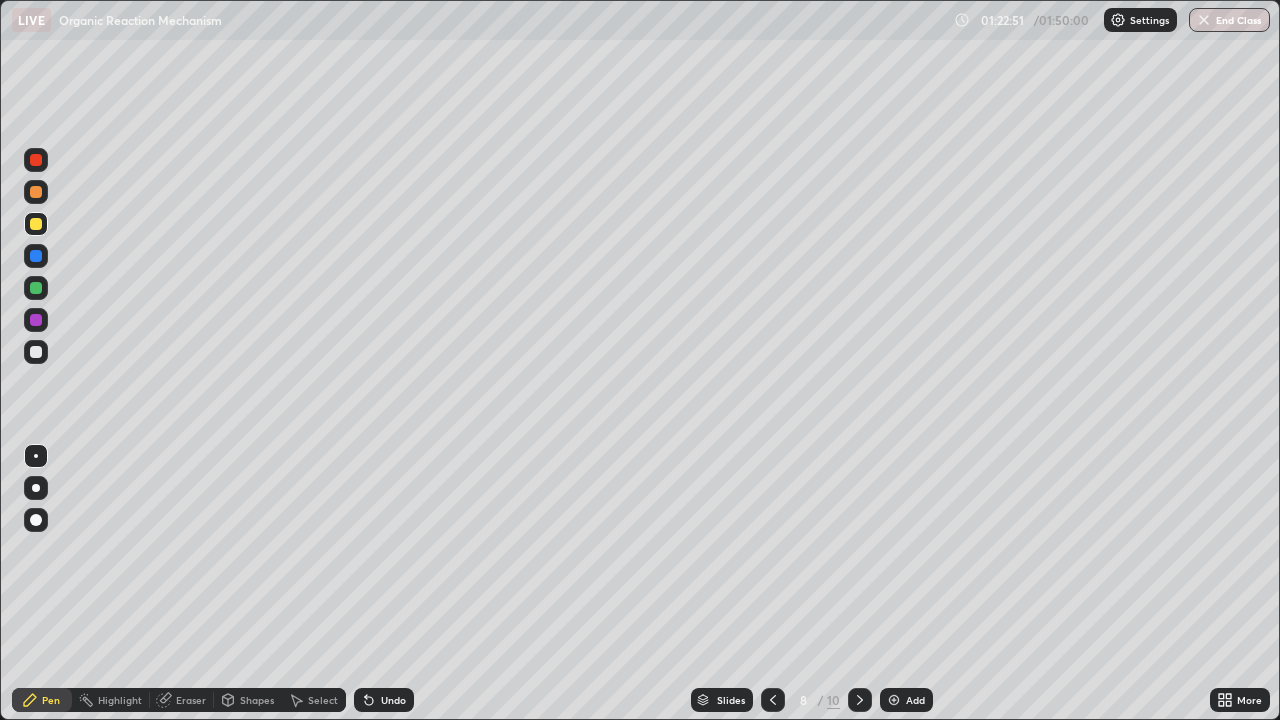 click 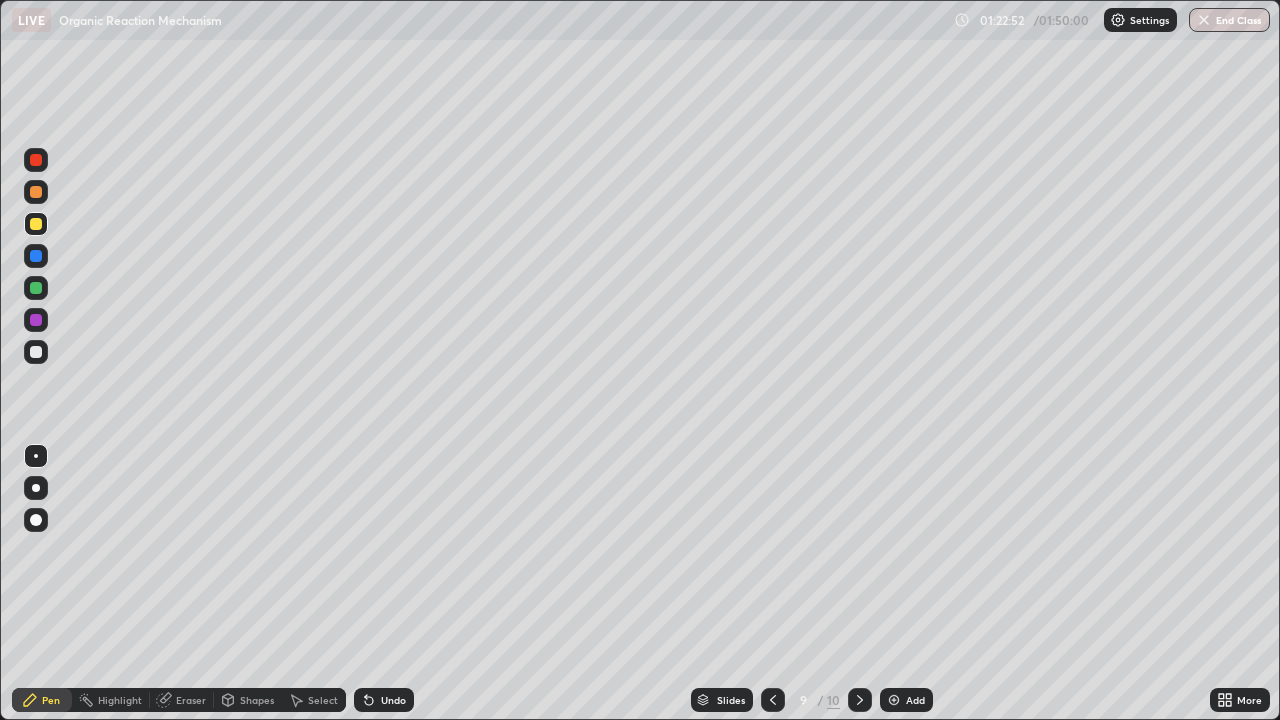 click 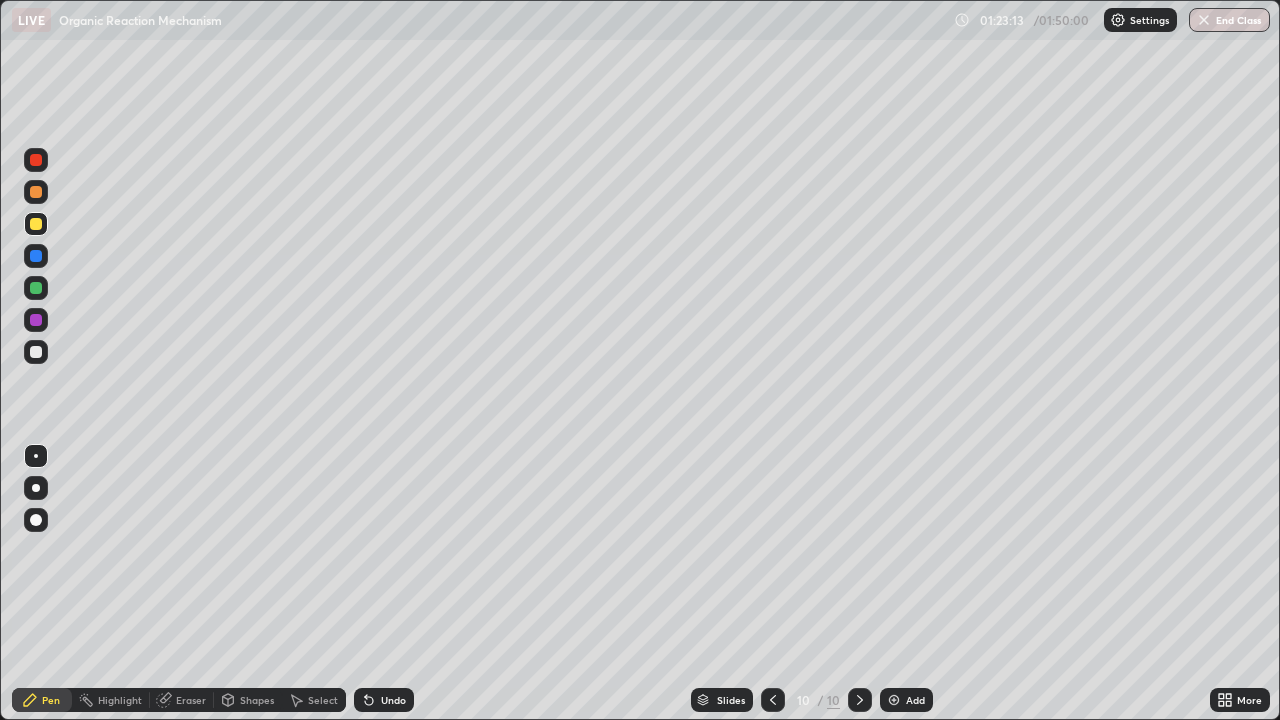 click 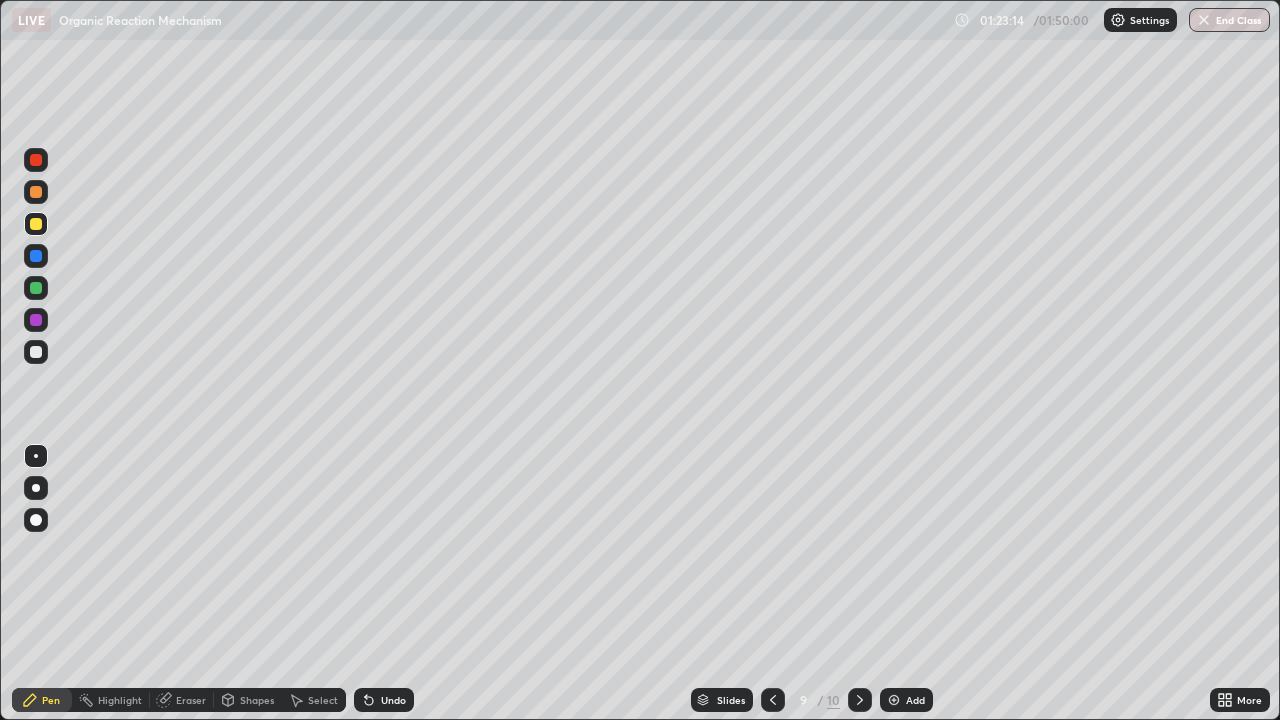 click 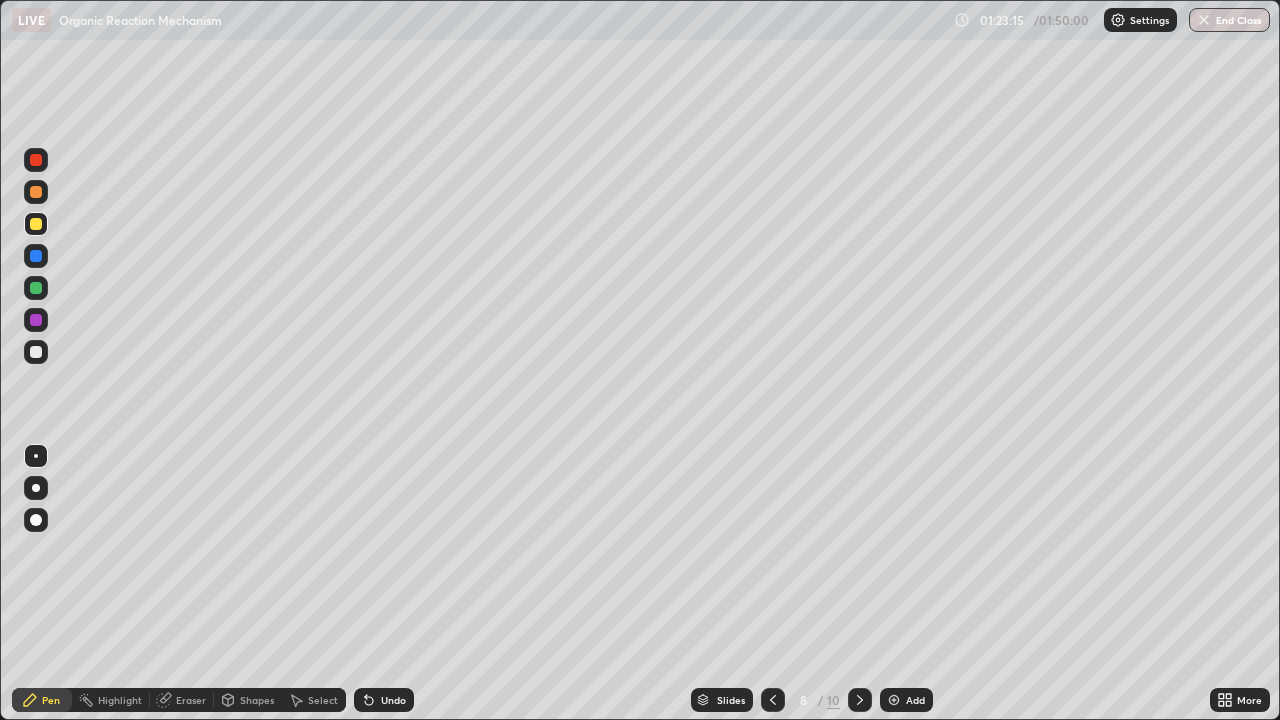 click 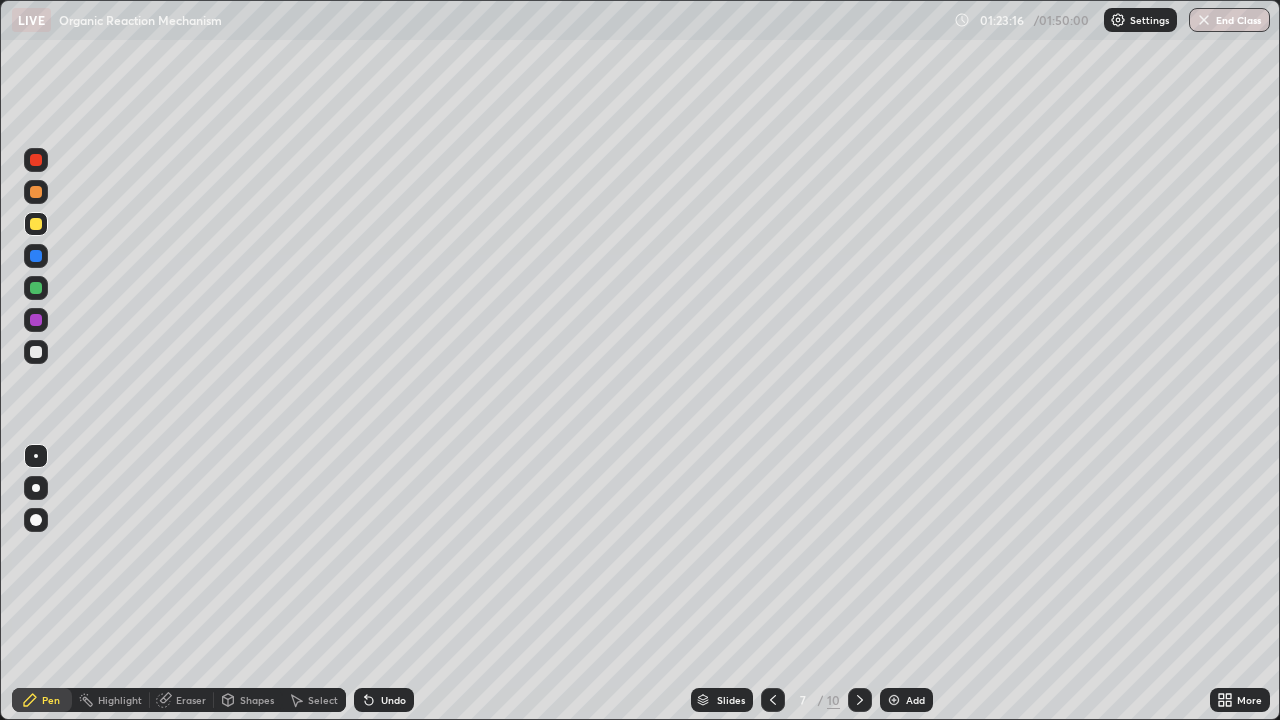 click at bounding box center (860, 700) 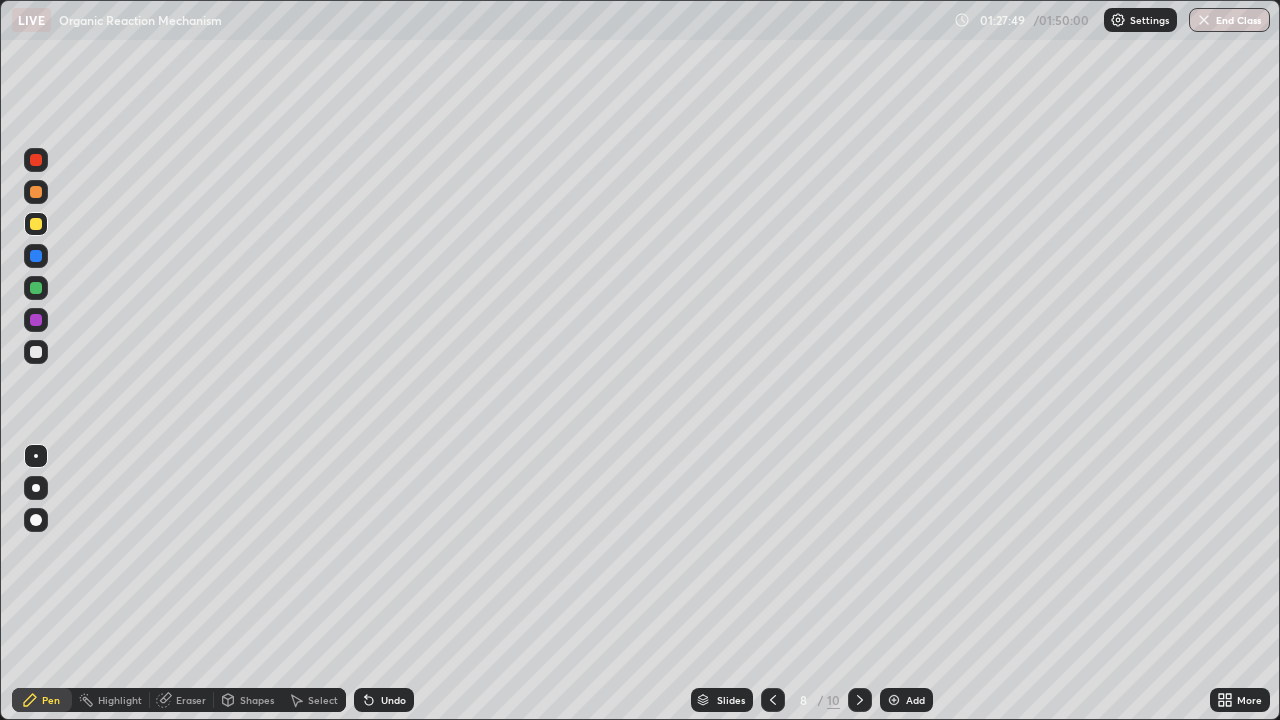 click 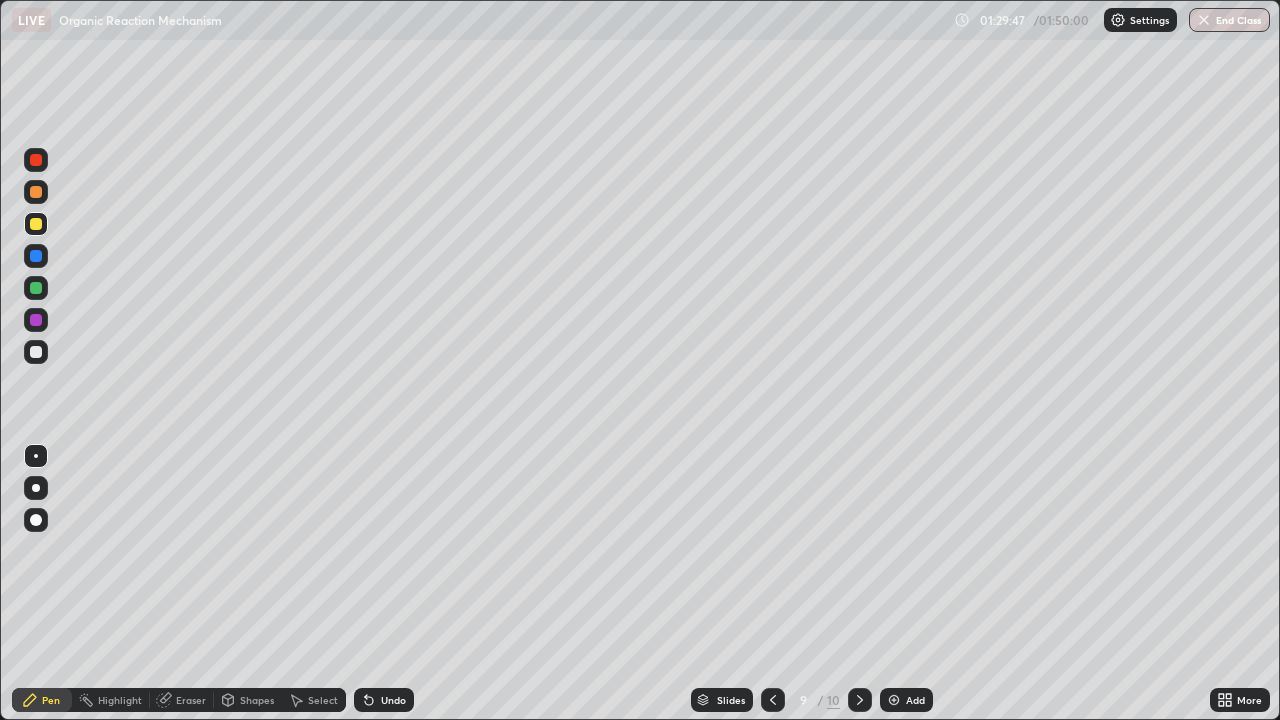click 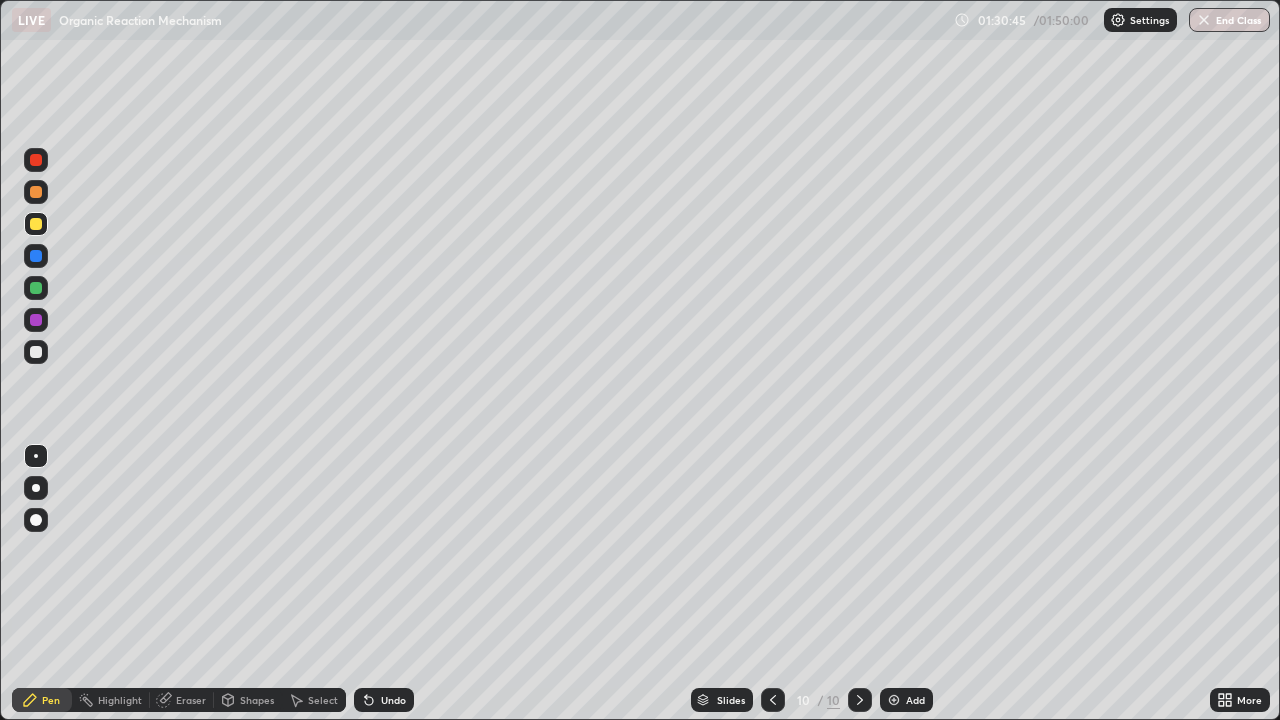 click 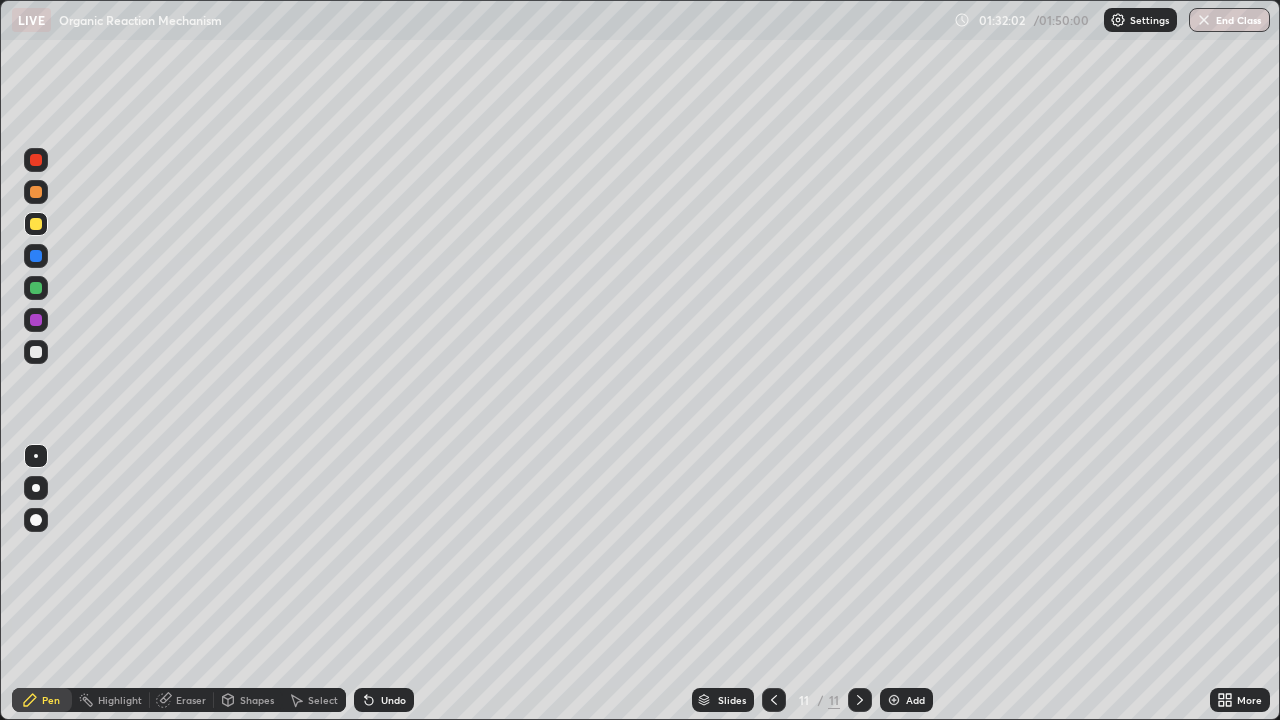 click 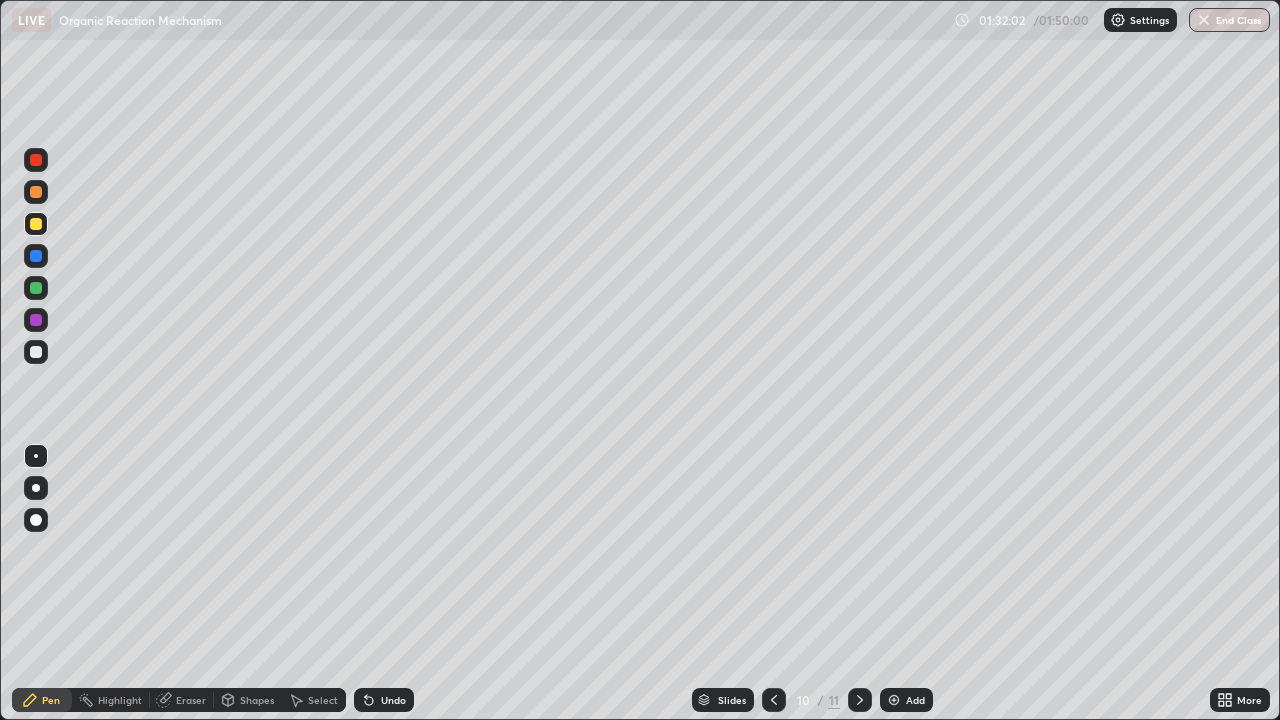 click at bounding box center (774, 700) 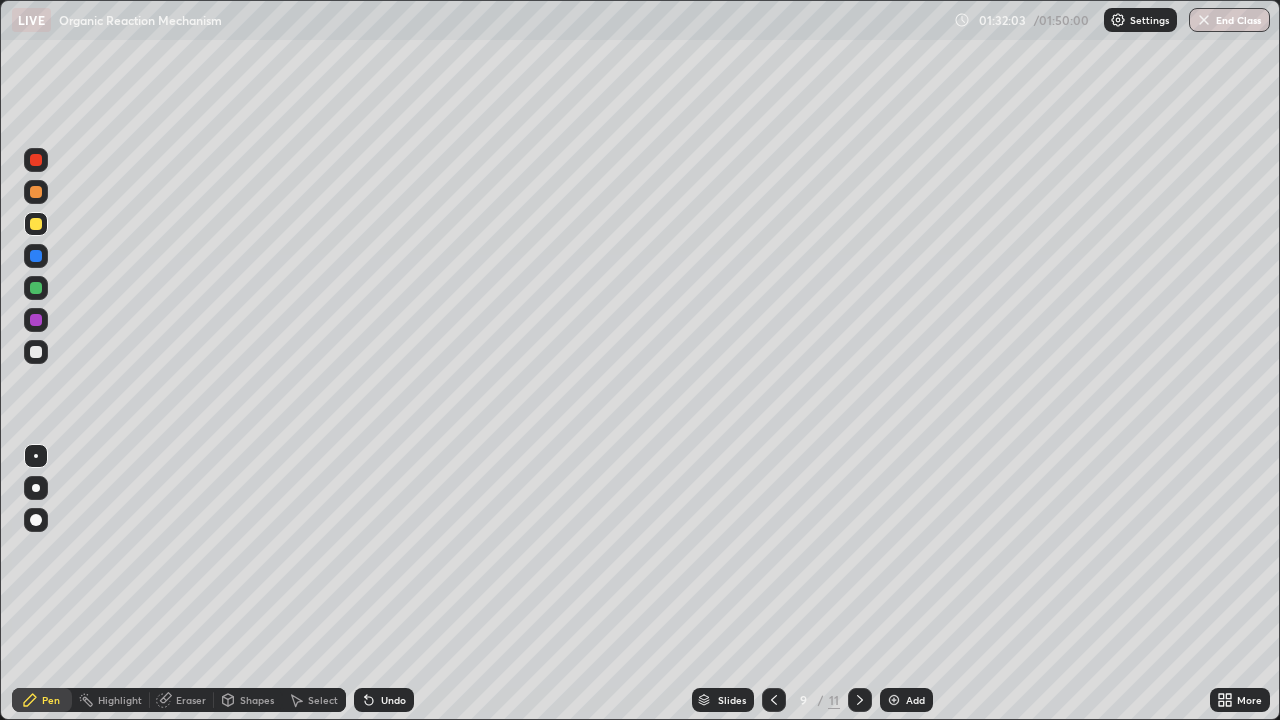 click at bounding box center (774, 700) 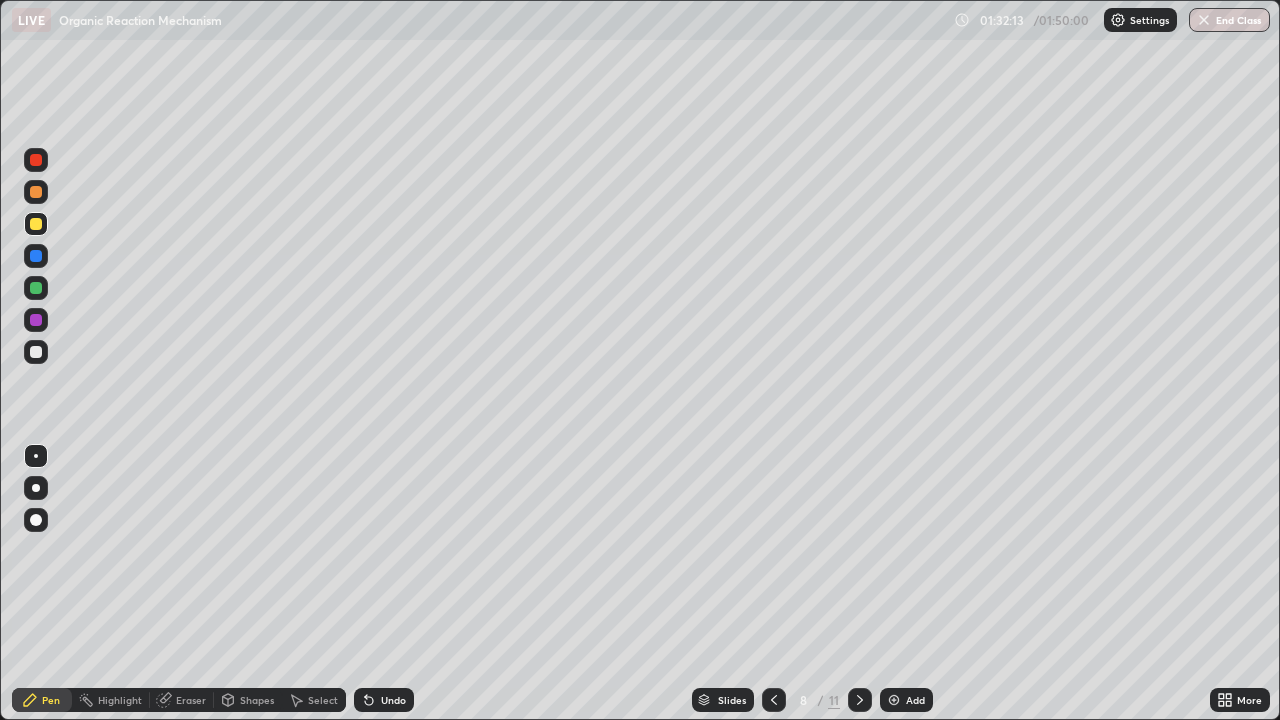 click 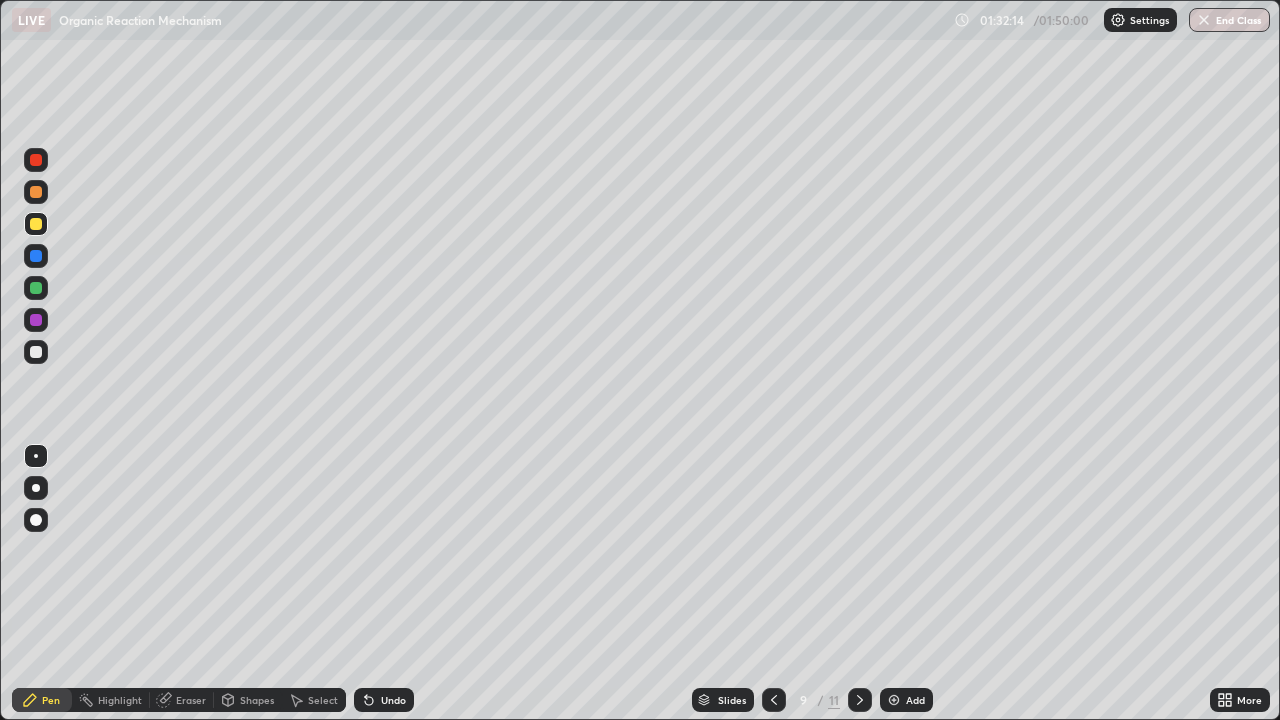 click 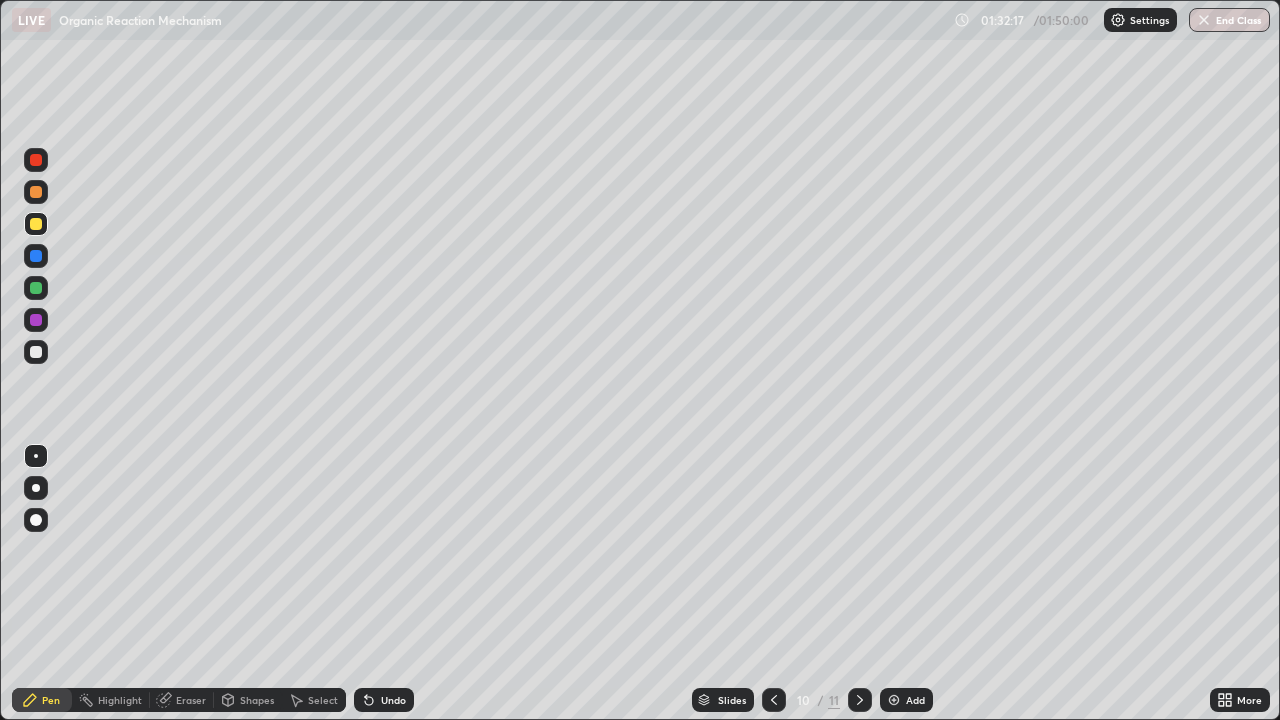 click 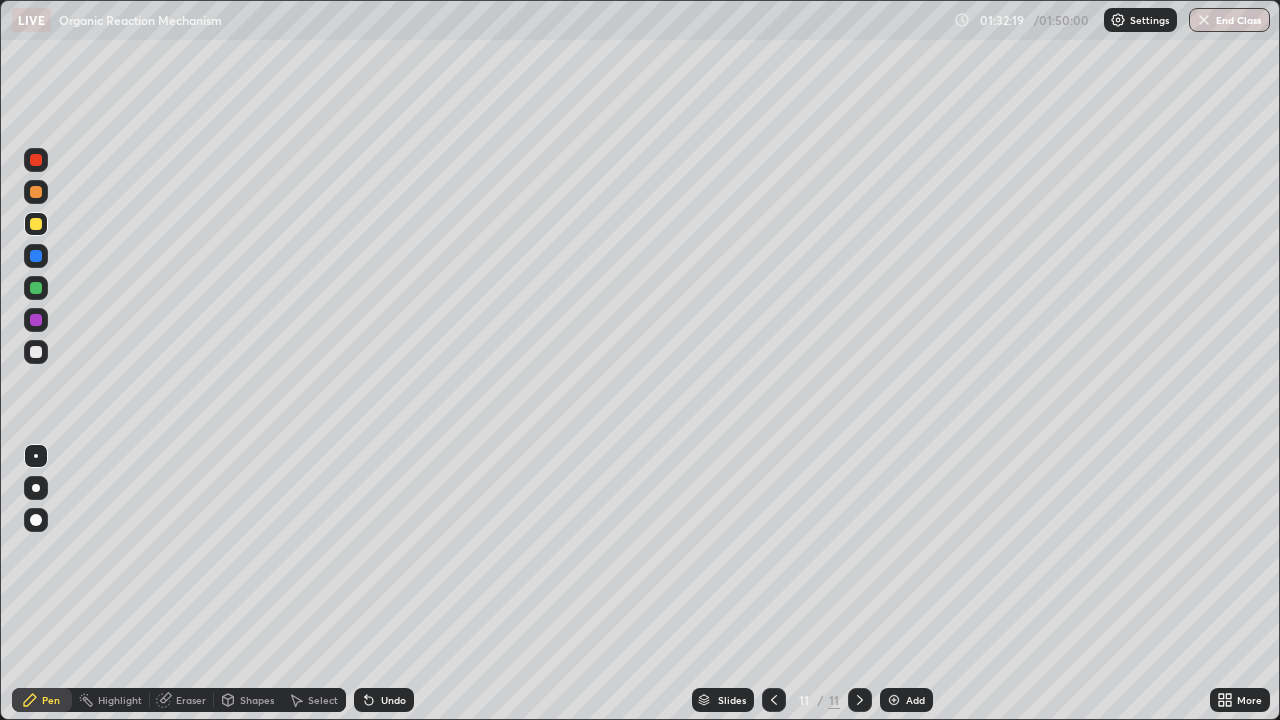 click at bounding box center [36, 352] 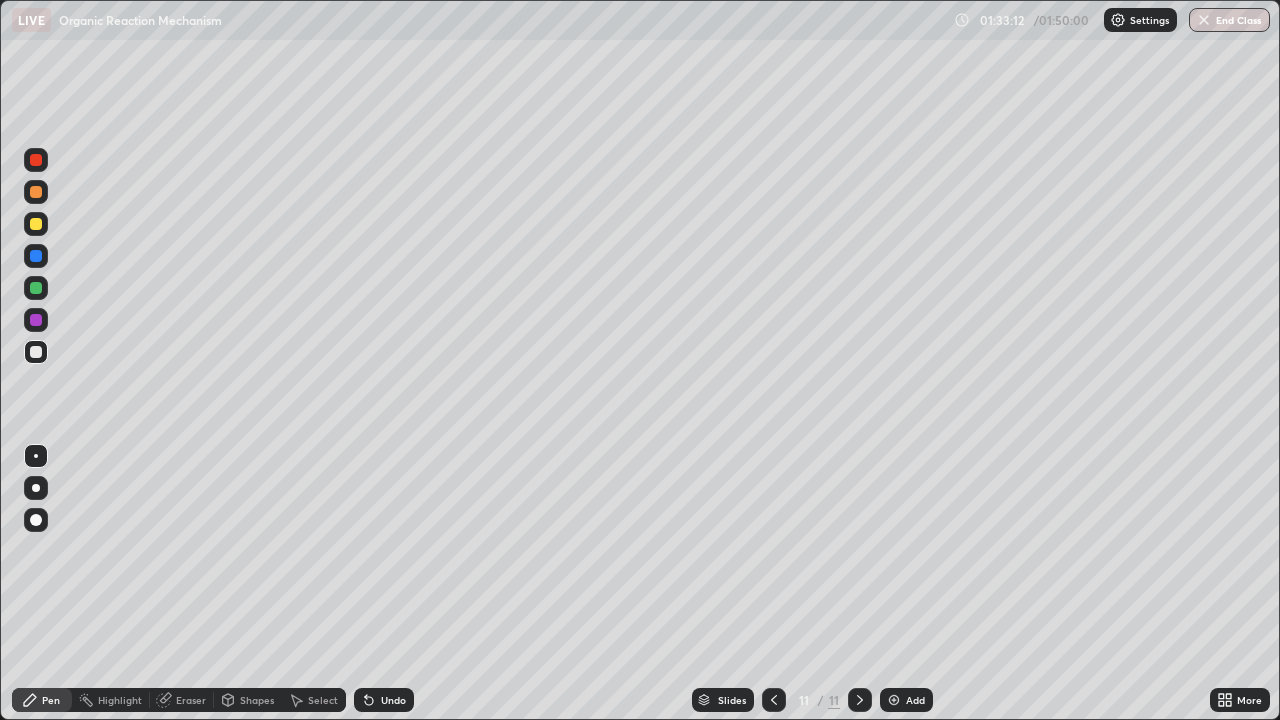 click at bounding box center (894, 700) 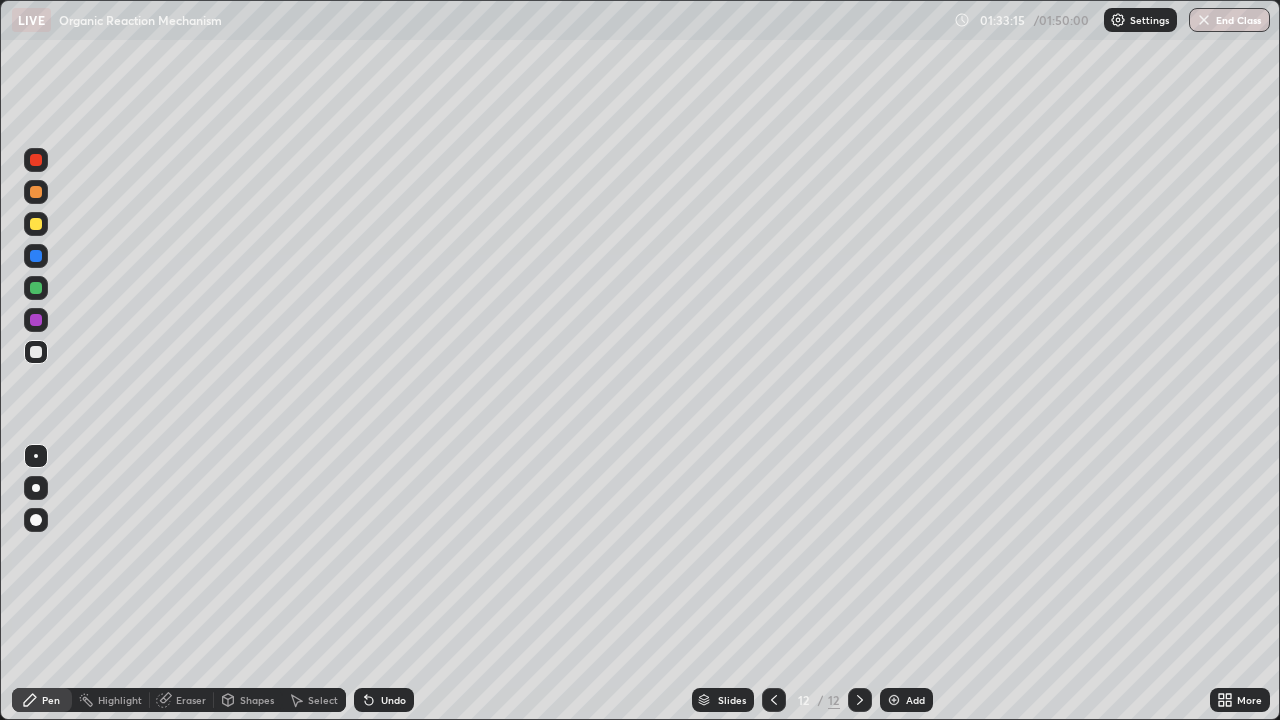 click at bounding box center (36, 224) 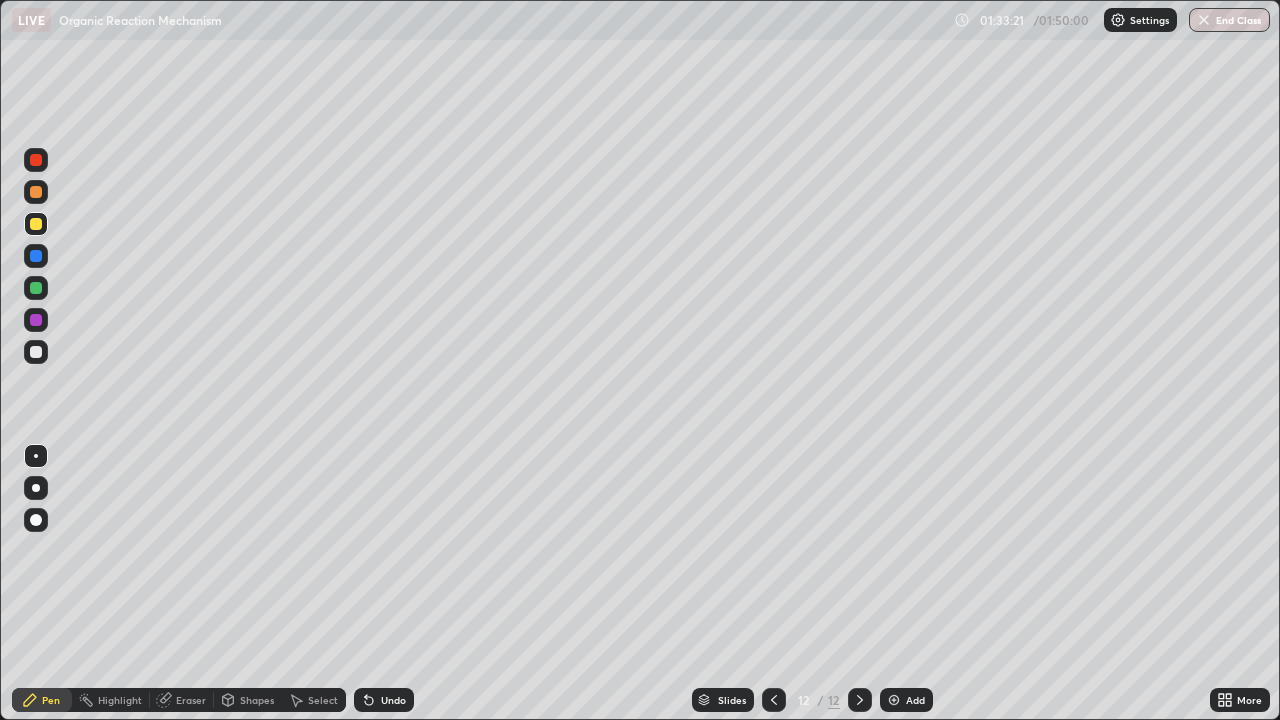 click at bounding box center (36, 288) 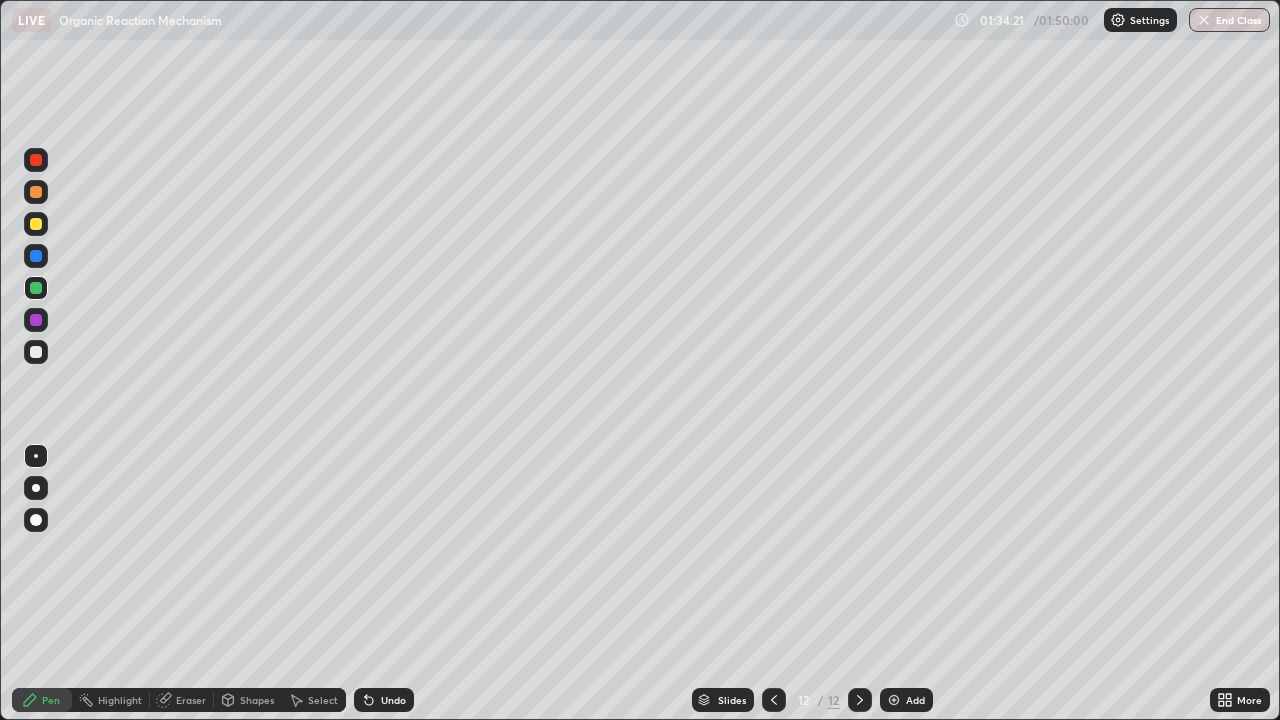 click at bounding box center [36, 352] 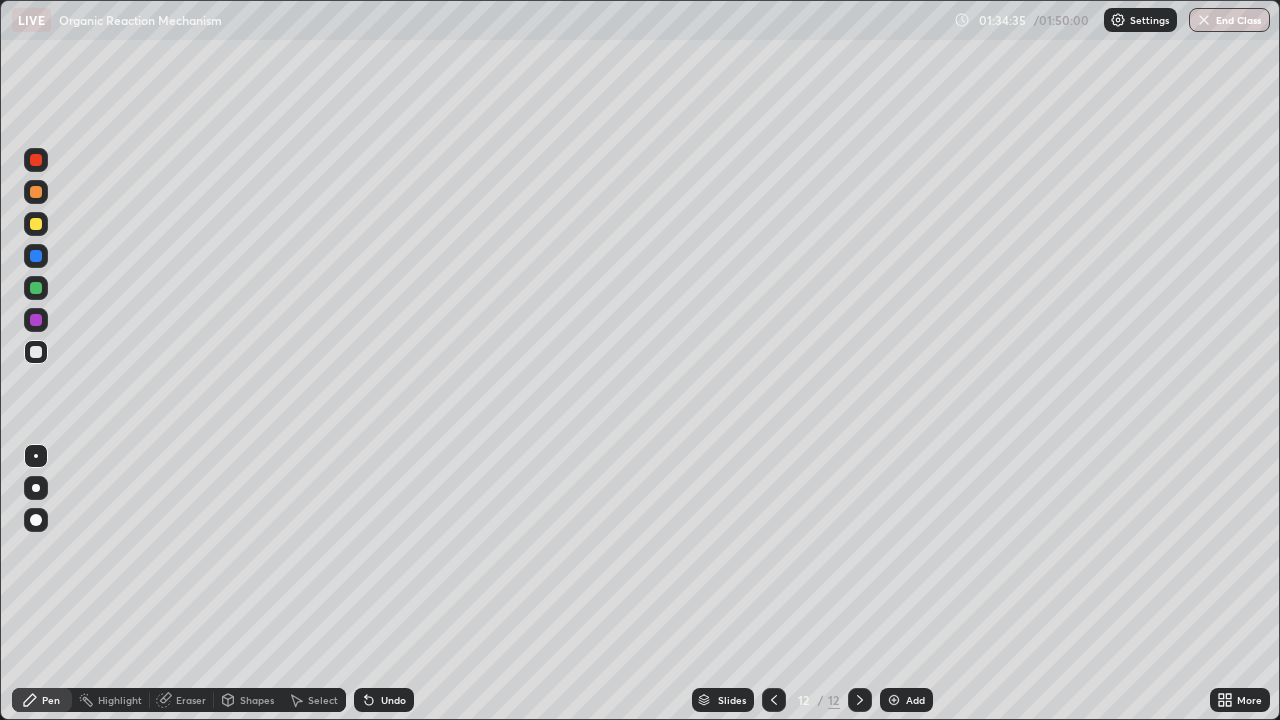 click at bounding box center [36, 256] 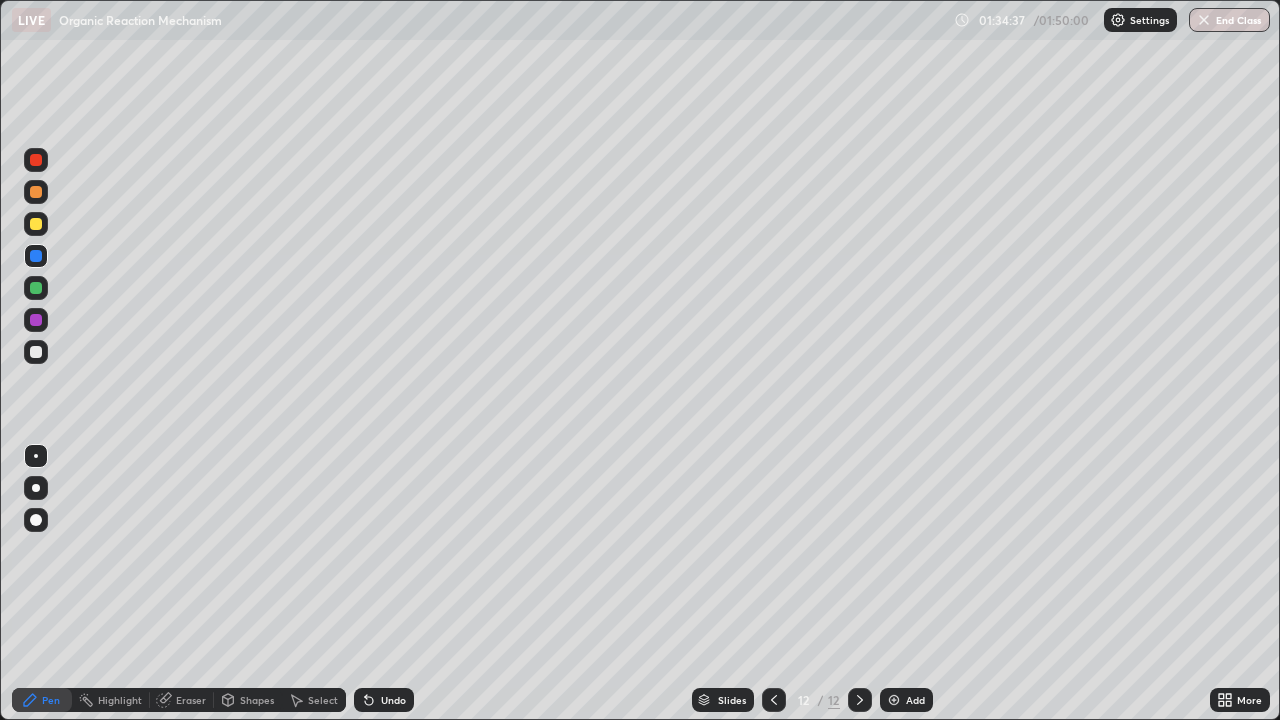 click 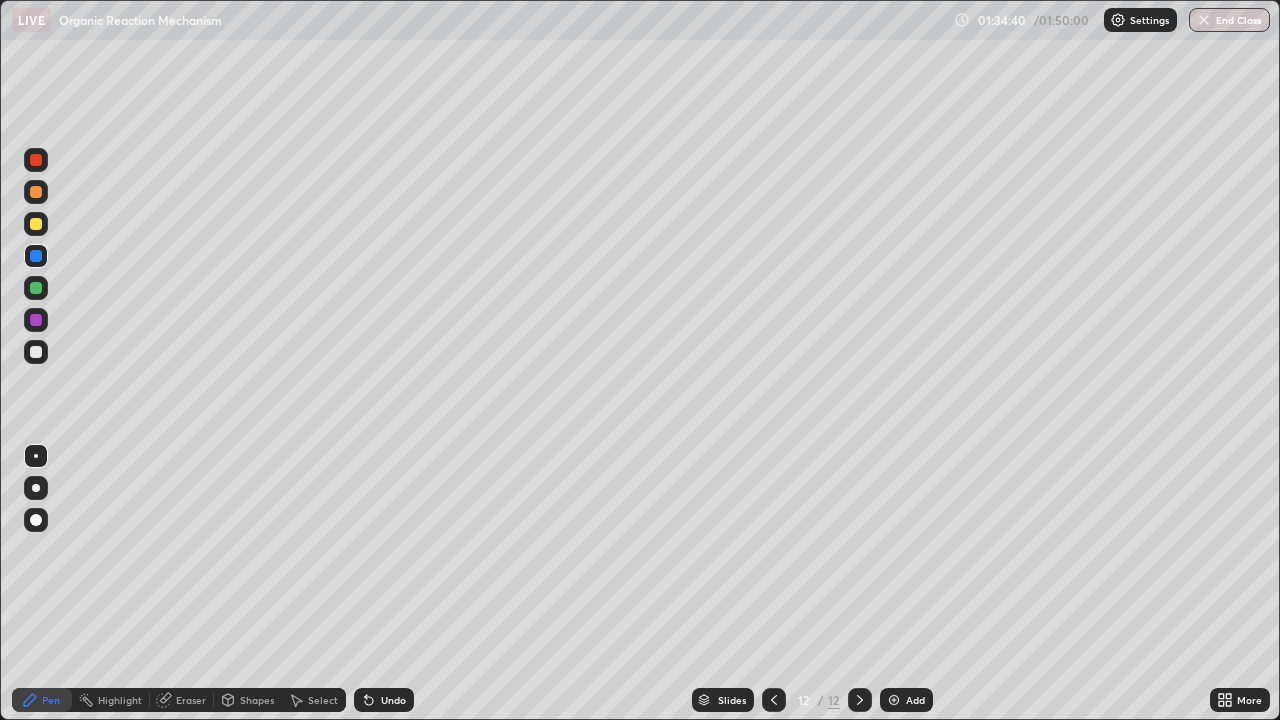 click 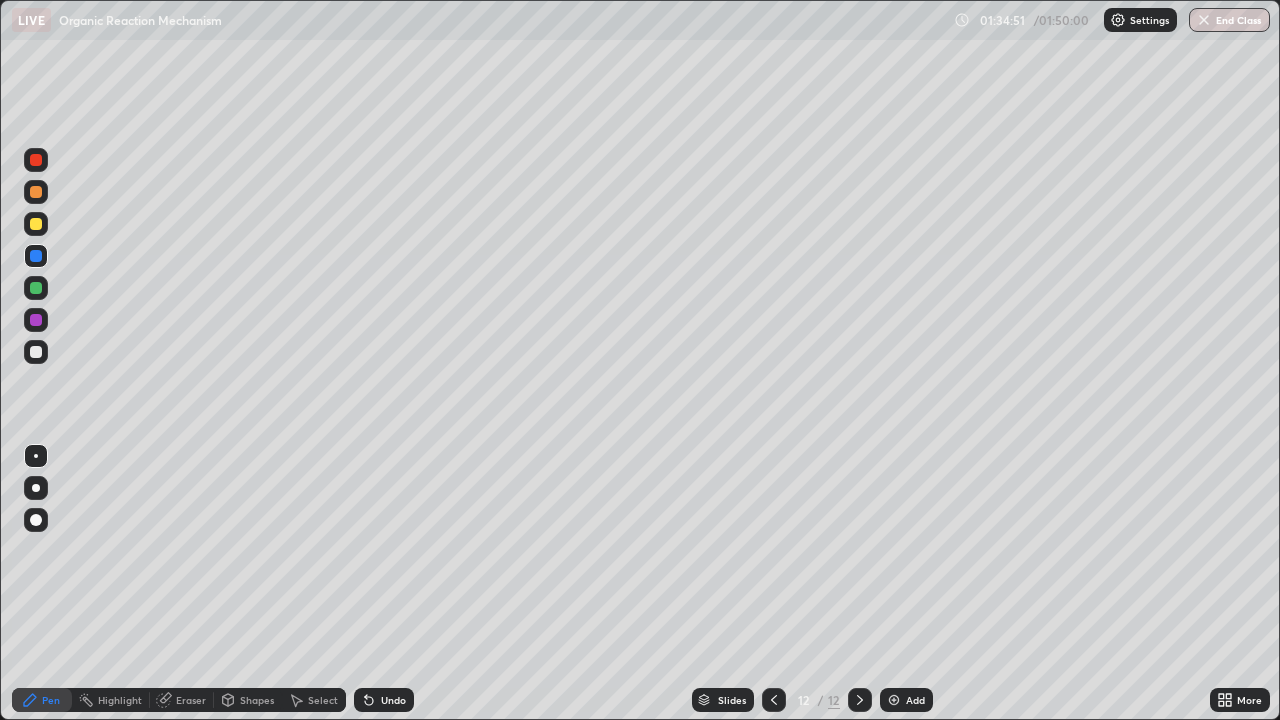 click at bounding box center [36, 288] 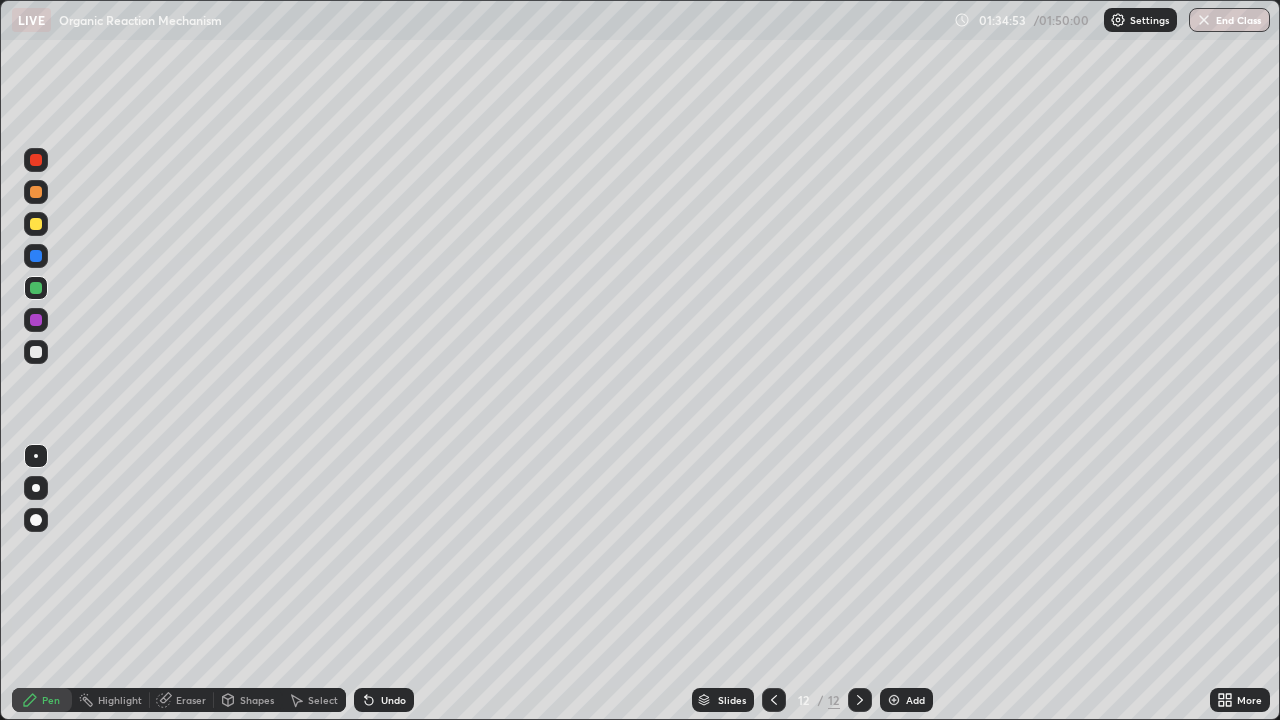 click at bounding box center (36, 352) 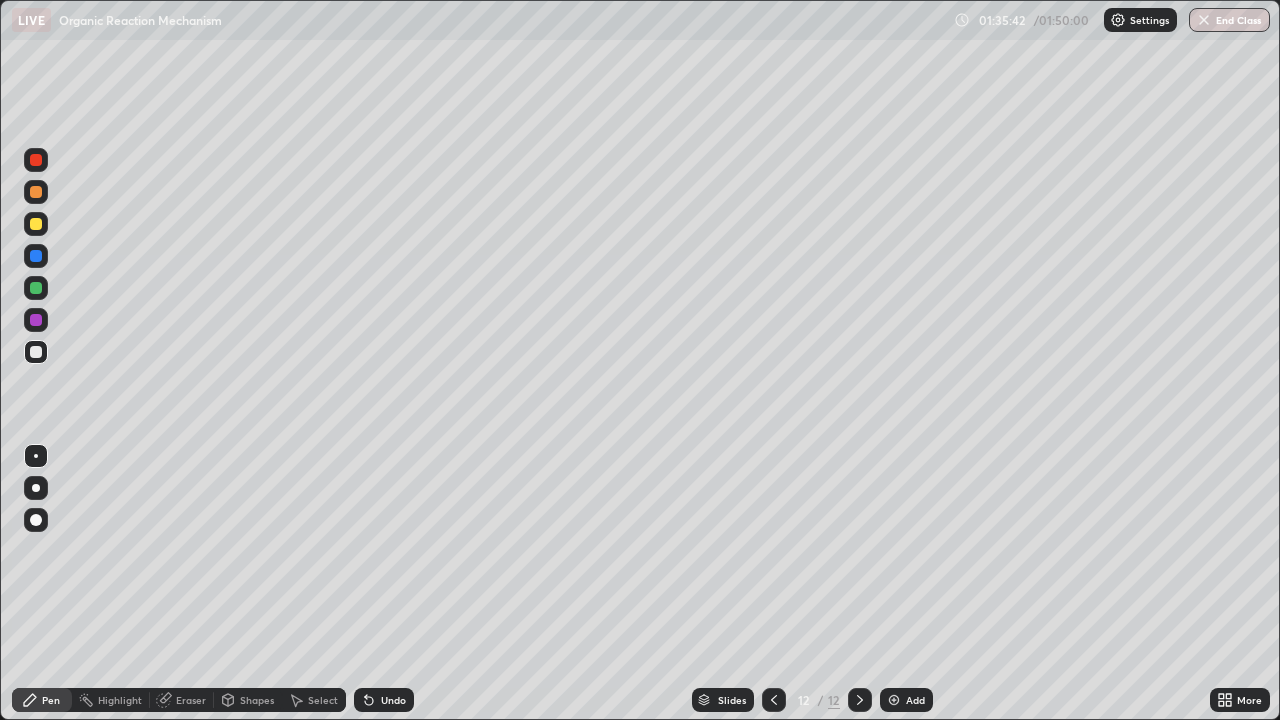 click at bounding box center [36, 288] 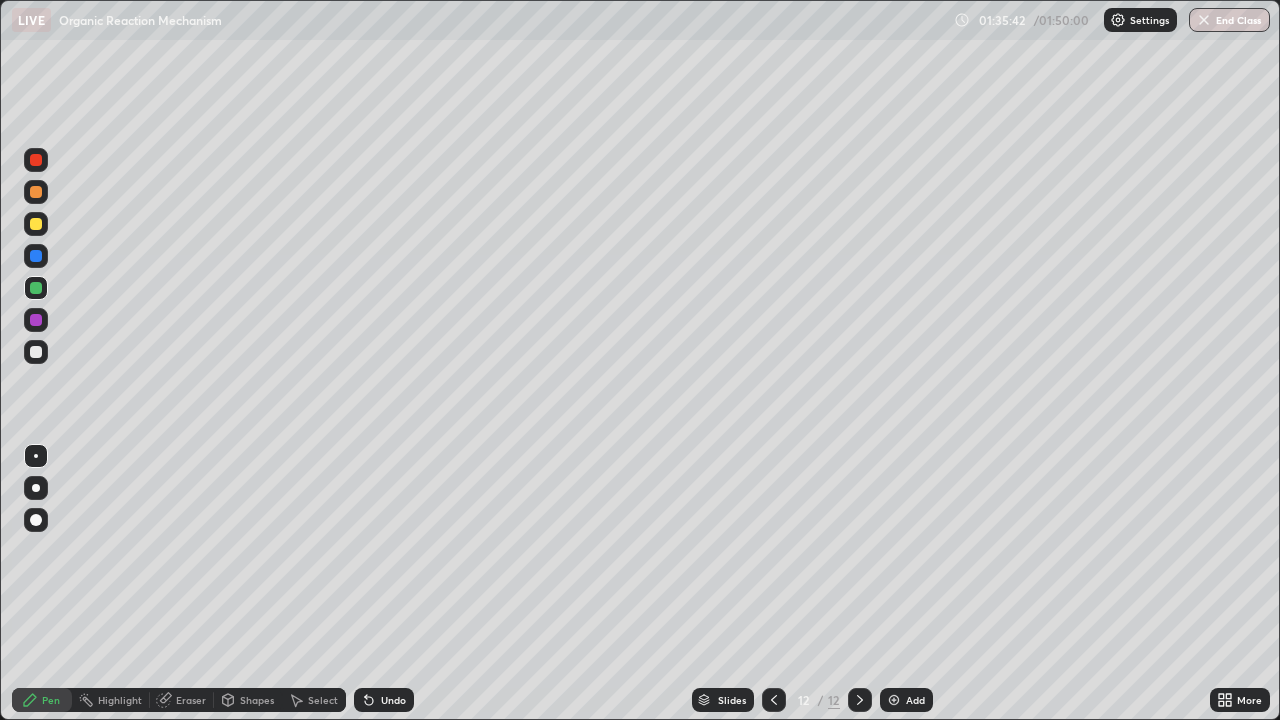 click at bounding box center [36, 288] 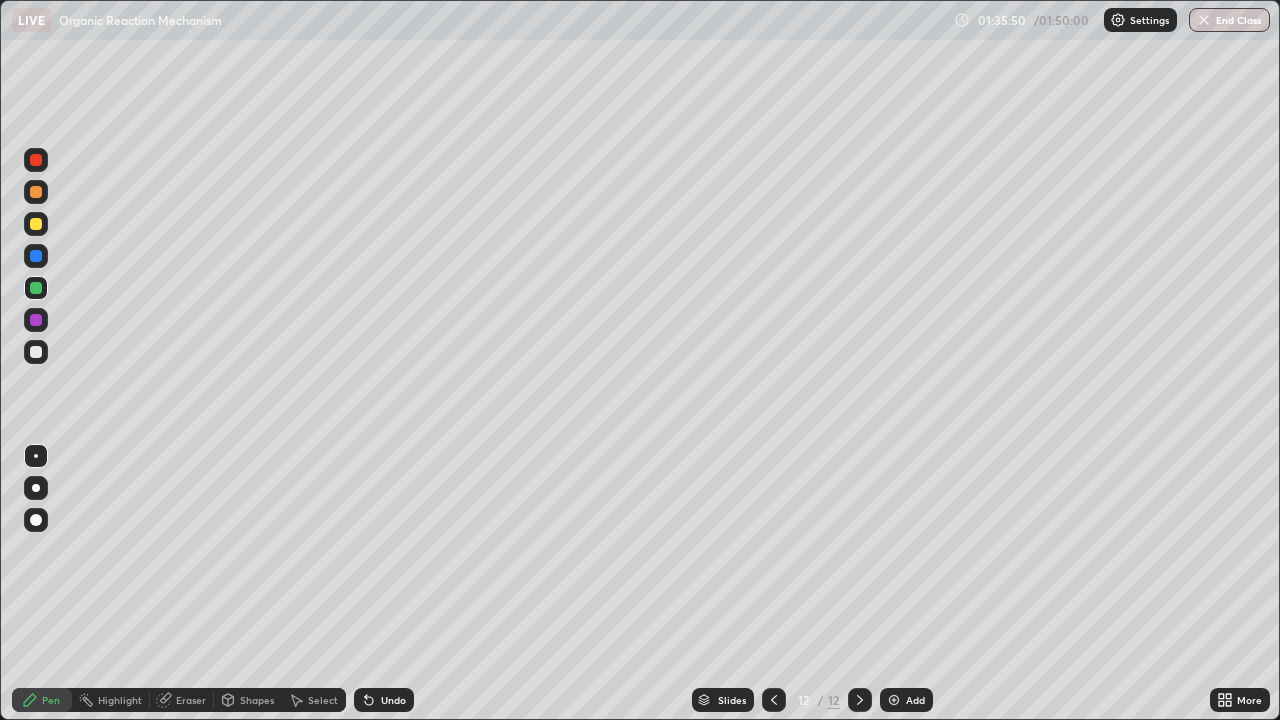 click at bounding box center [36, 224] 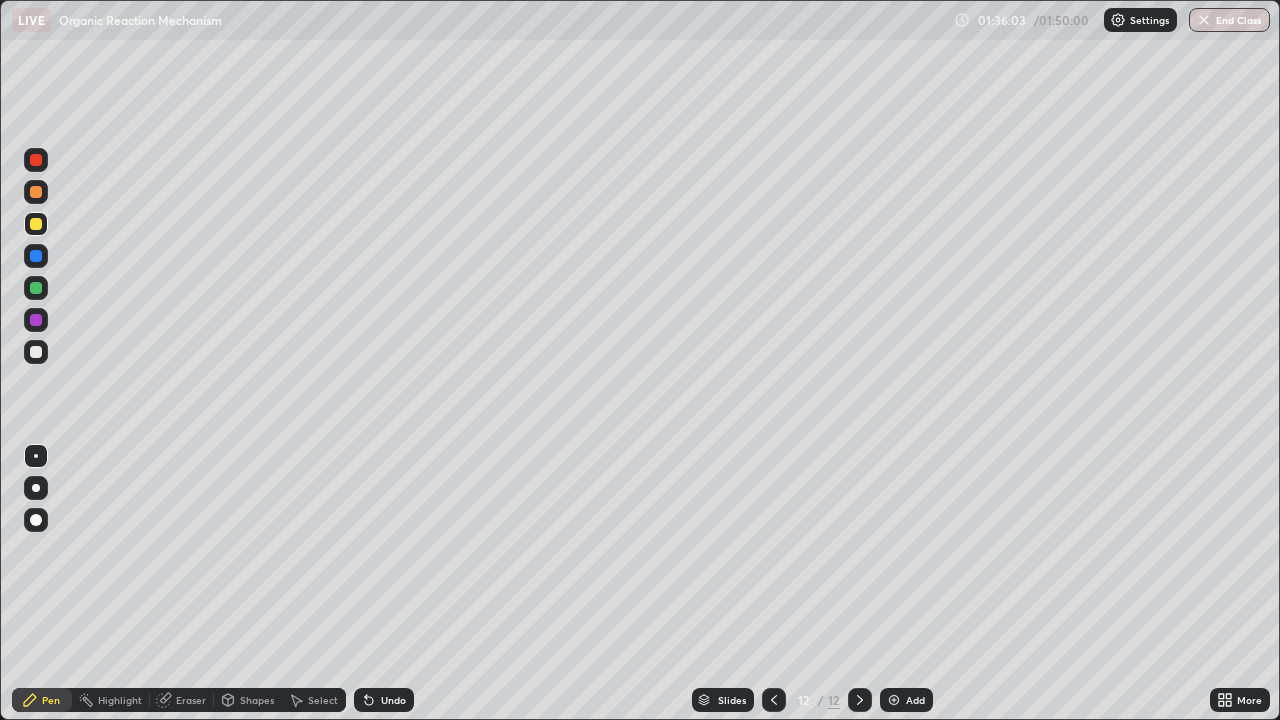 click at bounding box center [36, 160] 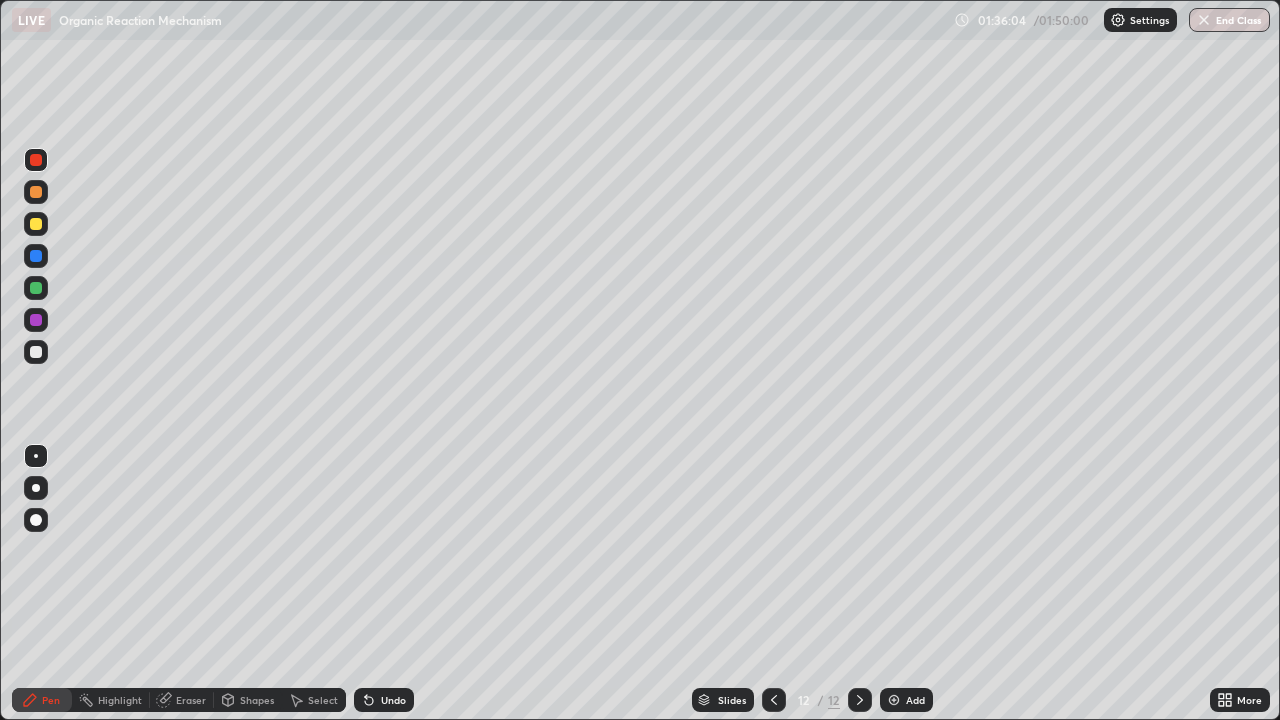 click at bounding box center (36, 160) 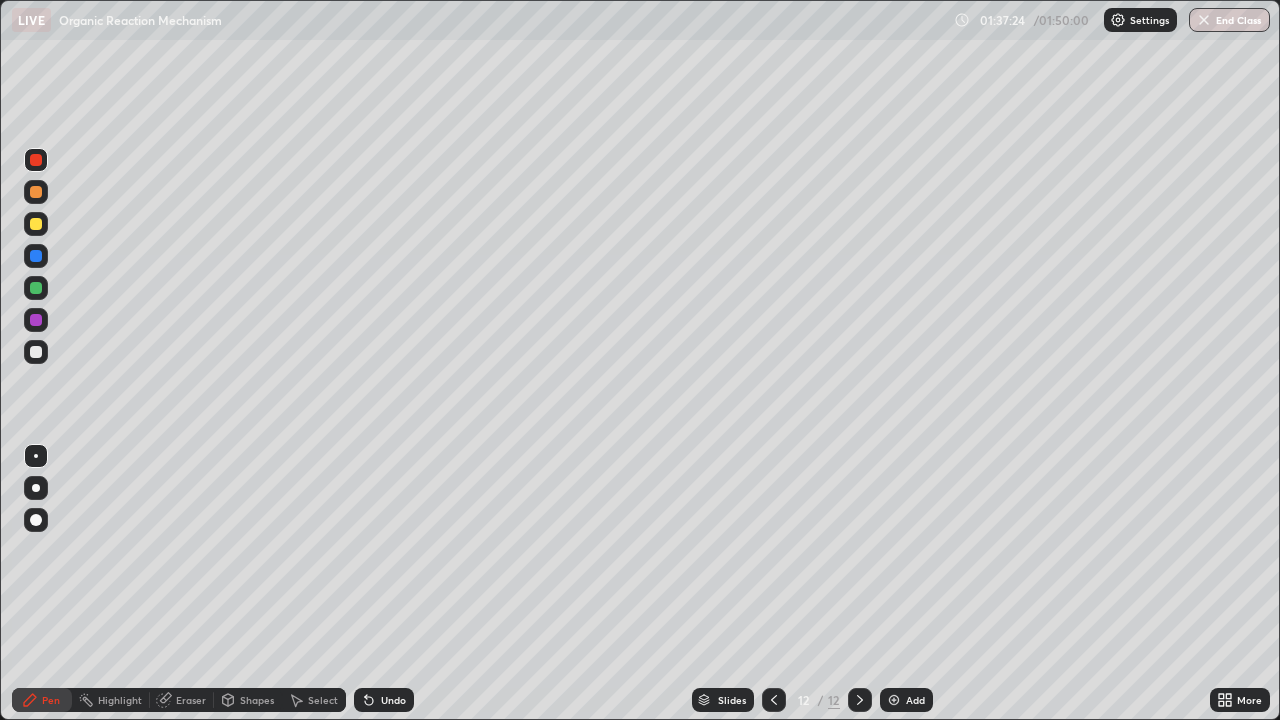 click at bounding box center (774, 700) 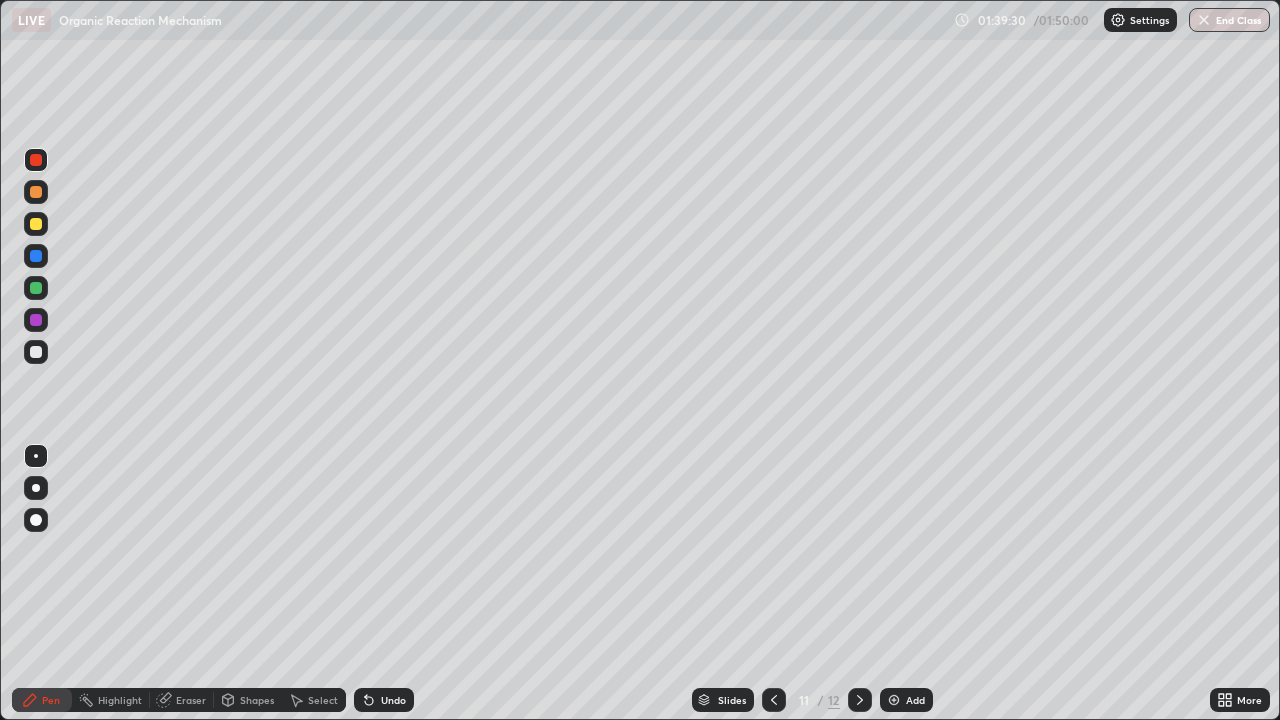 click 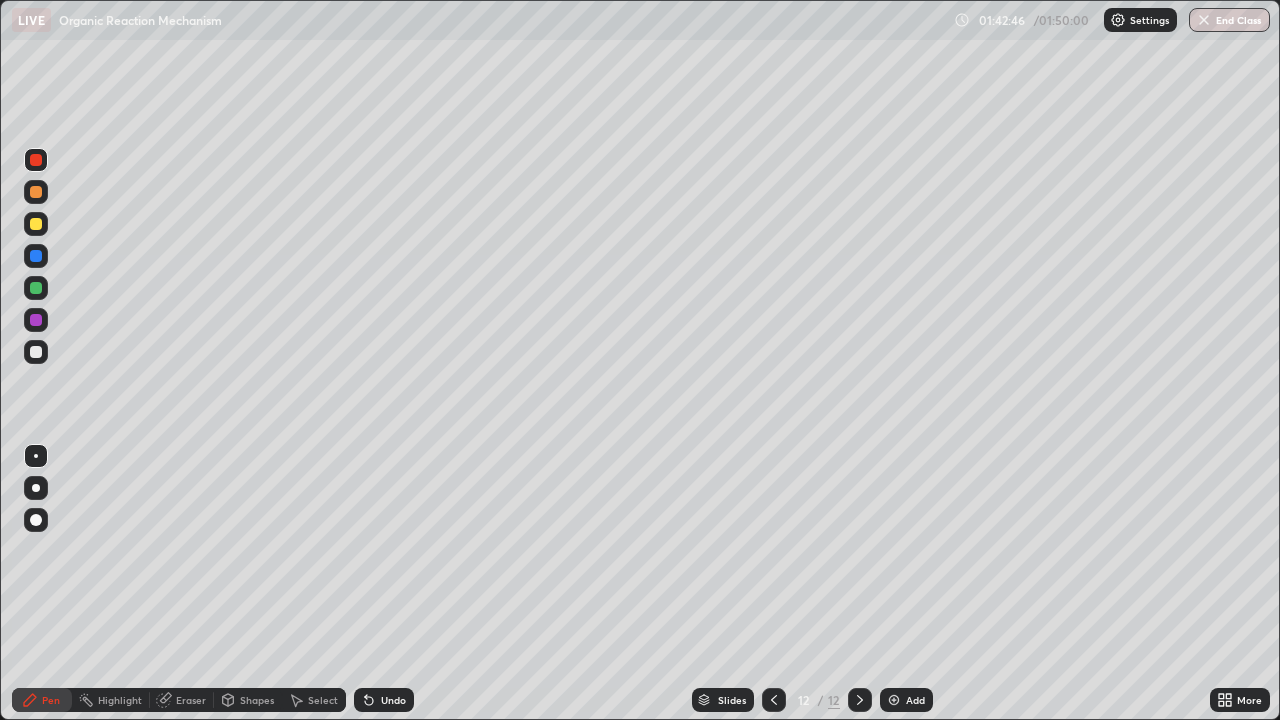 click on "End Class" at bounding box center (1229, 20) 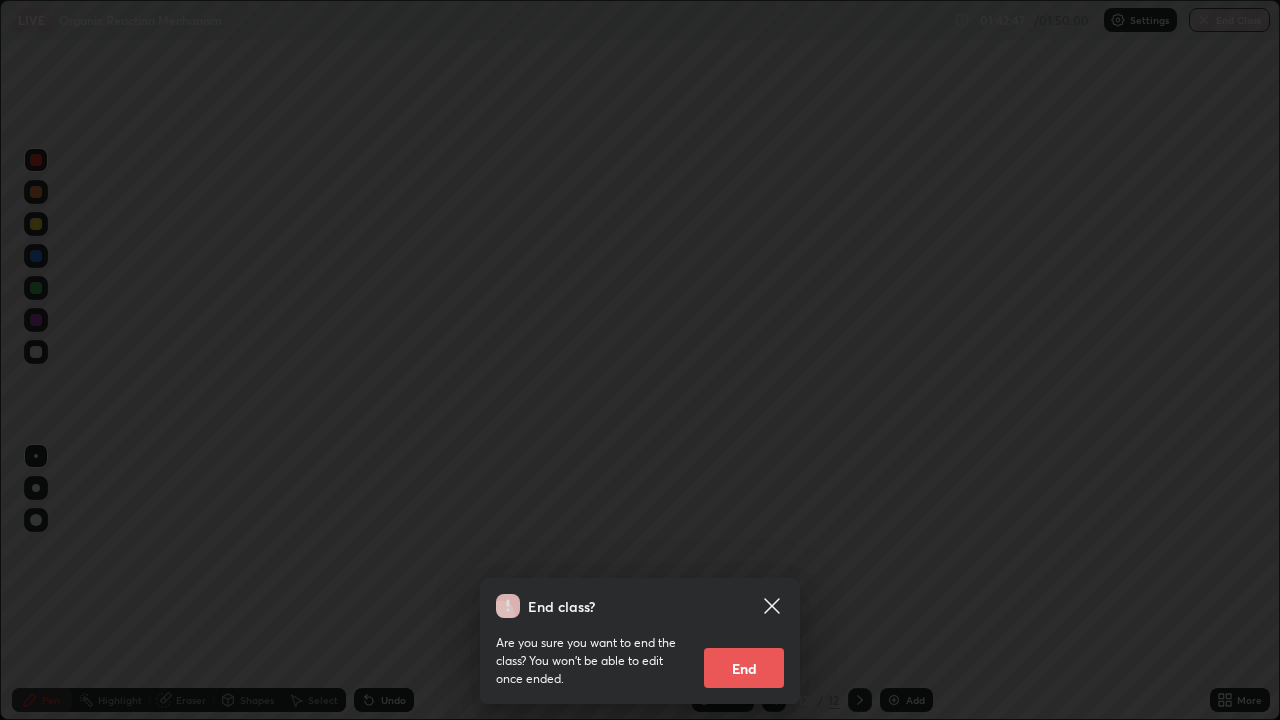 click on "End" at bounding box center [744, 668] 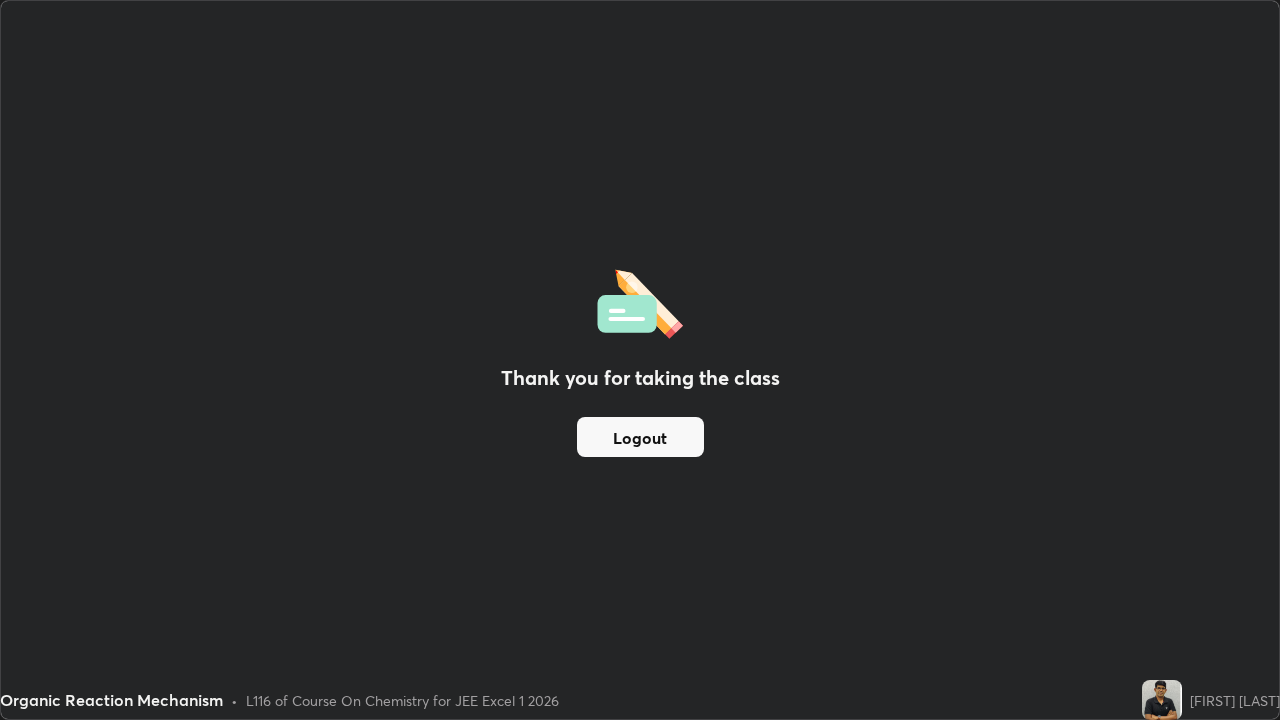 click on "Logout" at bounding box center [640, 437] 